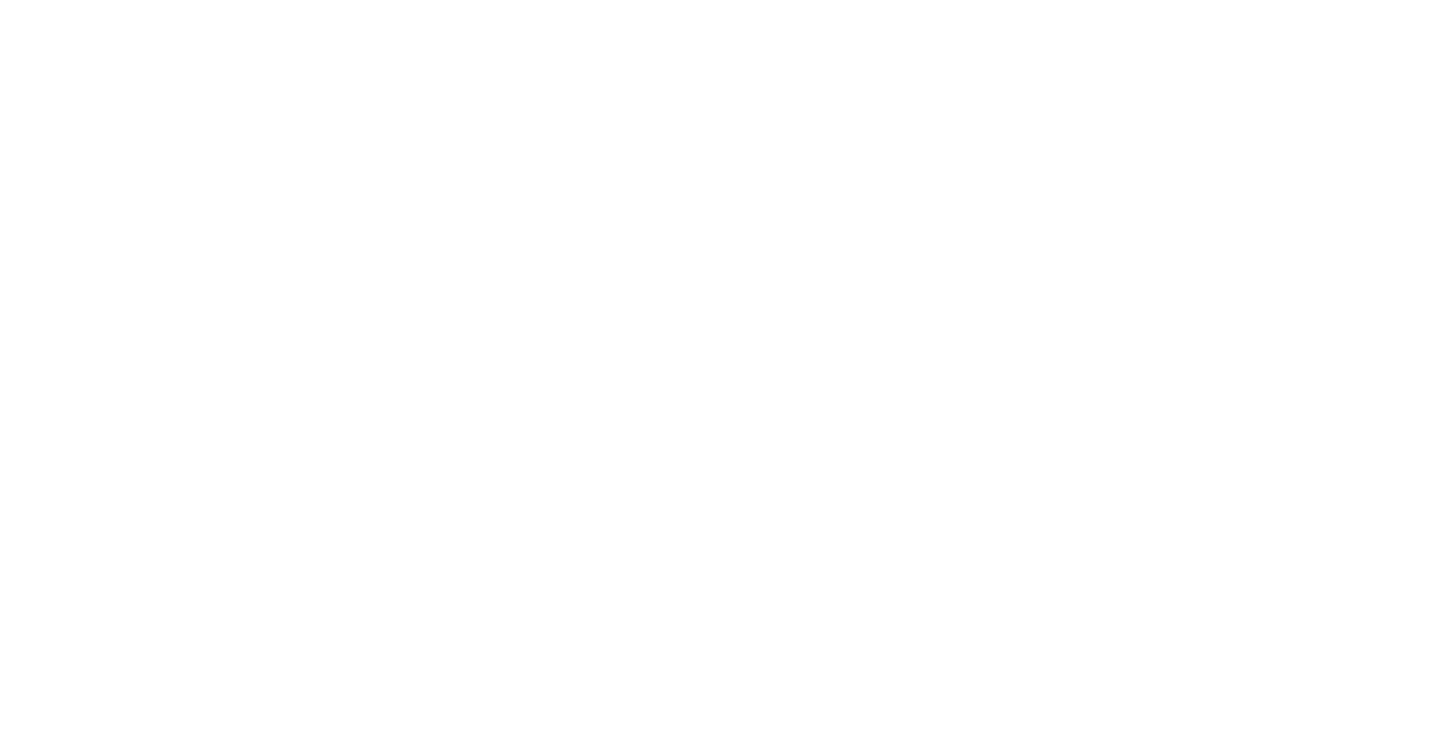 scroll, scrollTop: 0, scrollLeft: 0, axis: both 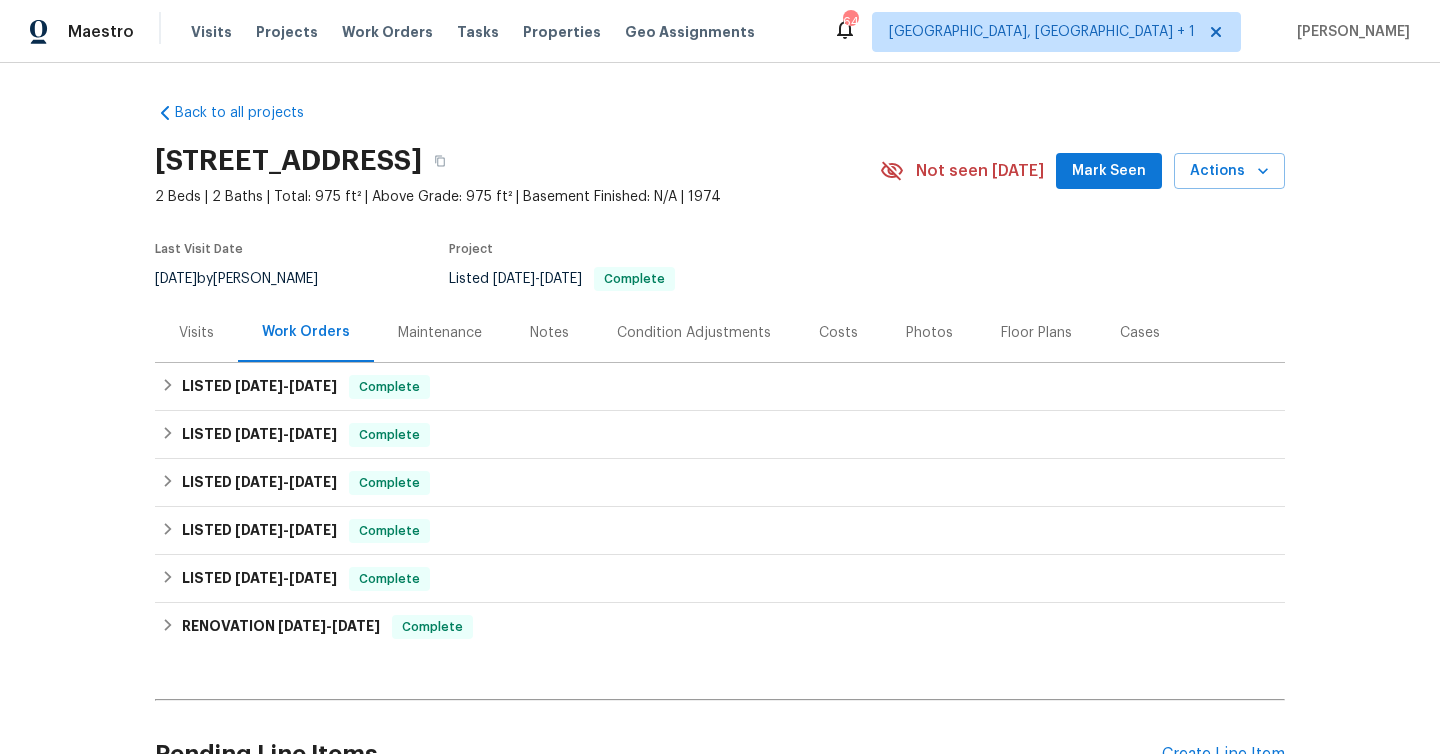 click on "Mark Seen" at bounding box center [1109, 171] 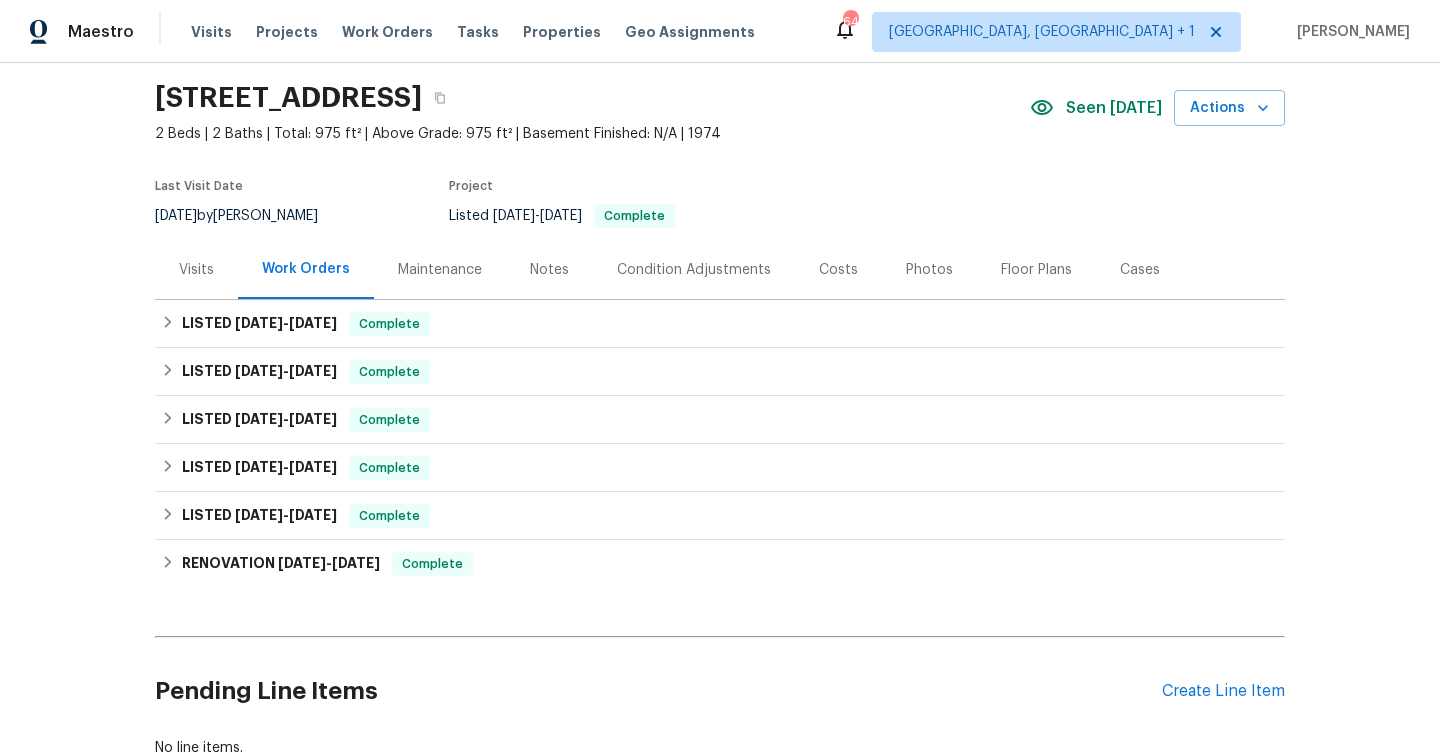 scroll, scrollTop: 203, scrollLeft: 0, axis: vertical 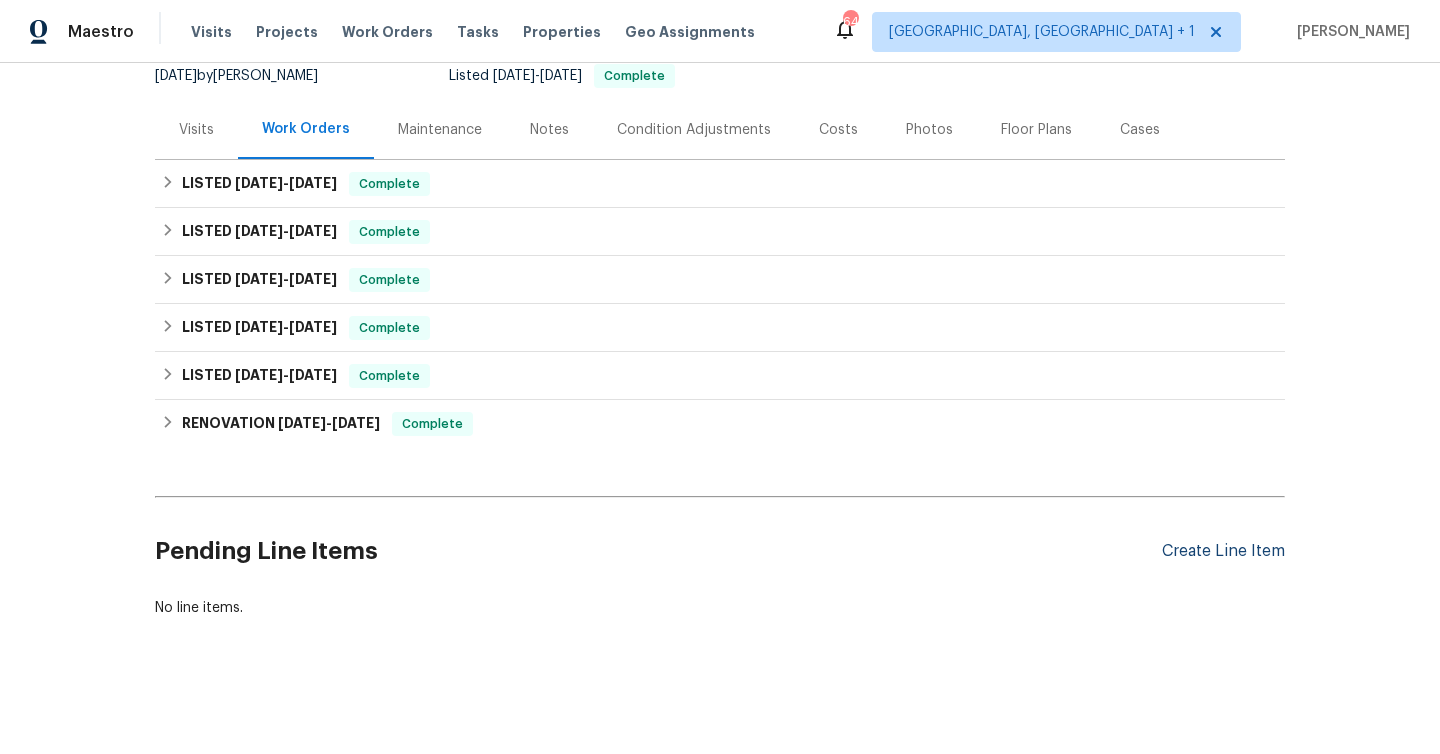 click on "Create Line Item" at bounding box center [1223, 551] 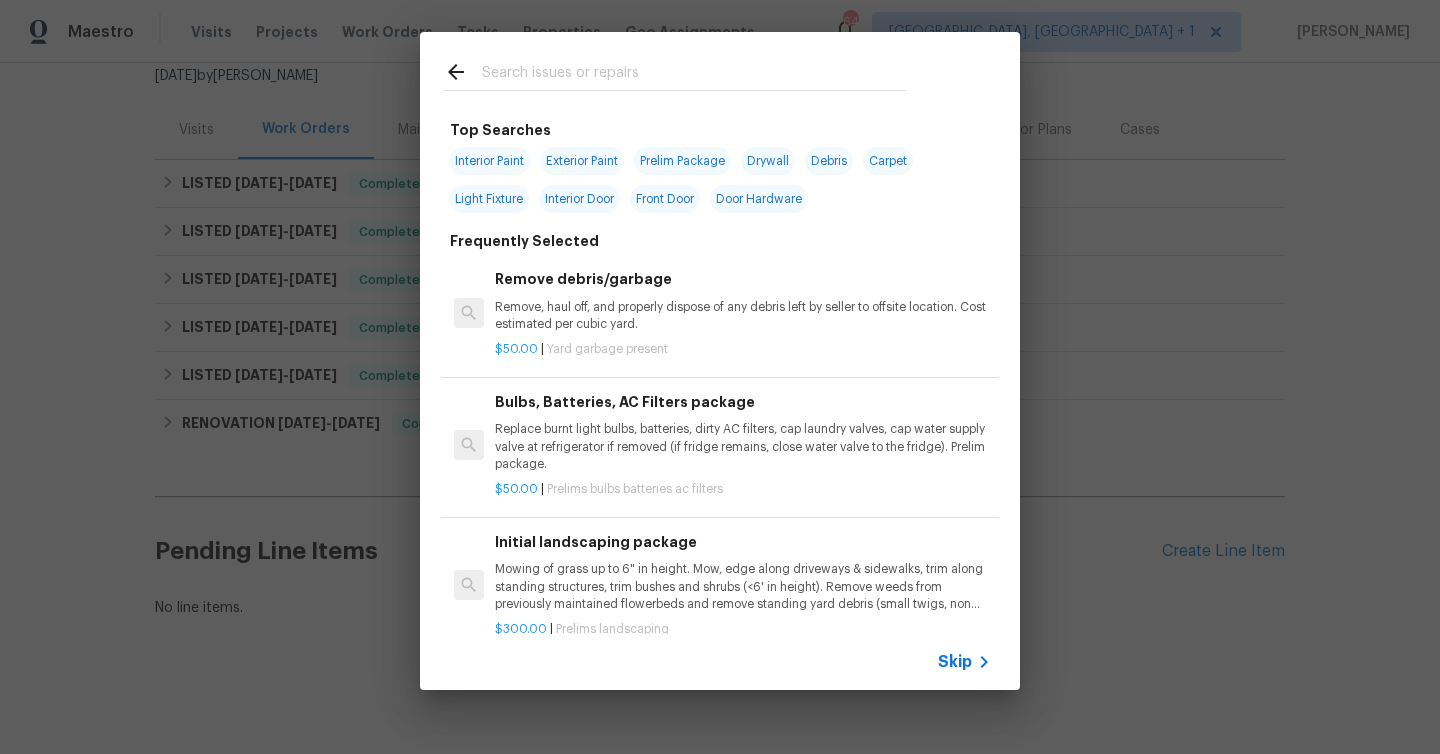 click at bounding box center (694, 75) 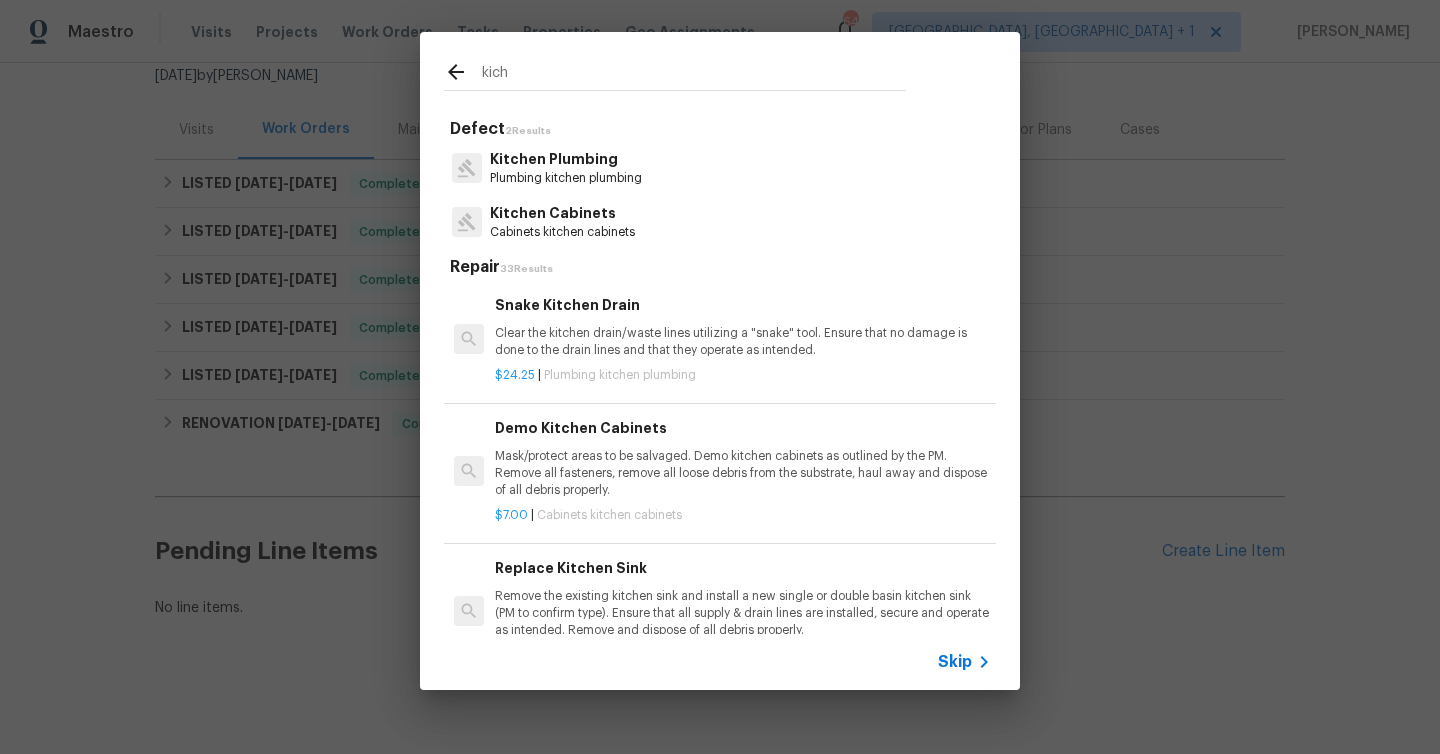 type on "kich" 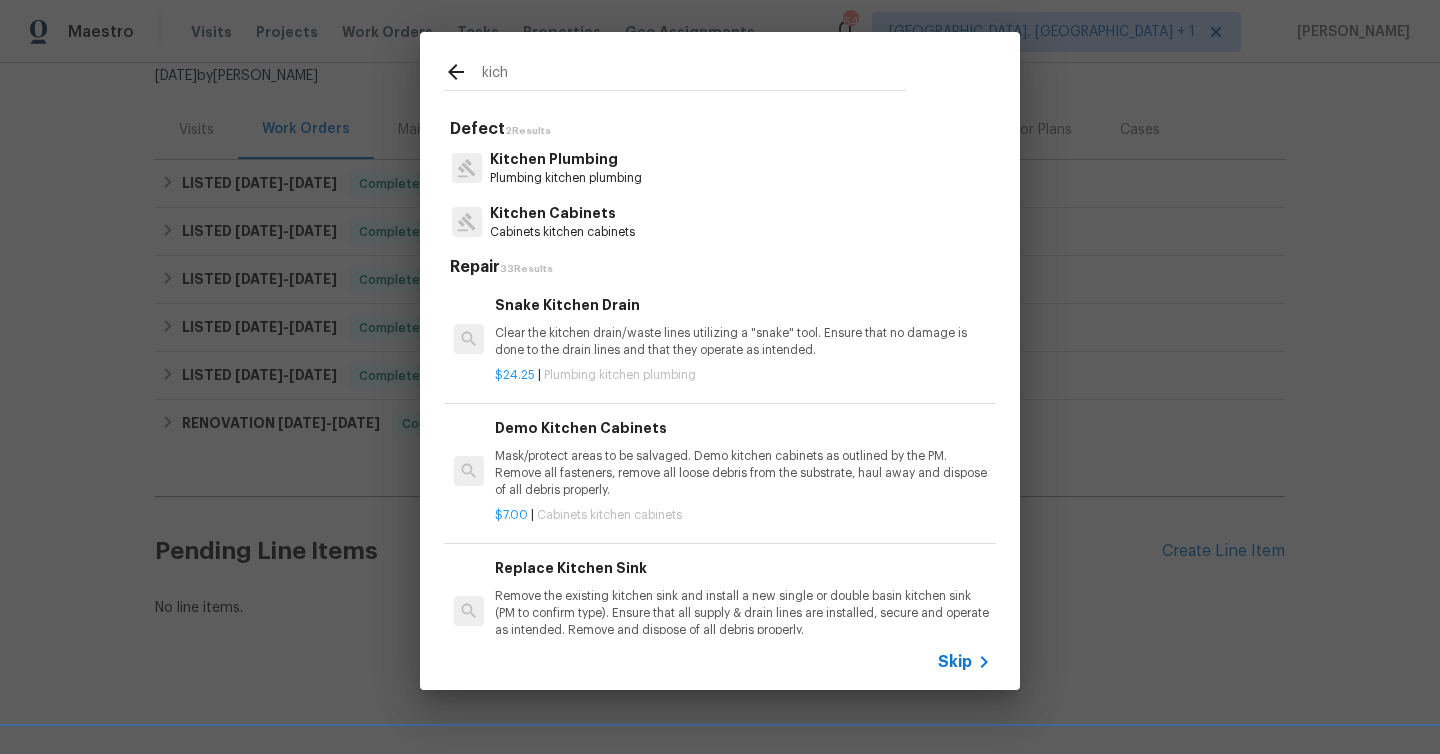 click on "Kitchen Cabinets" at bounding box center (562, 213) 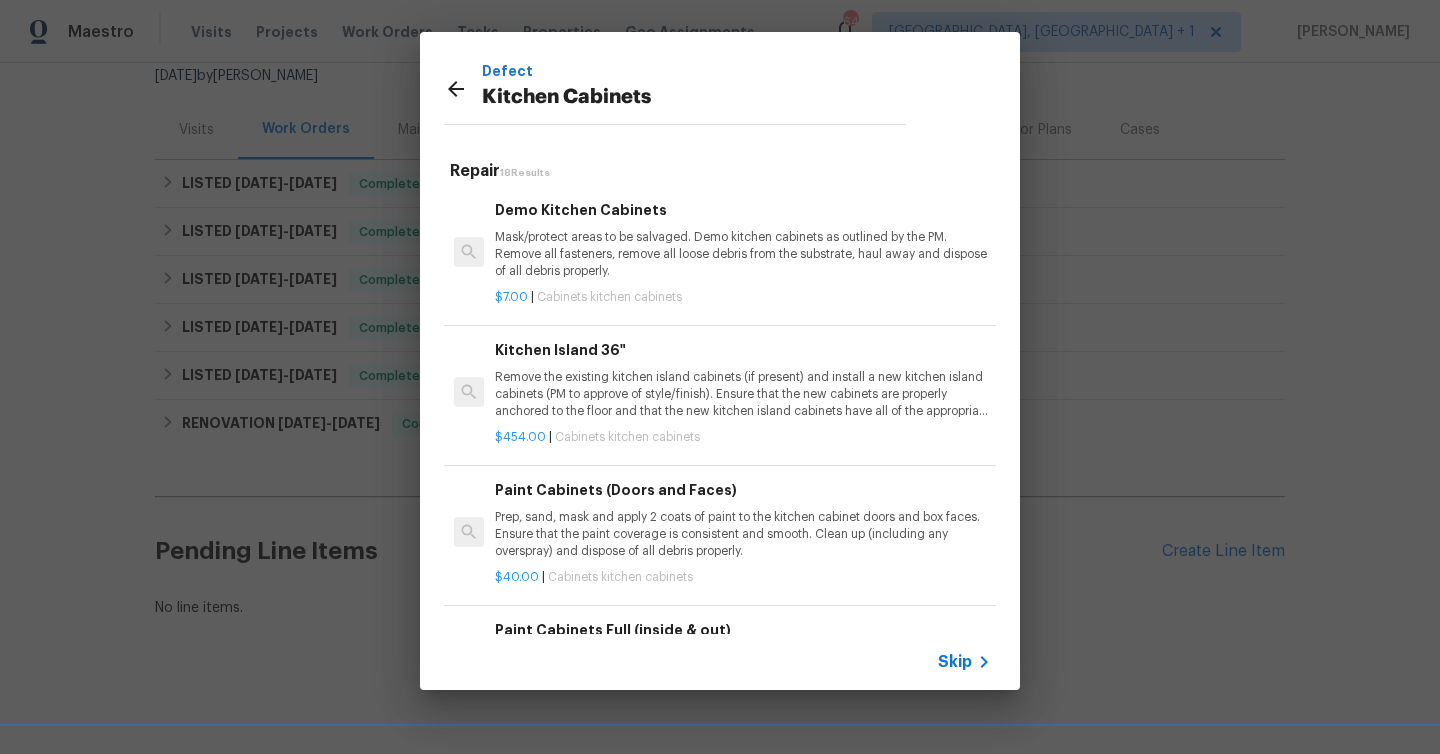 click 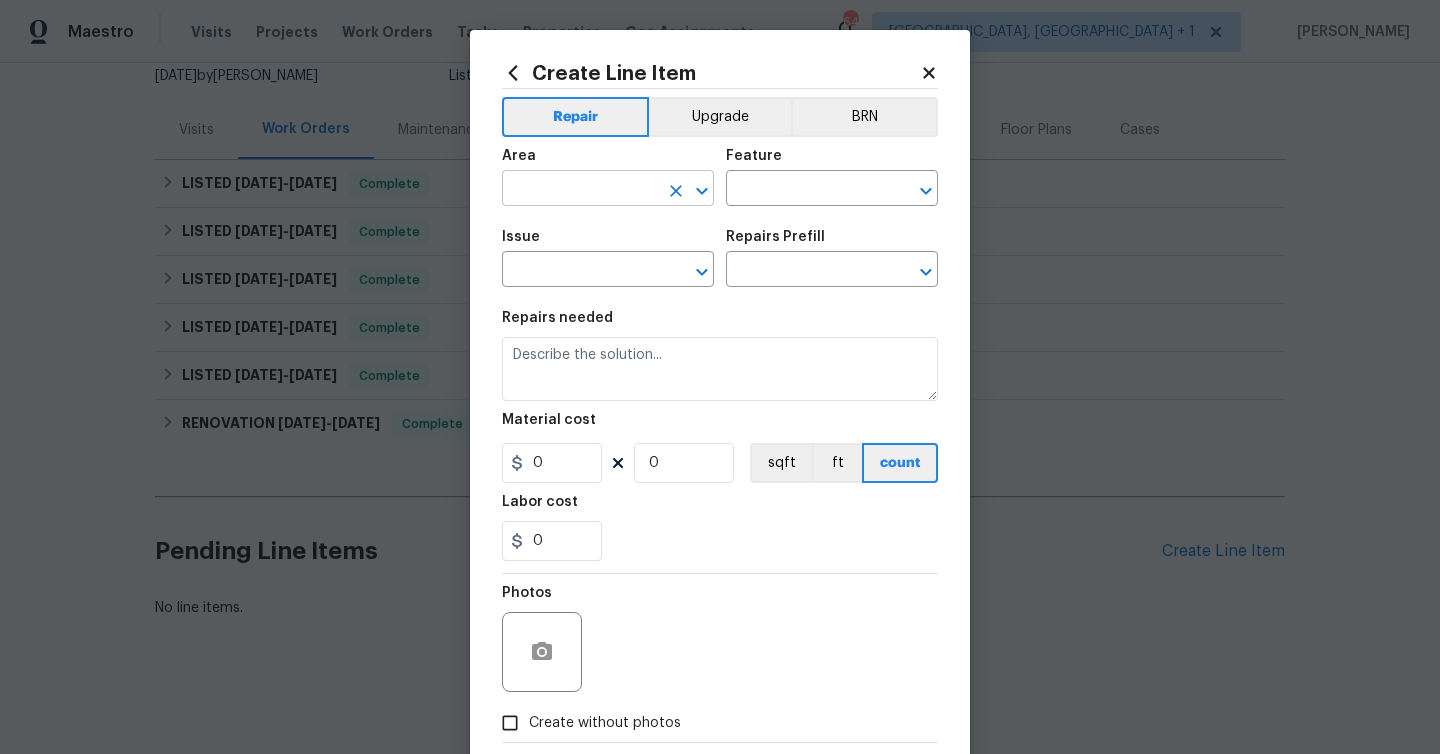 click at bounding box center (580, 190) 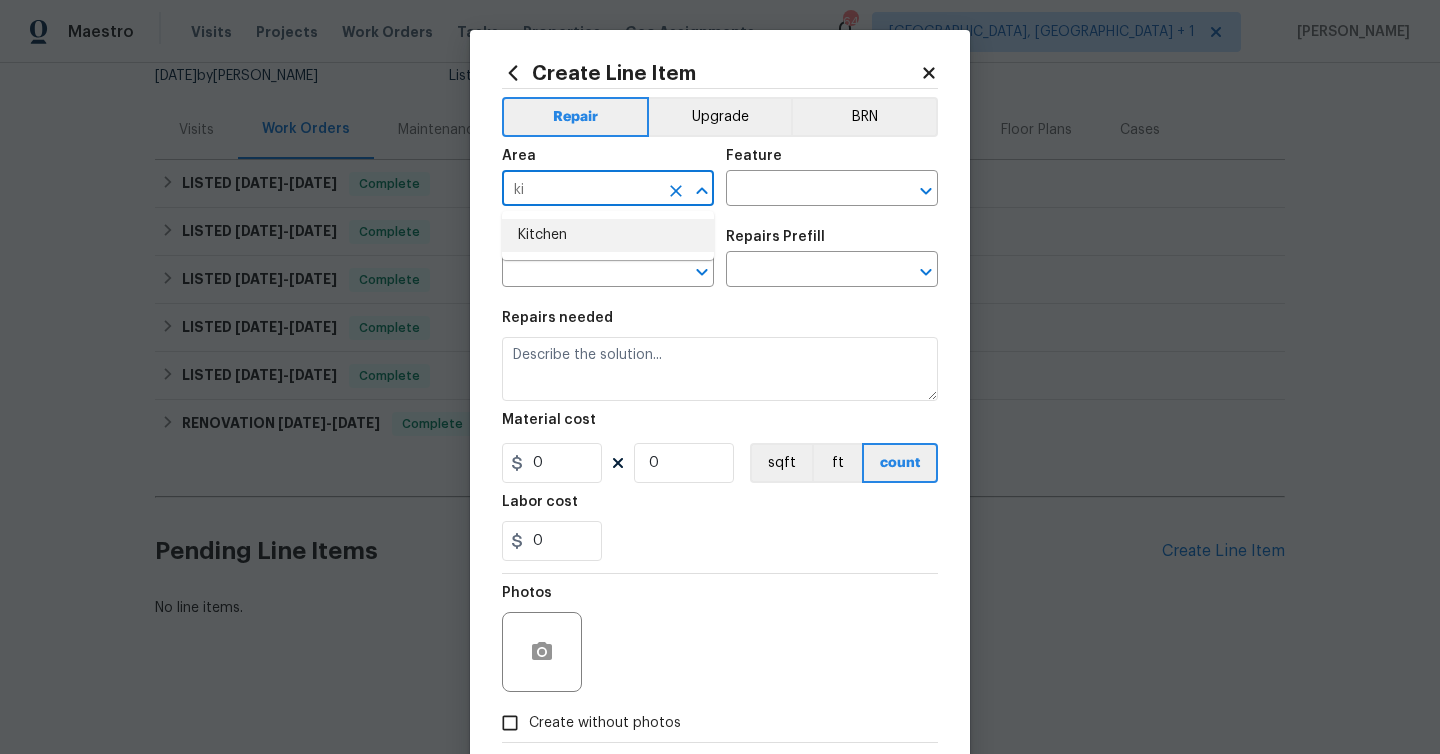 click on "Kitchen" at bounding box center [608, 235] 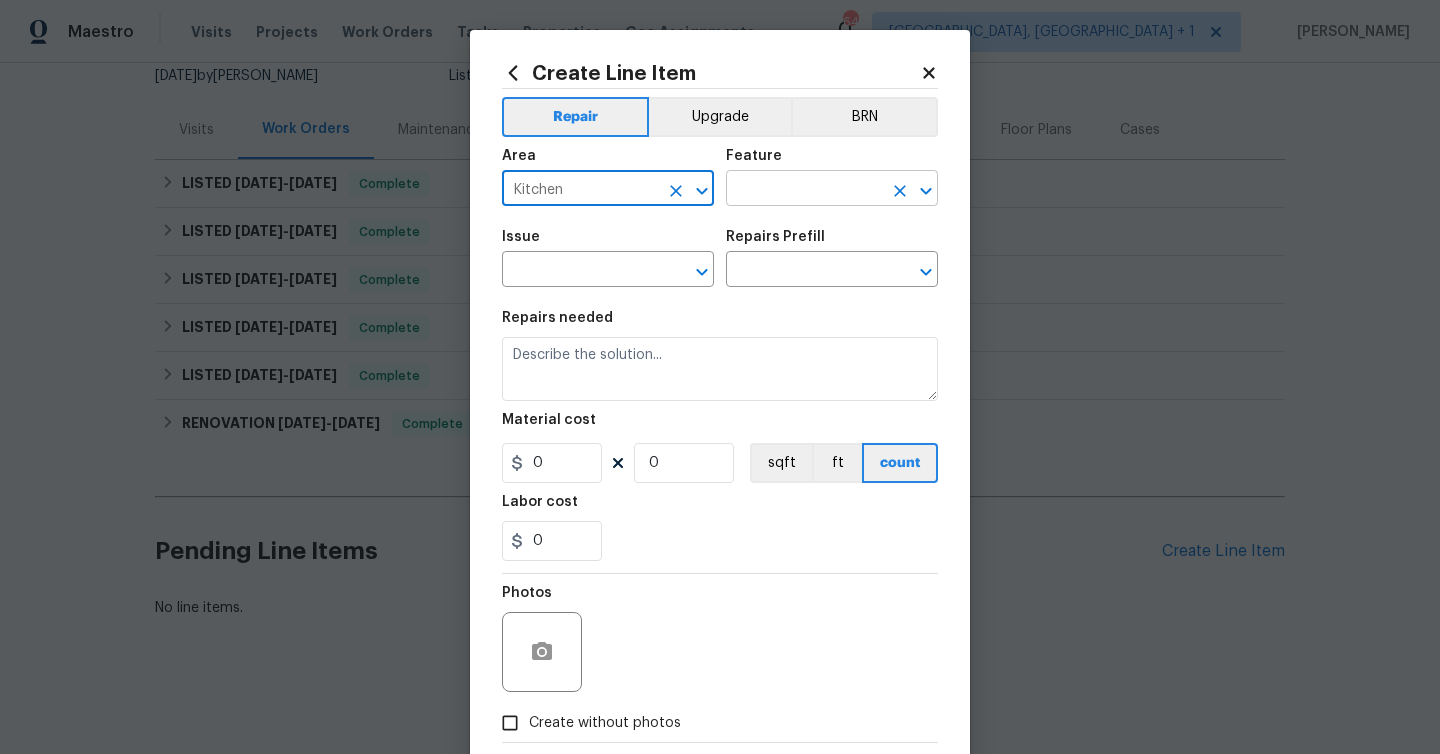 type on "Kitchen" 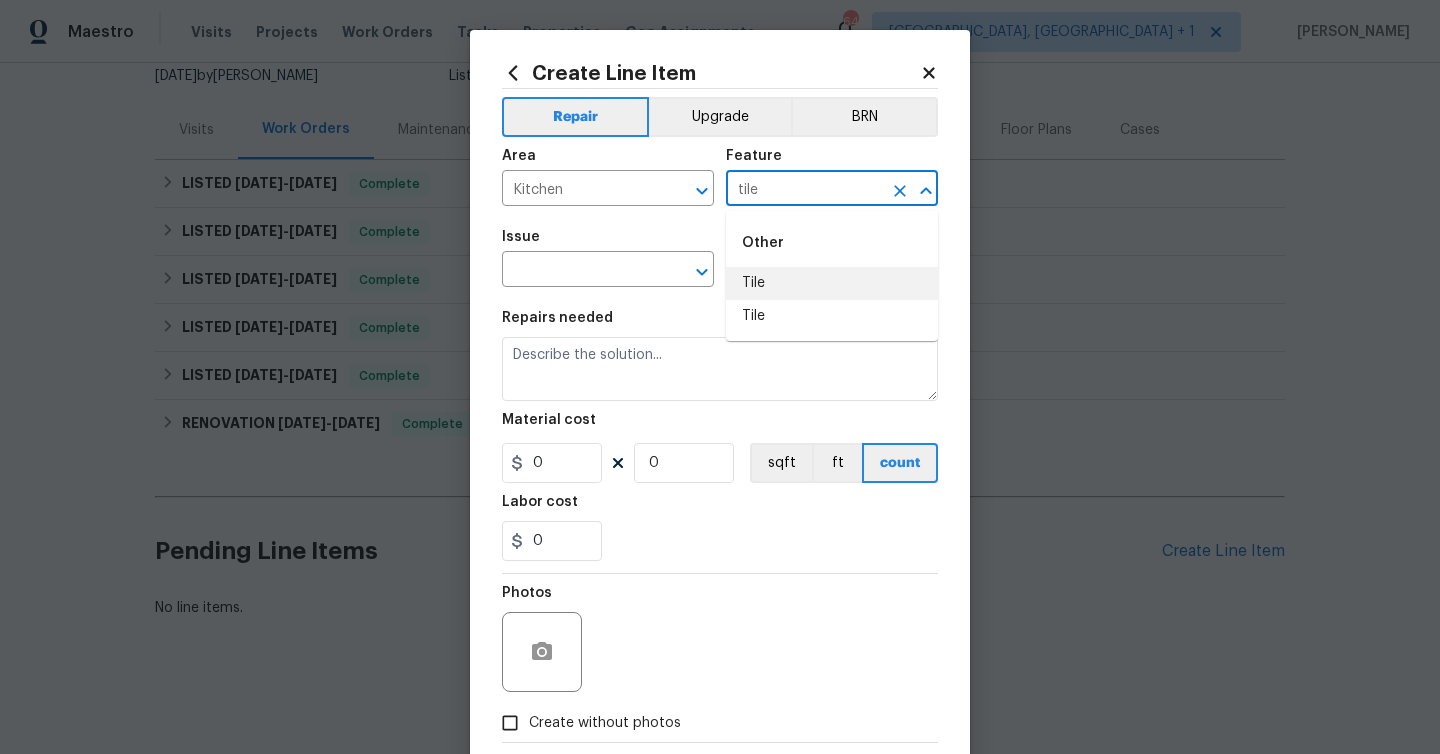 click on "Tile" at bounding box center (832, 283) 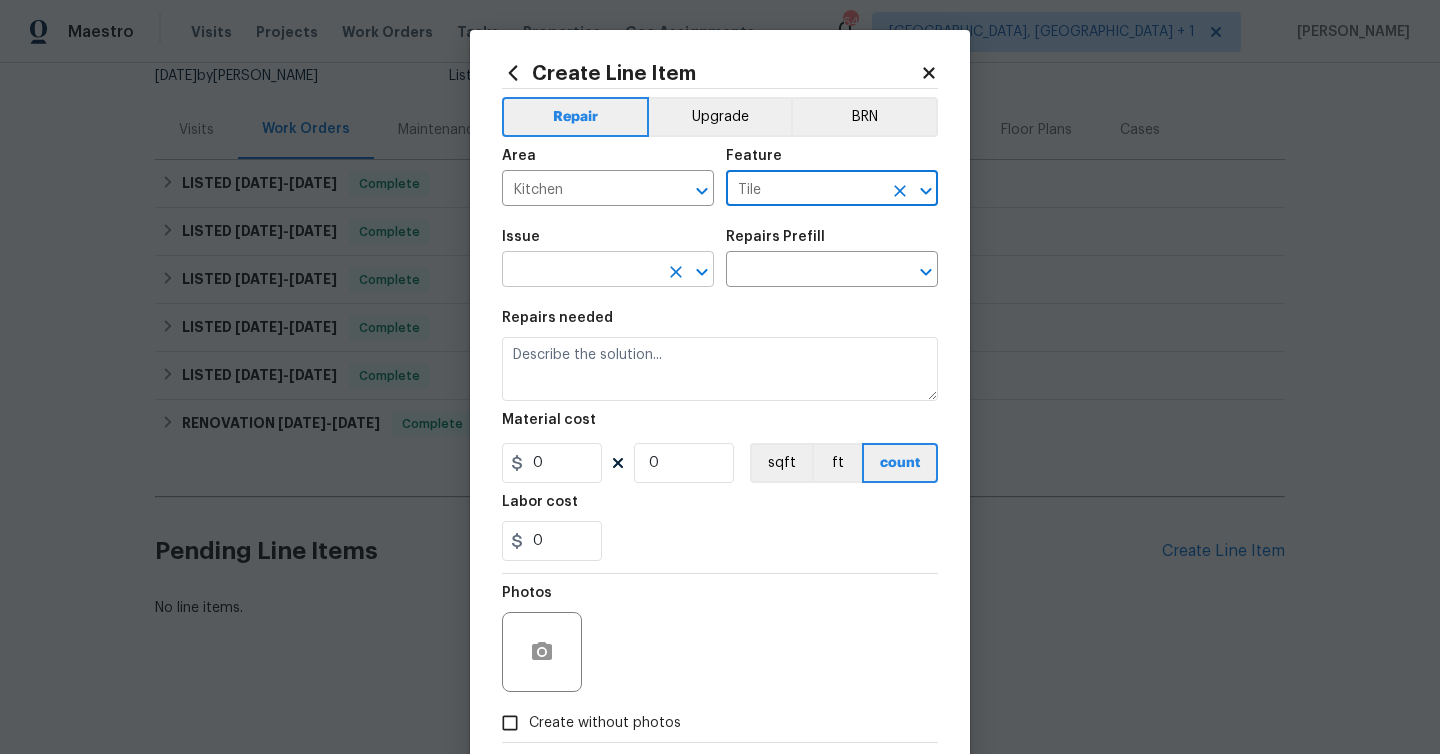 type on "Tile" 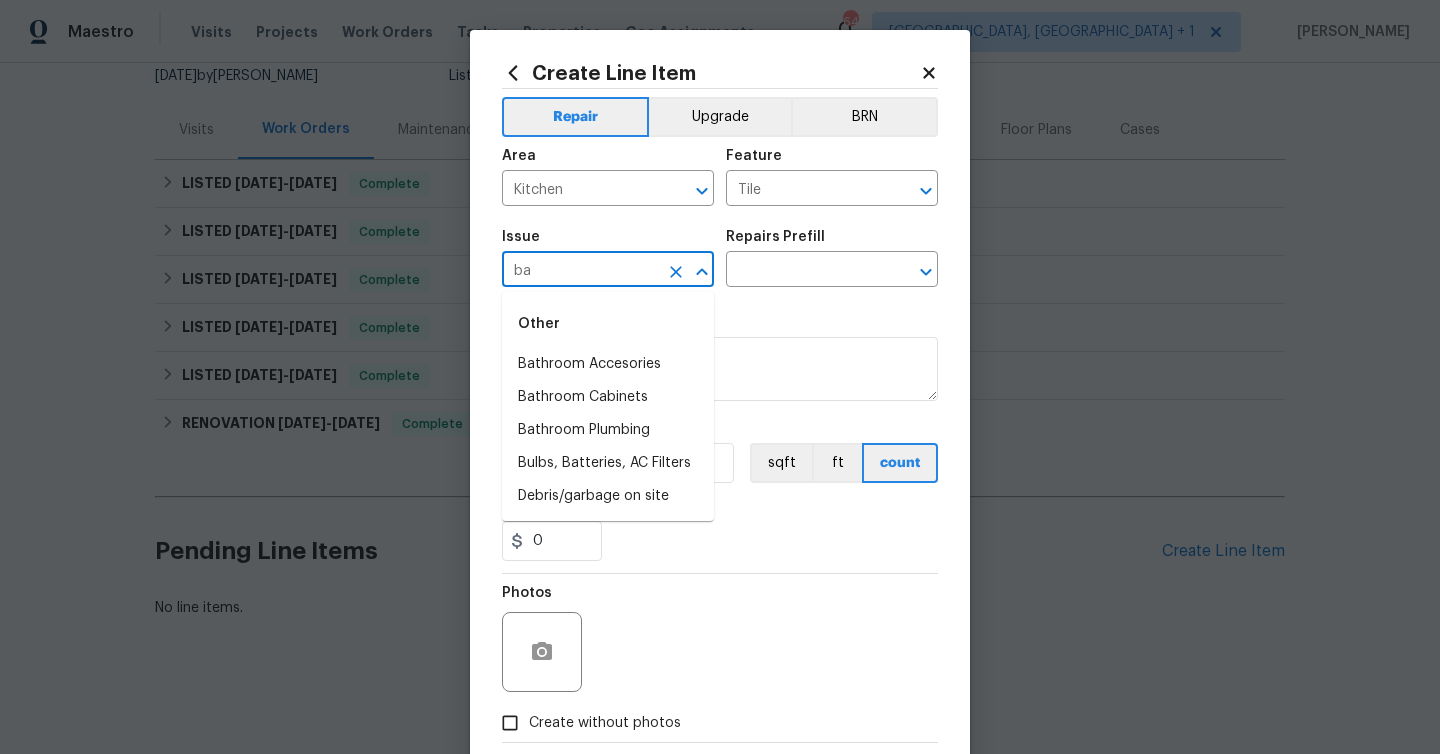 type on "b" 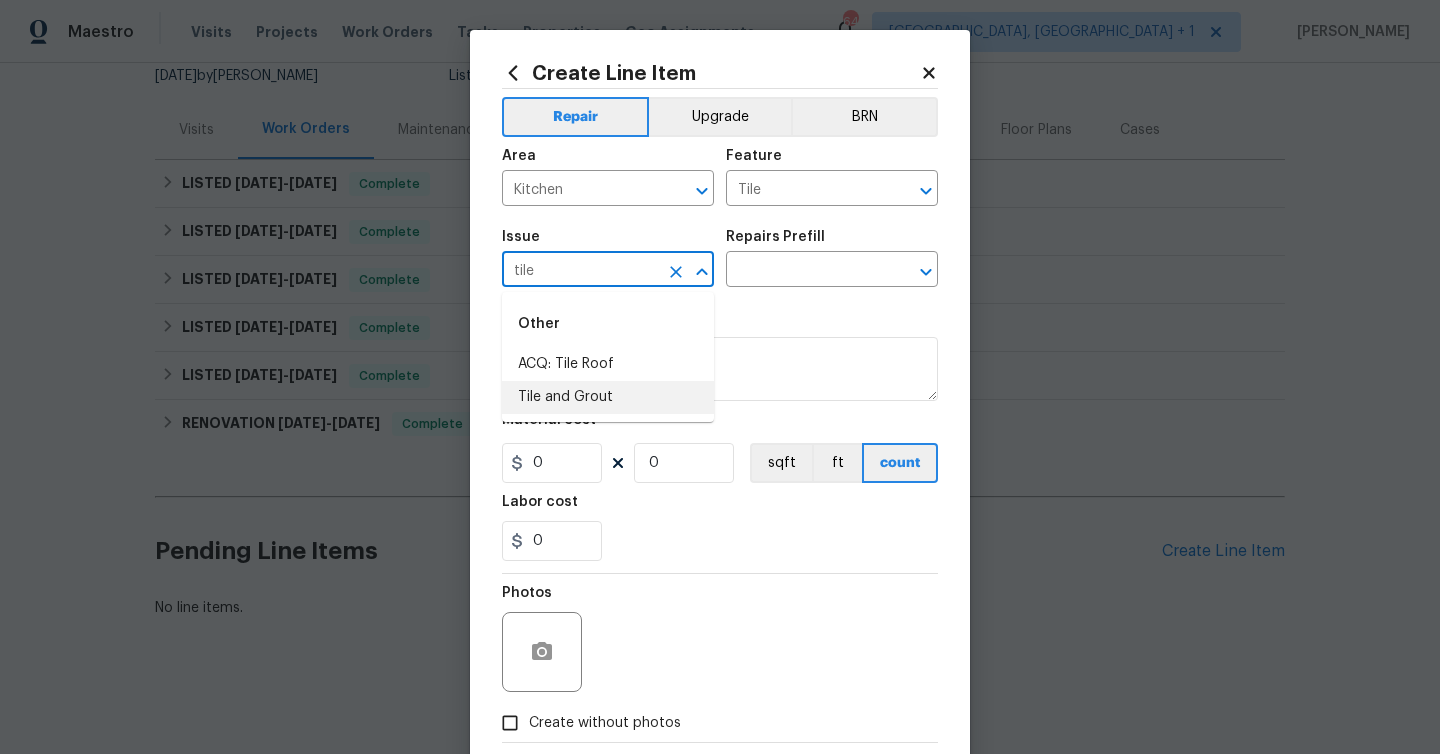 click on "Tile and Grout" at bounding box center (608, 397) 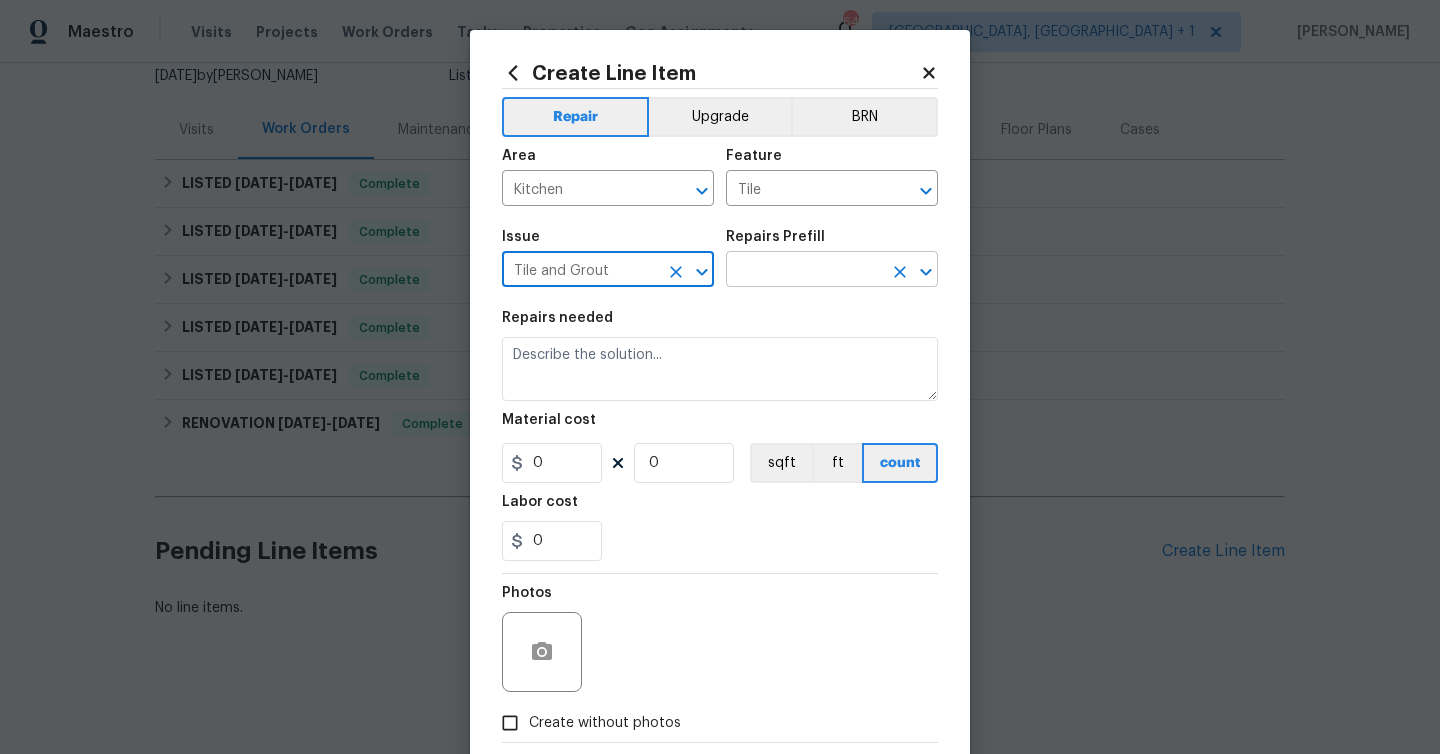 type on "Tile and Grout" 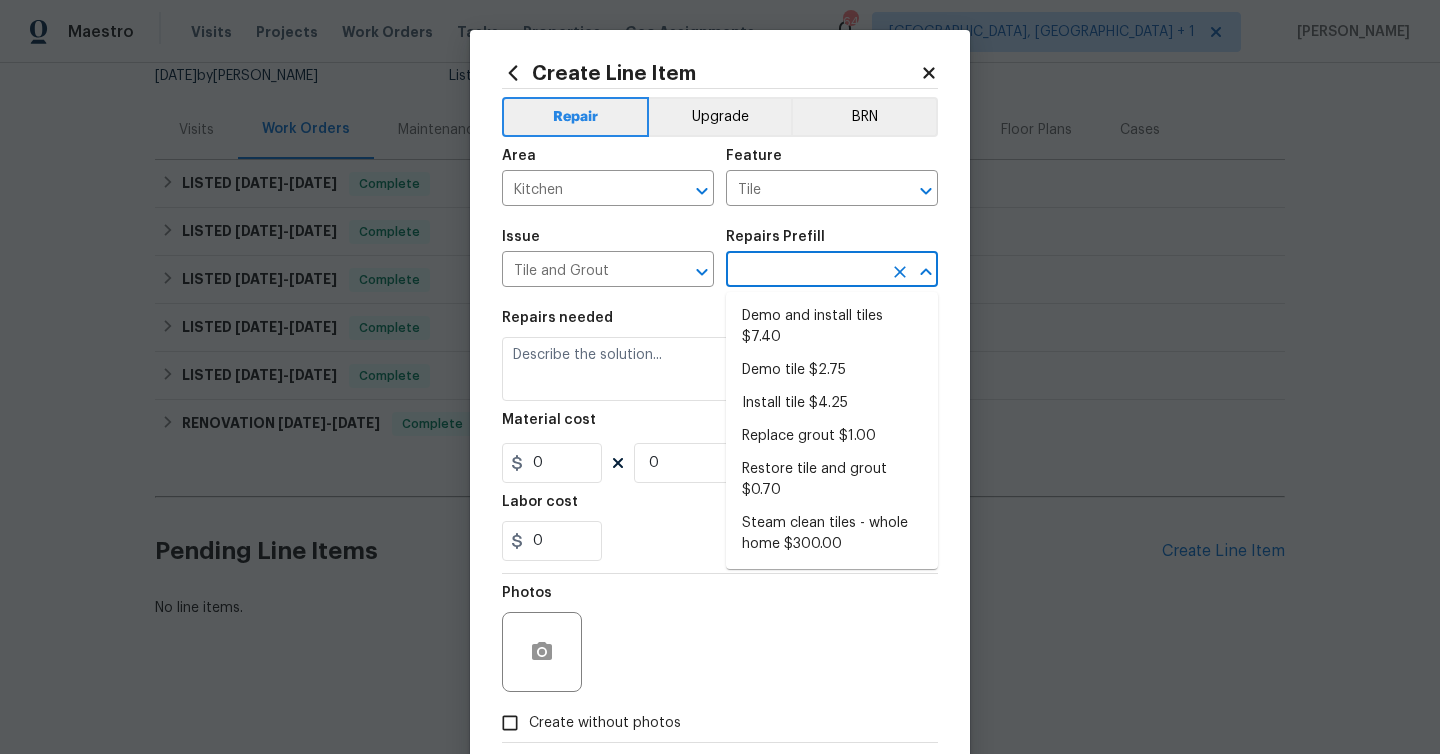 click at bounding box center [804, 271] 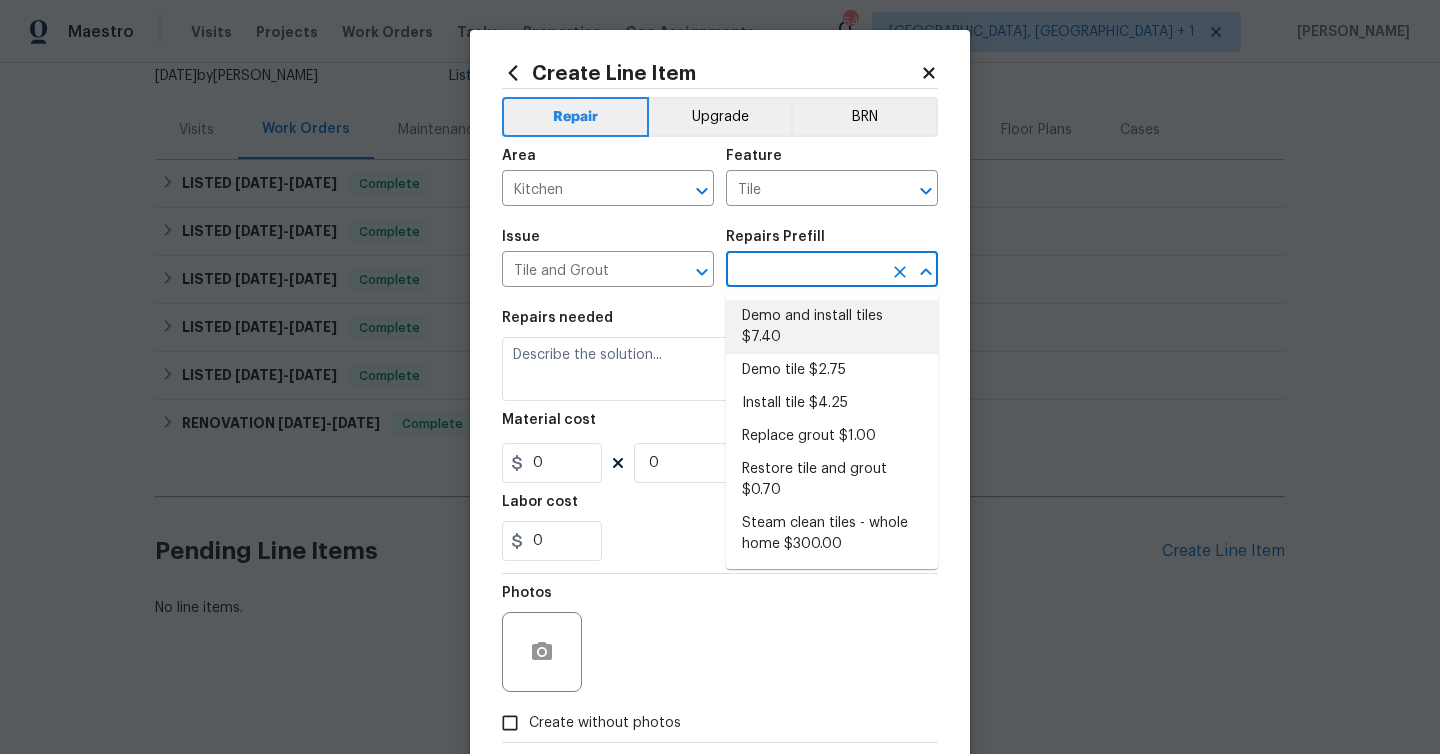 click on "Demo and install tiles $7.40" at bounding box center (832, 327) 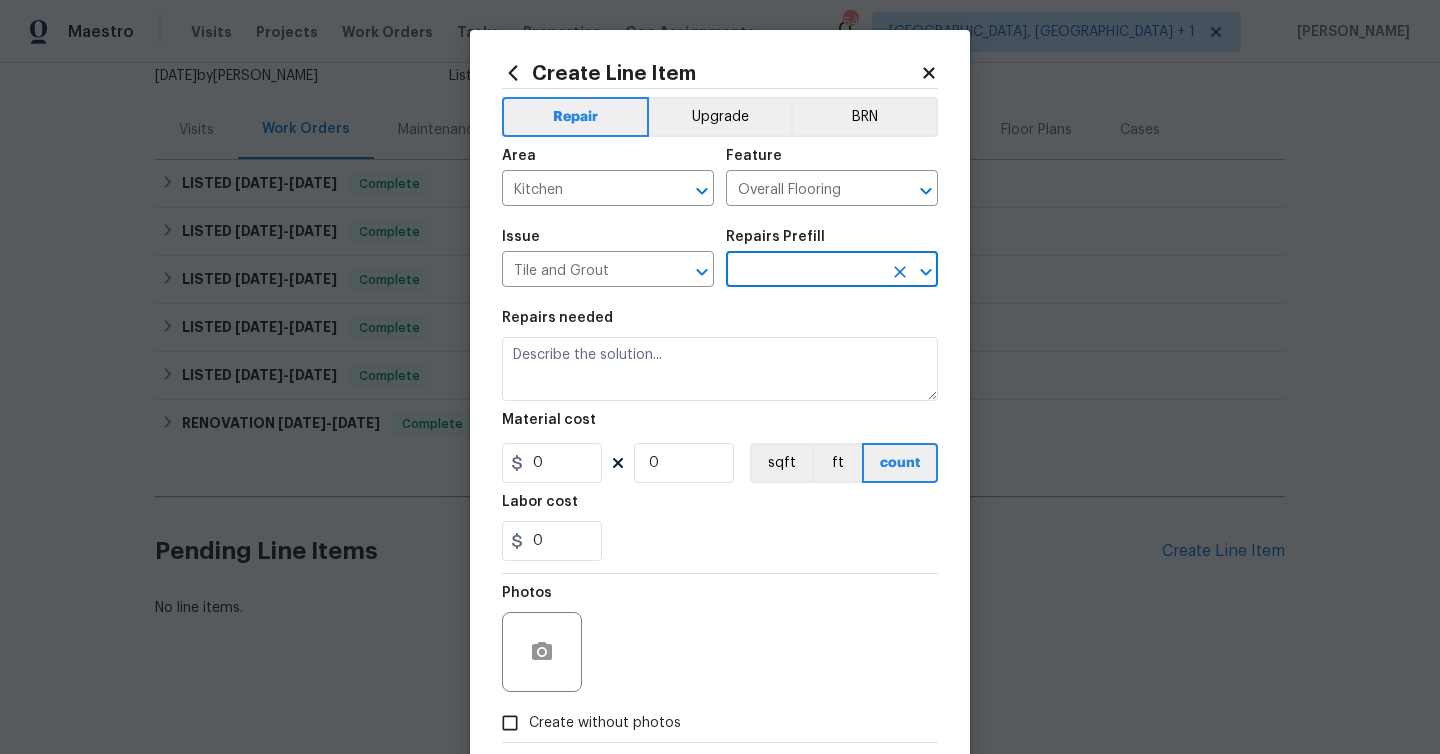 type on "Demo and install tiles $7.40" 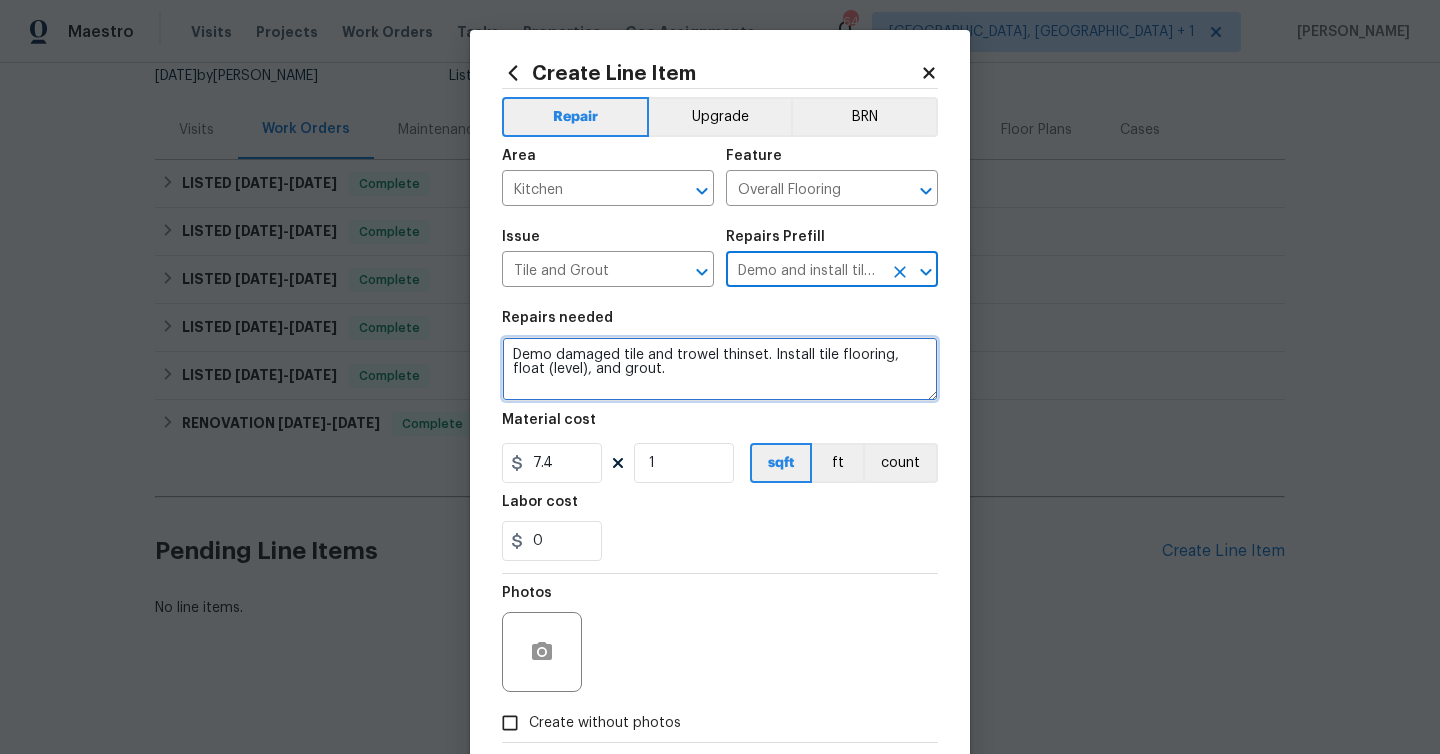 click on "Demo damaged tile and trowel thinset. Install tile flooring, float (level), and grout." at bounding box center (720, 369) 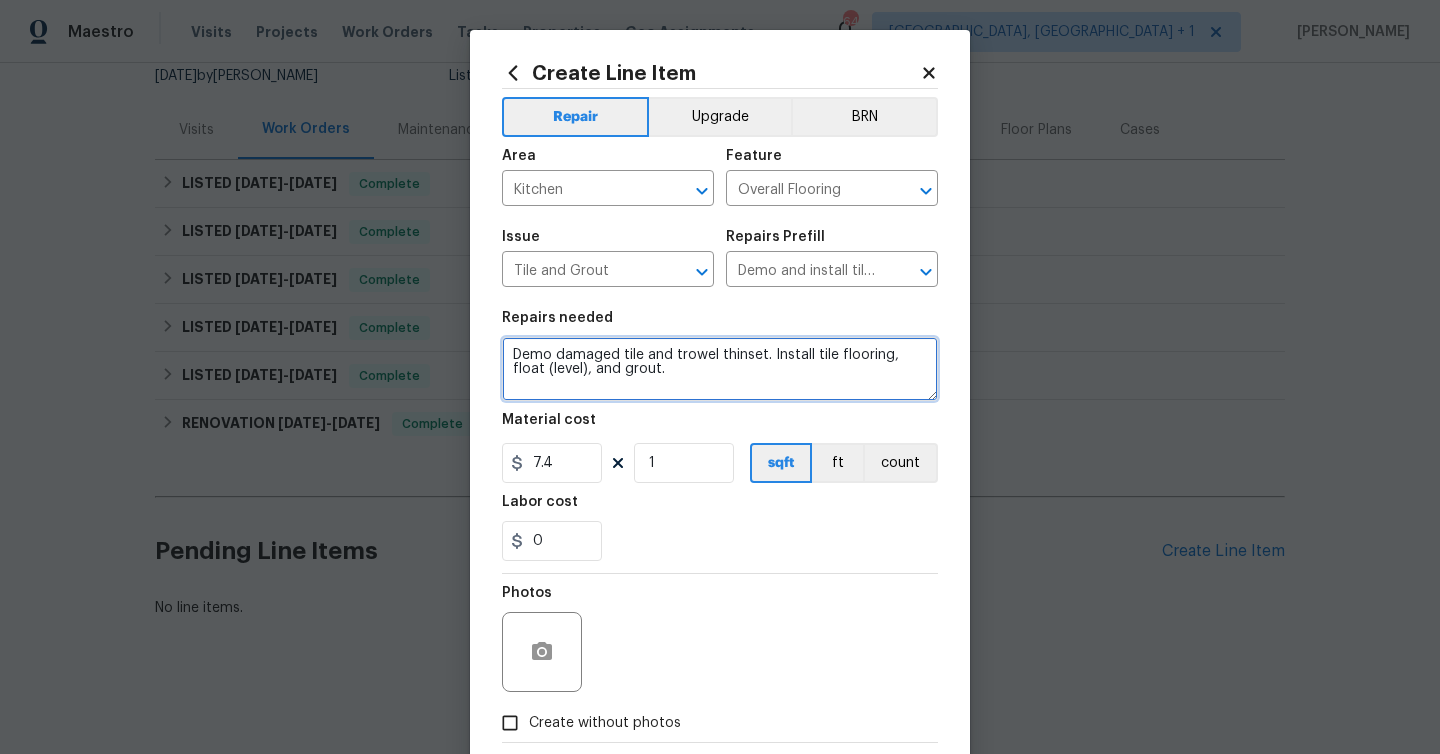 click on "Demo damaged tile and trowel thinset. Install tile flooring, float (level), and grout." at bounding box center [720, 369] 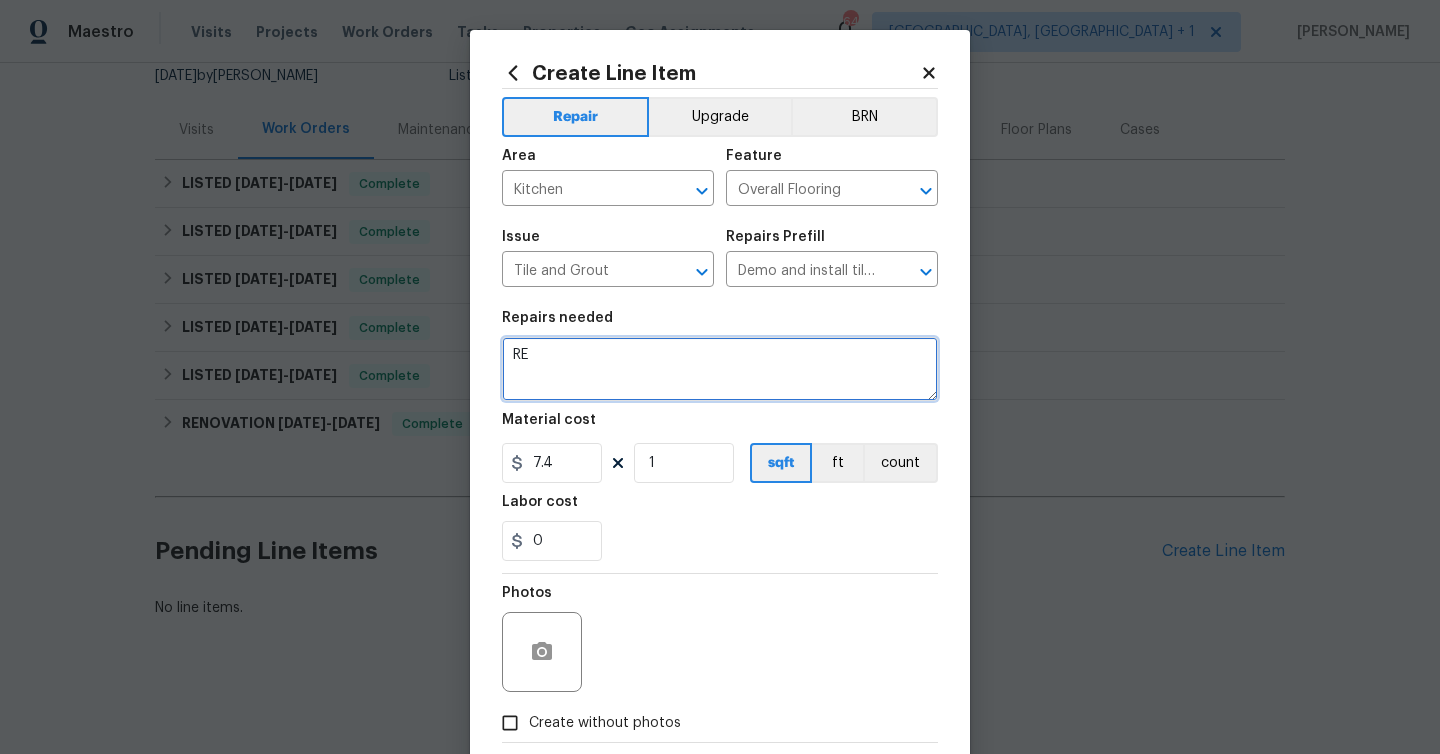 type on "R" 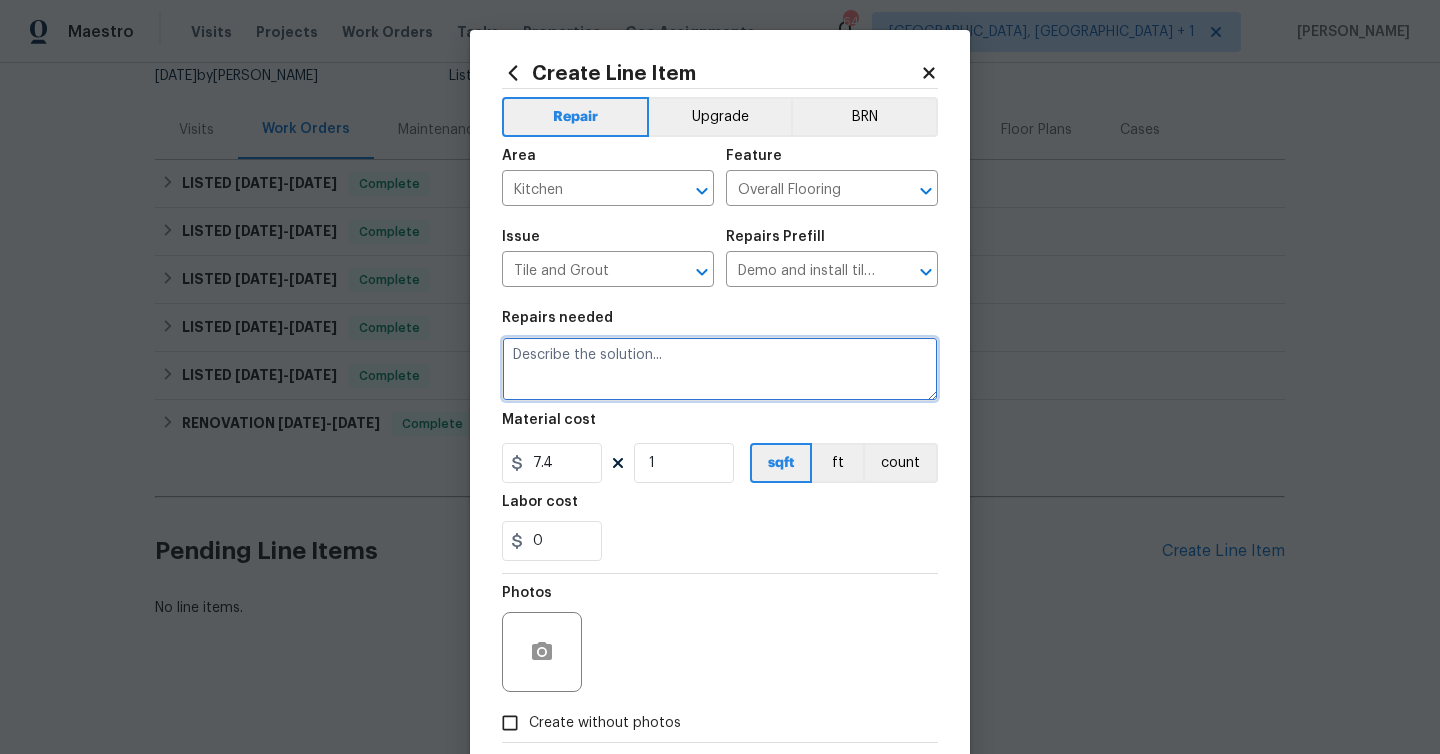 paste on "emove the wooden slatted backsplash and replace with subway tile" 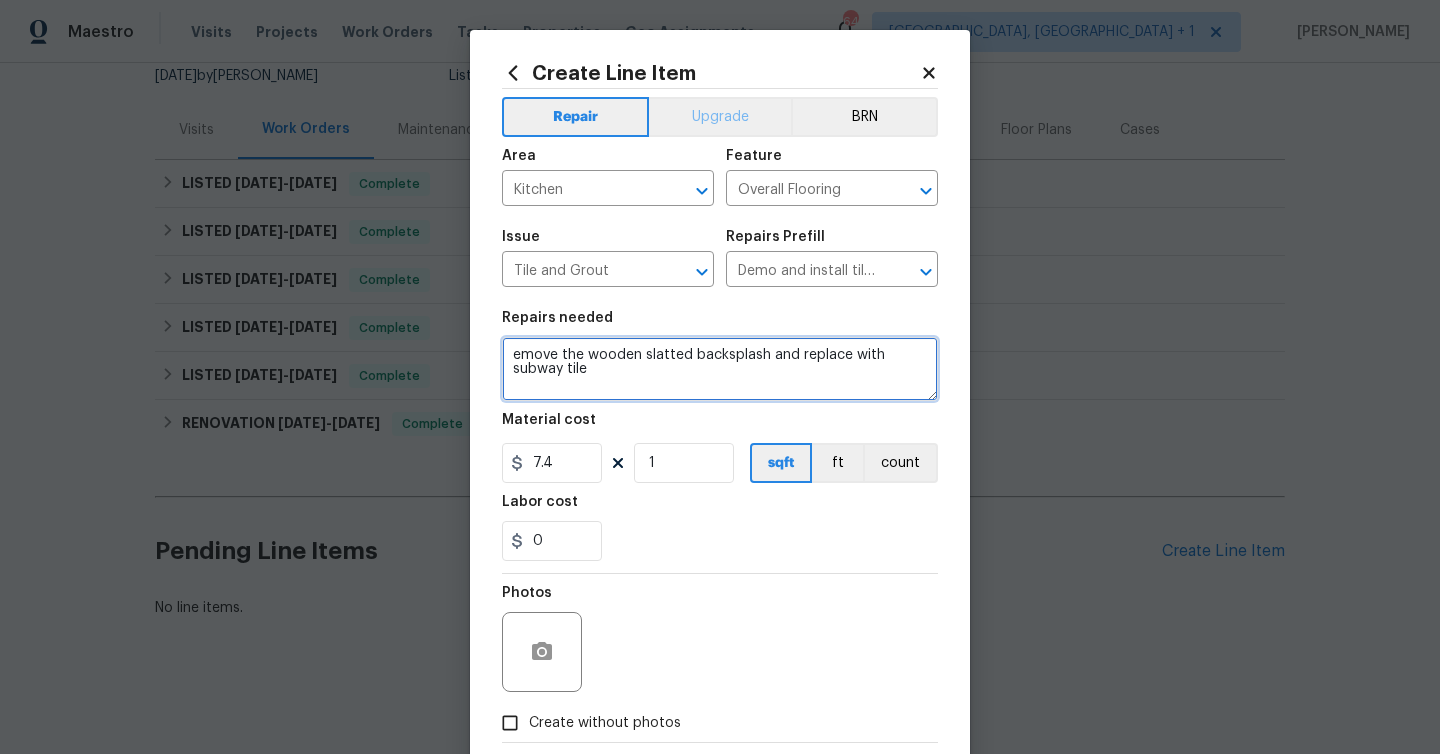 type on "emove the wooden slatted backsplash and replace with subway tile" 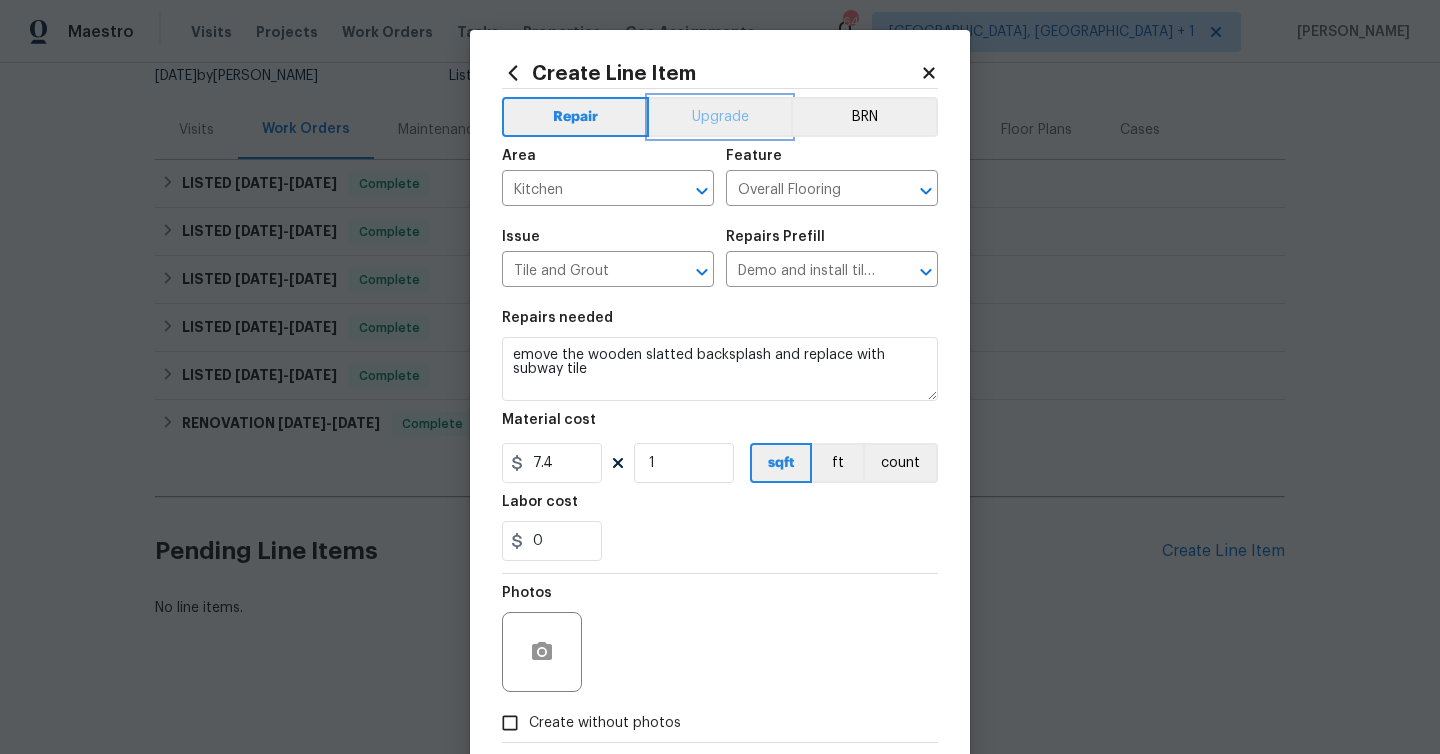 click on "Upgrade" at bounding box center [720, 117] 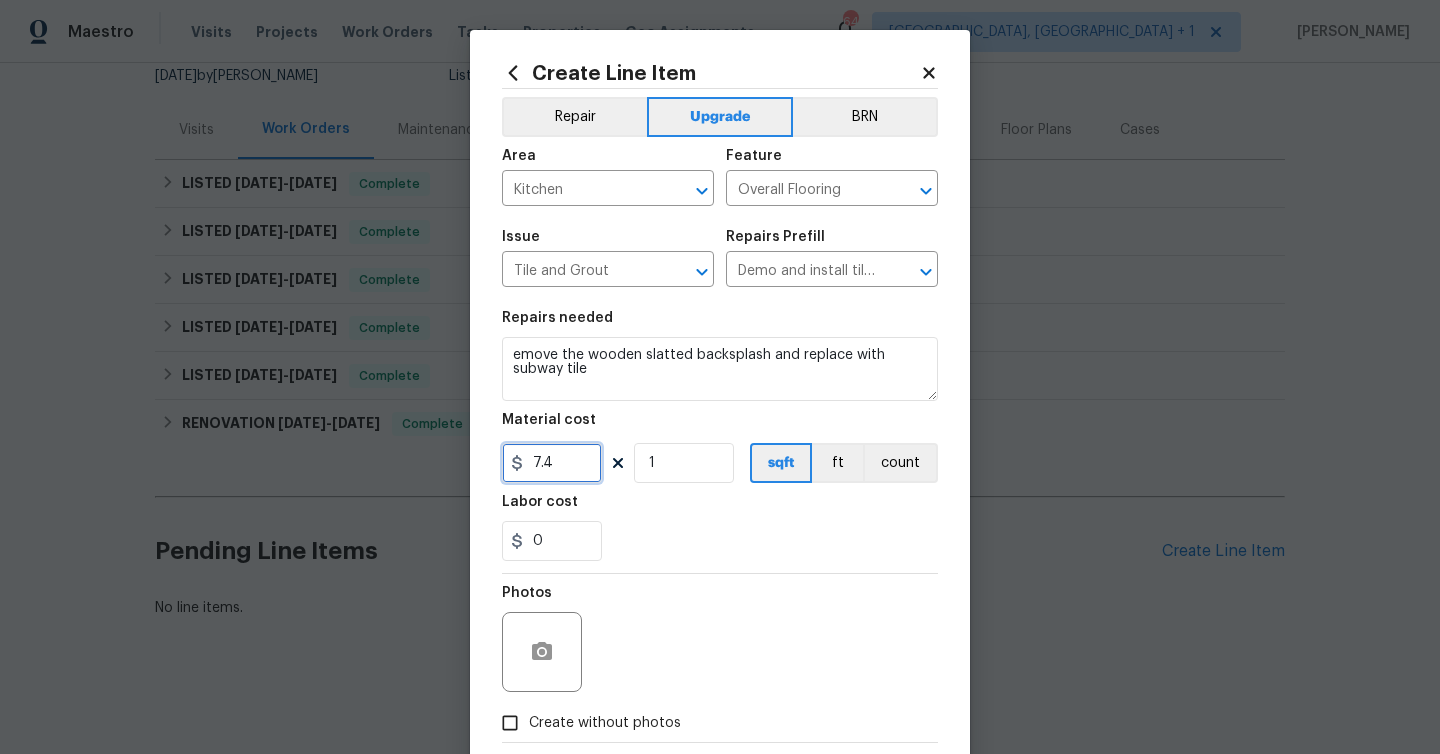 click on "7.4" at bounding box center (552, 463) 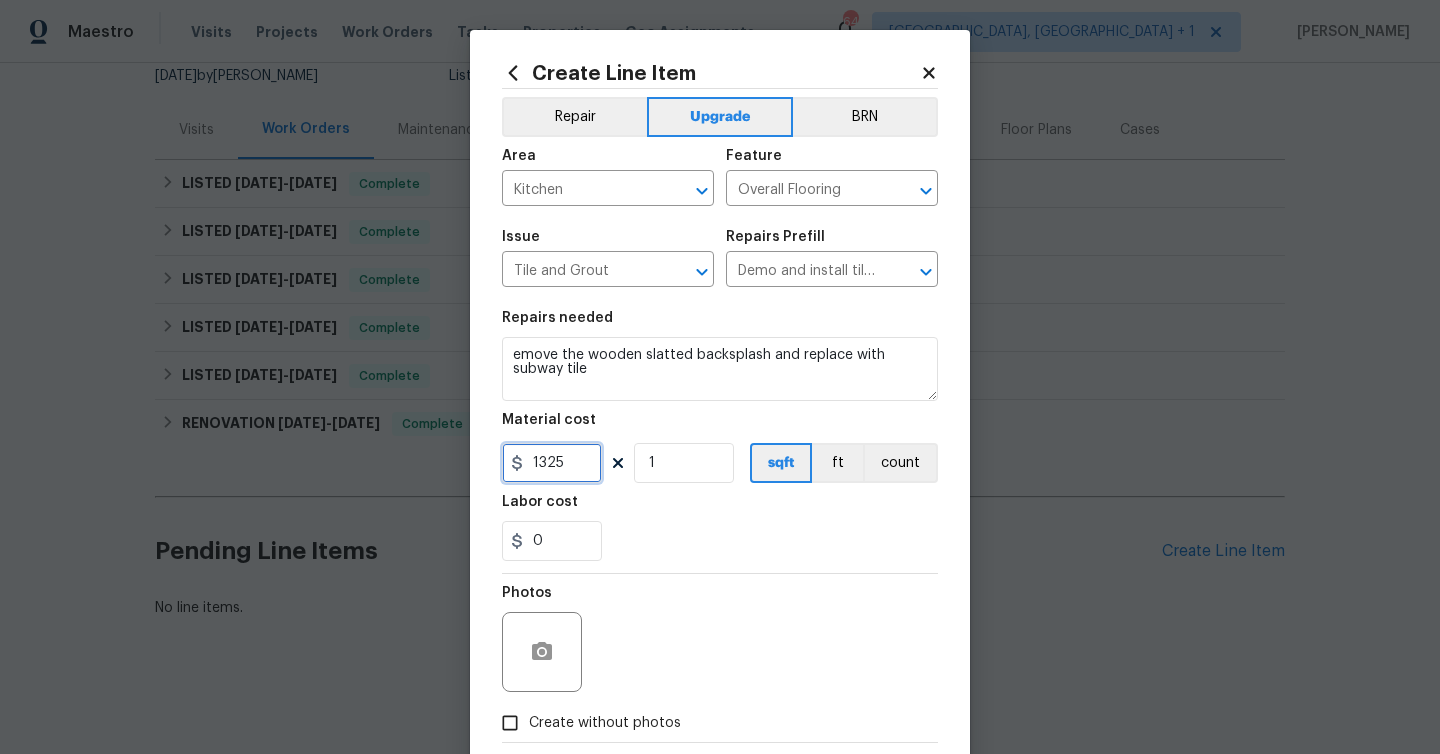 type on "1325" 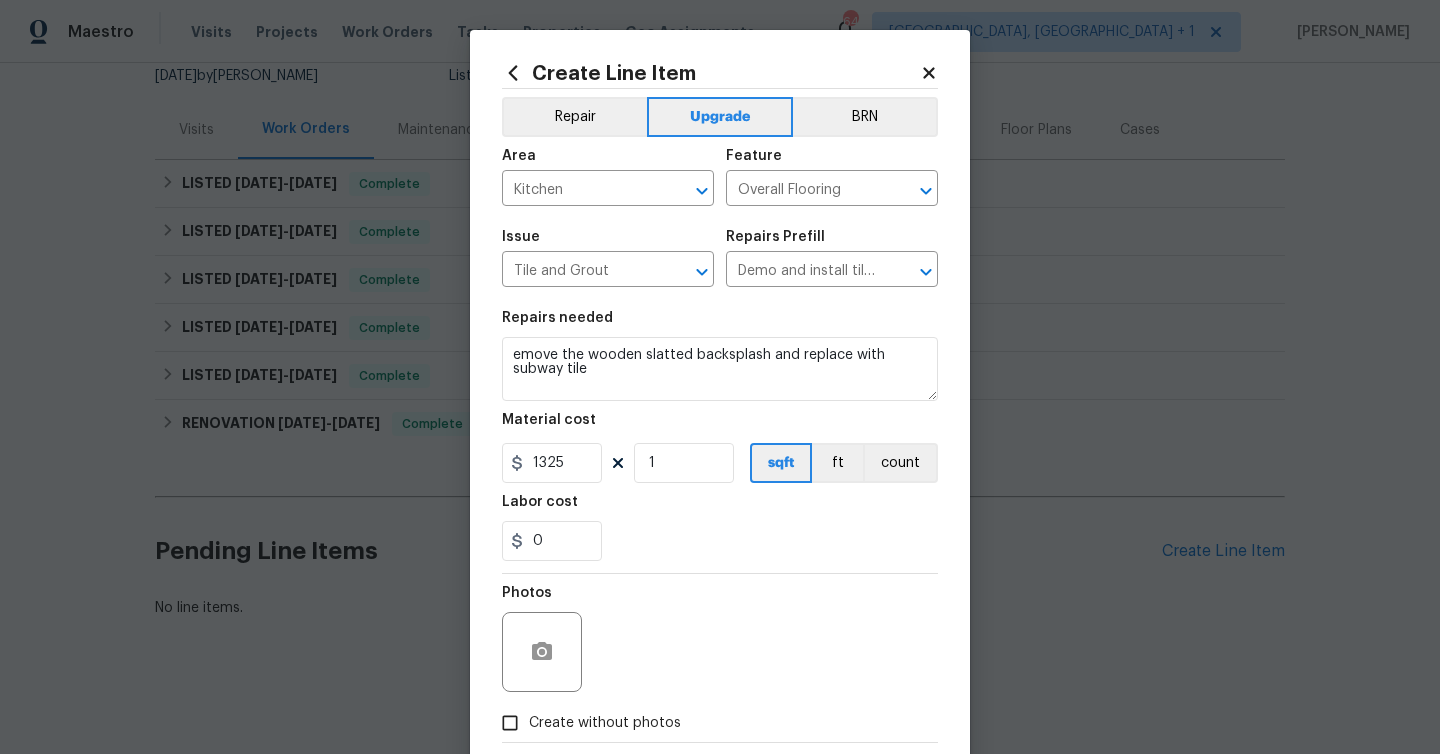 click on "Create without photos" at bounding box center (605, 723) 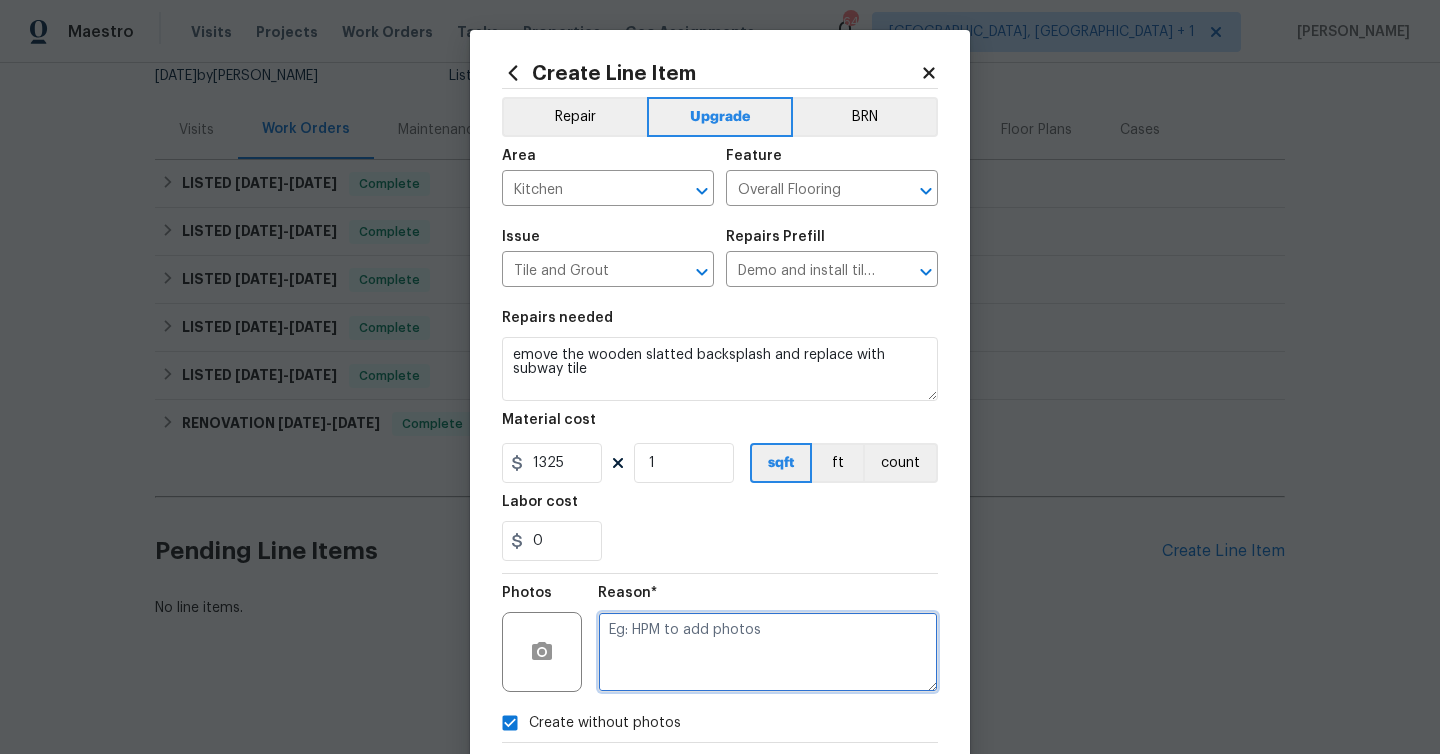 click at bounding box center (768, 652) 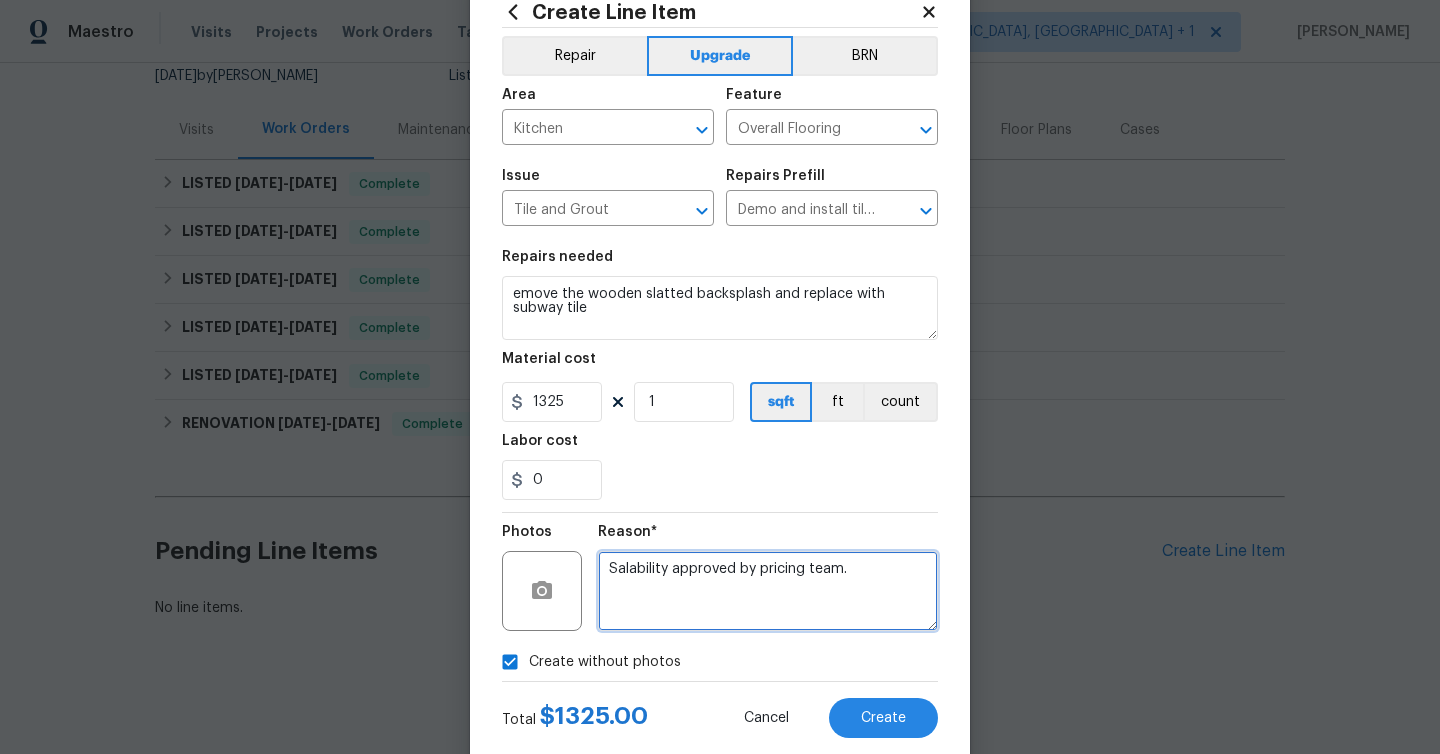 scroll, scrollTop: 37, scrollLeft: 0, axis: vertical 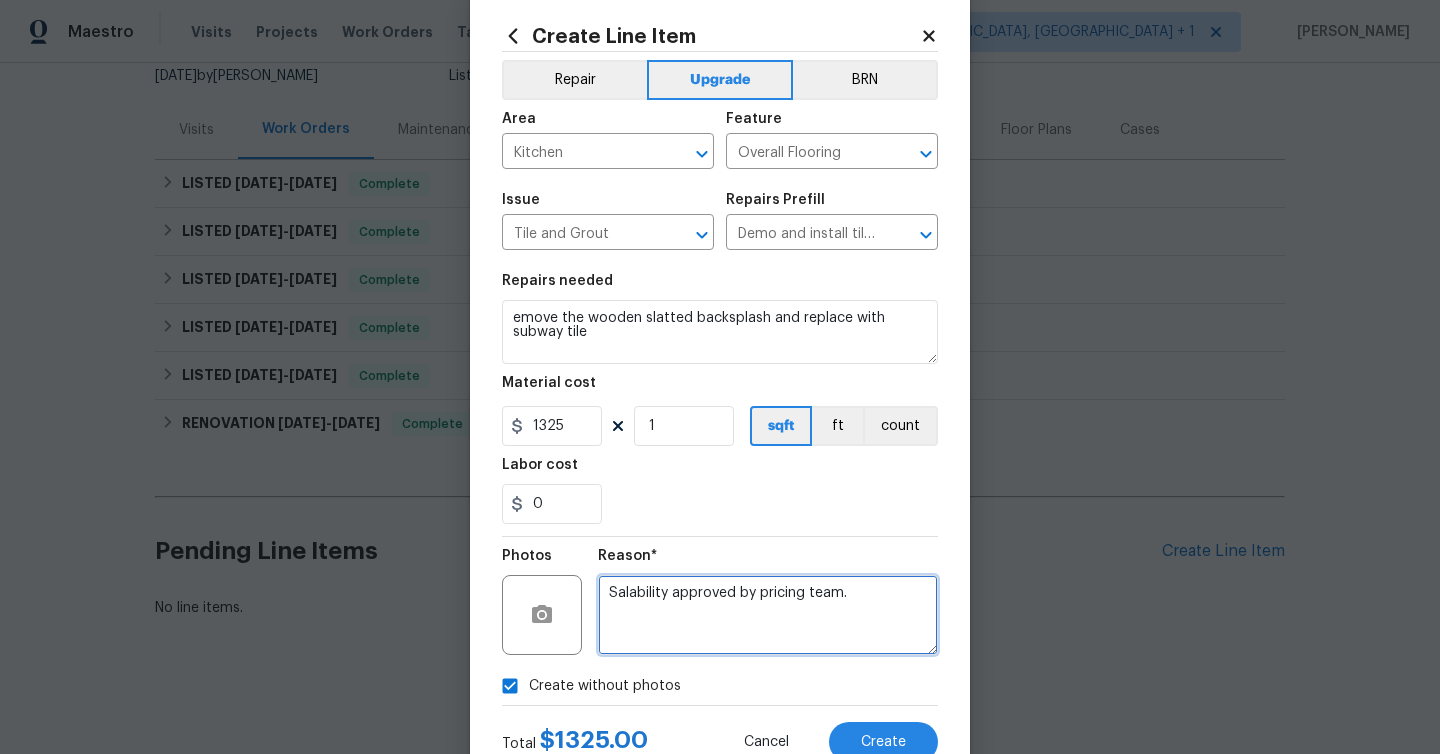 type on "Salability approved by pricing team." 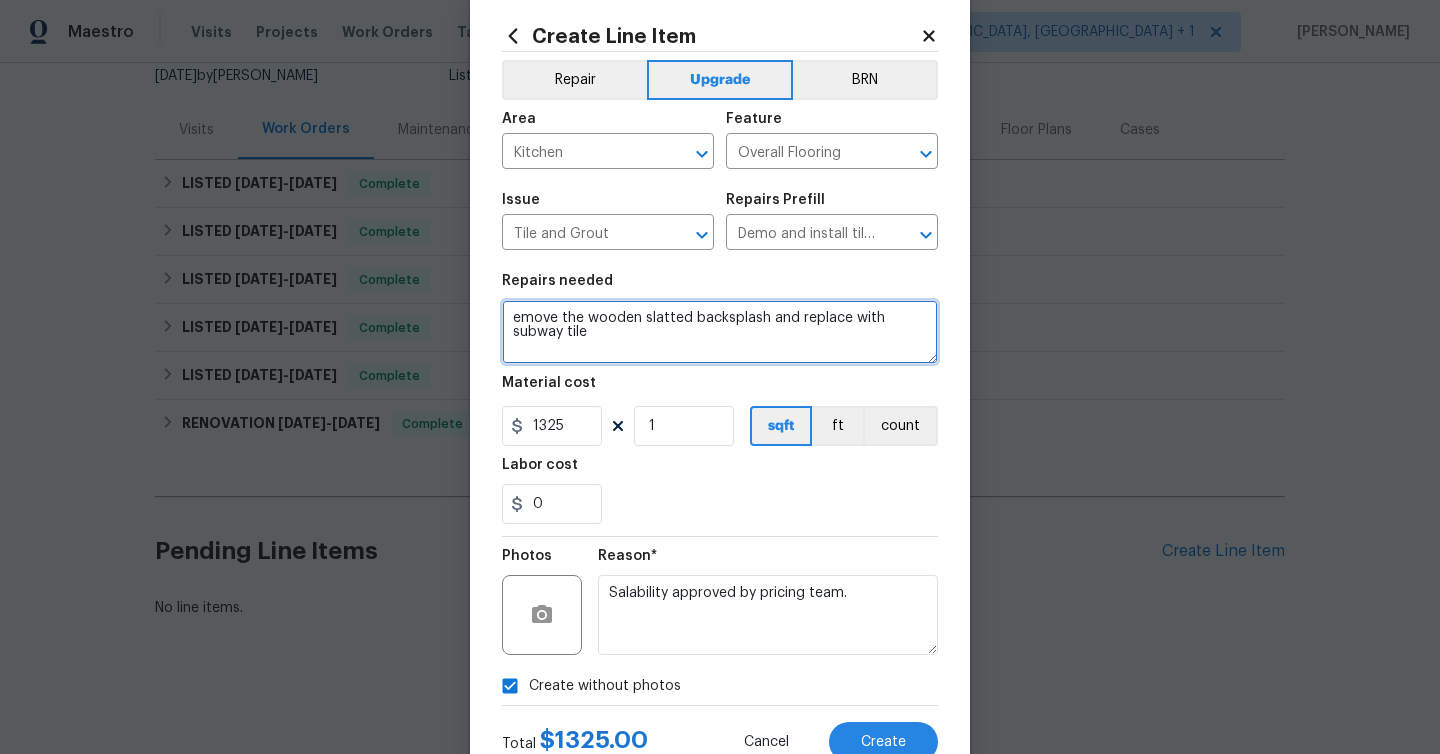 click on "emove the wooden slatted backsplash and replace with subway tile" at bounding box center [720, 332] 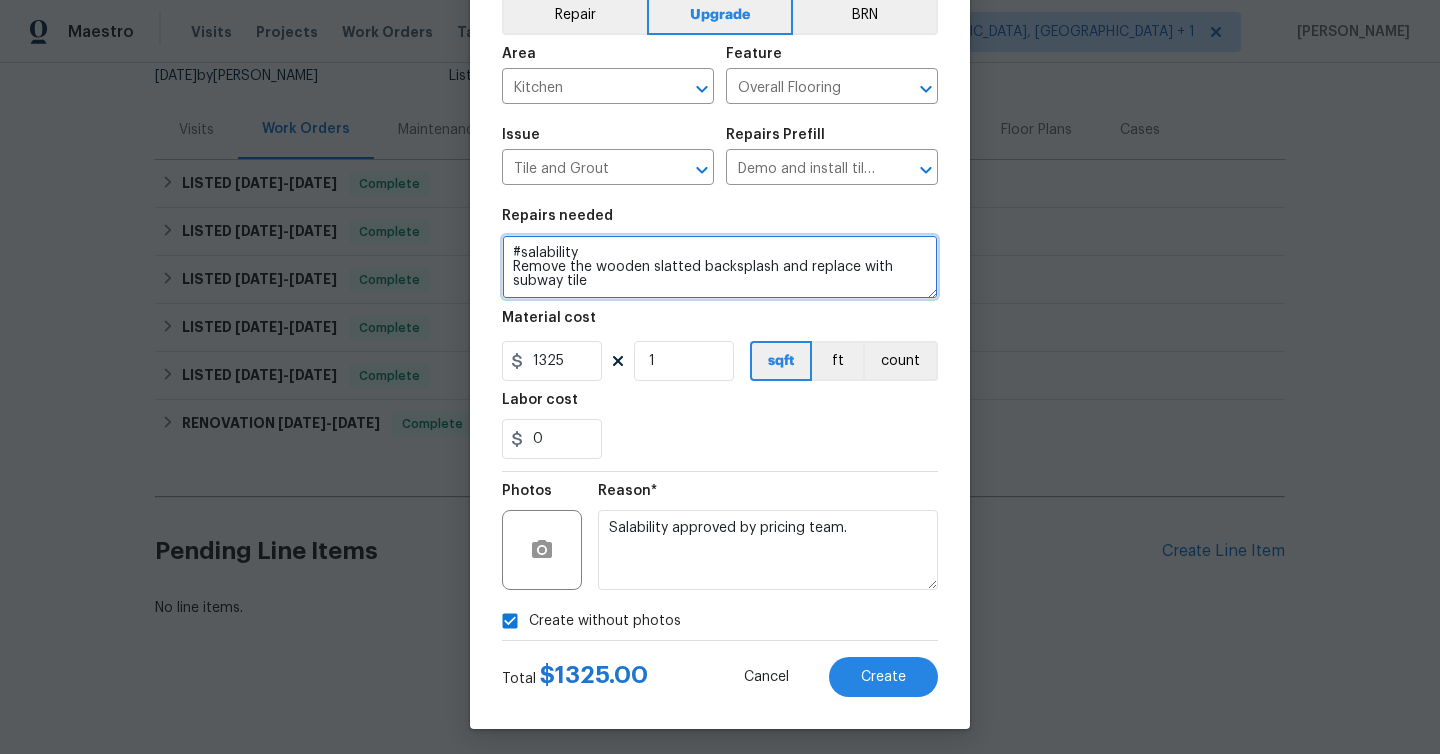 scroll, scrollTop: 108, scrollLeft: 0, axis: vertical 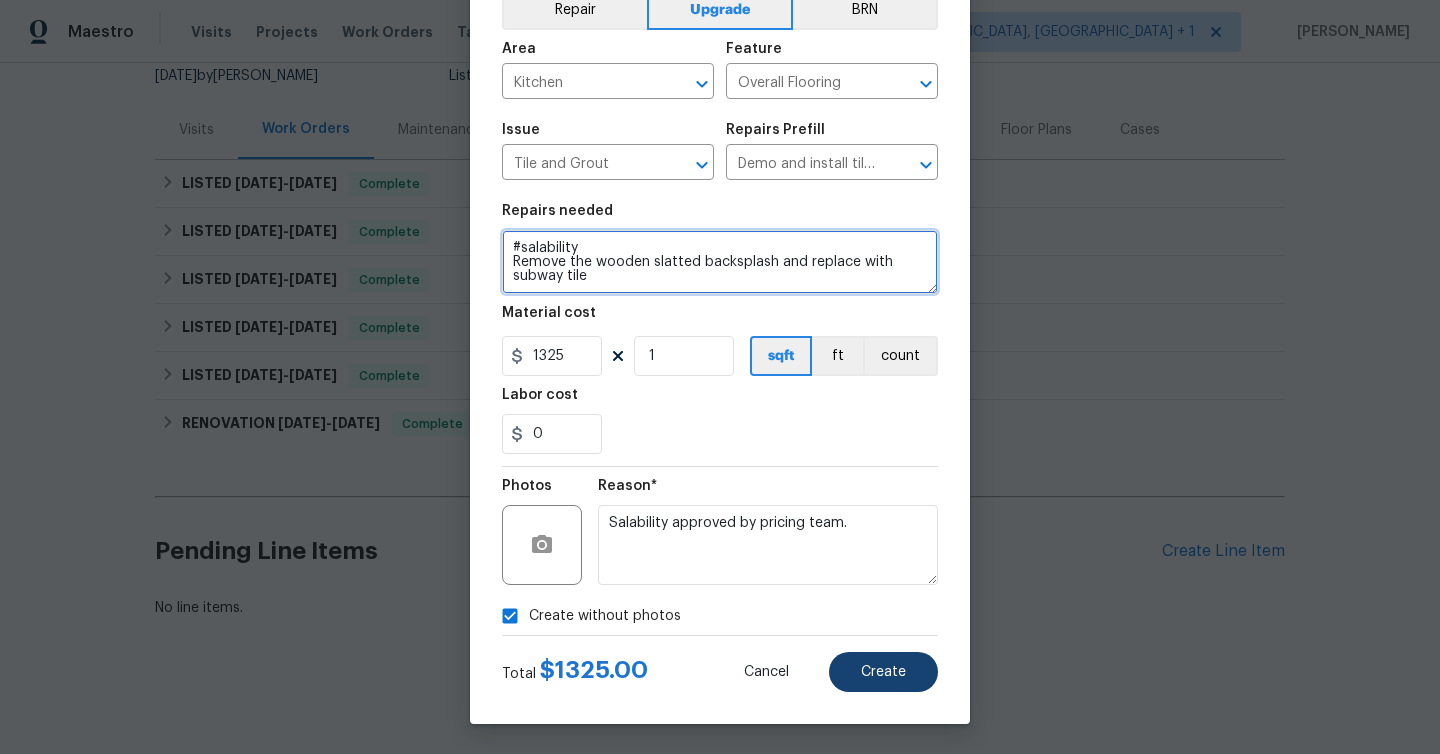 type on "#salability
Remove the wooden slatted backsplash and replace with subway tile" 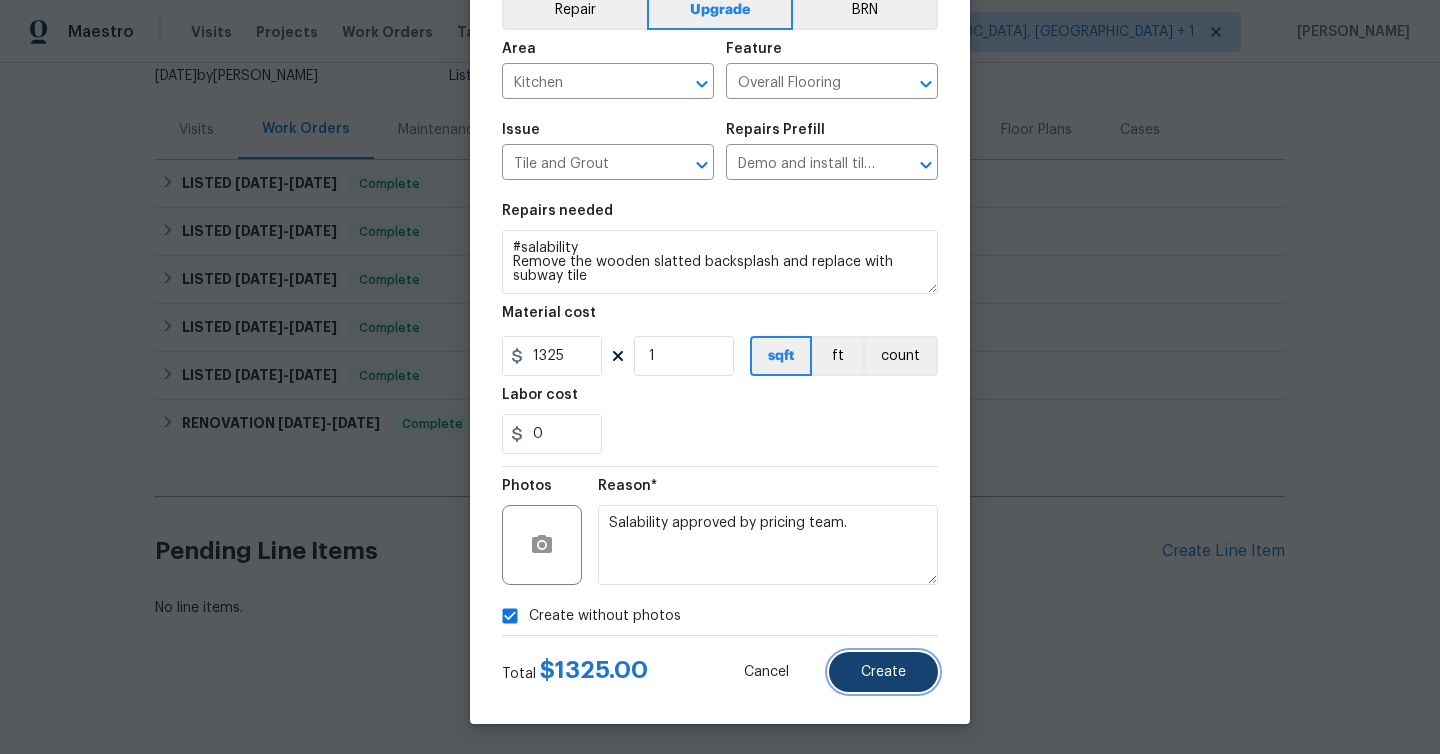 click on "Create" at bounding box center [883, 672] 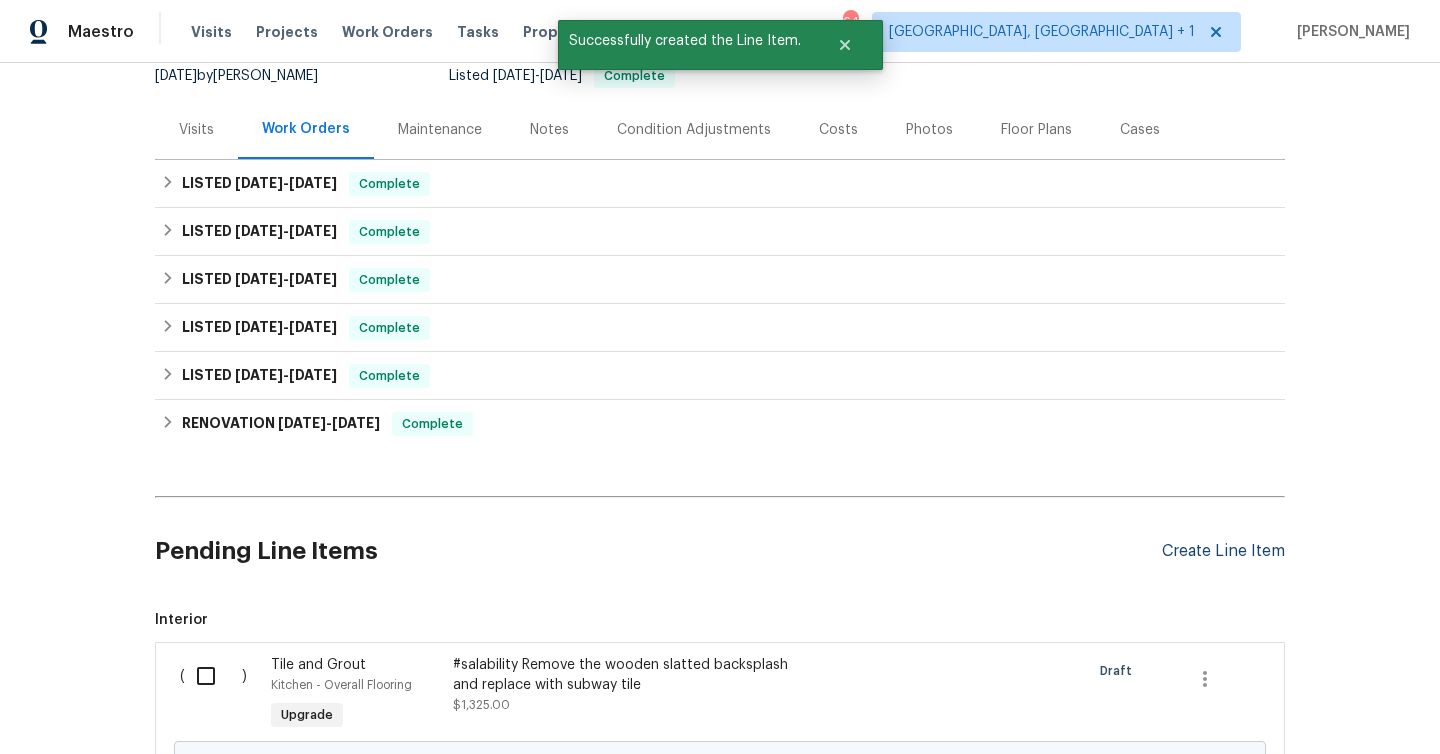 click on "Create Line Item" at bounding box center [1223, 551] 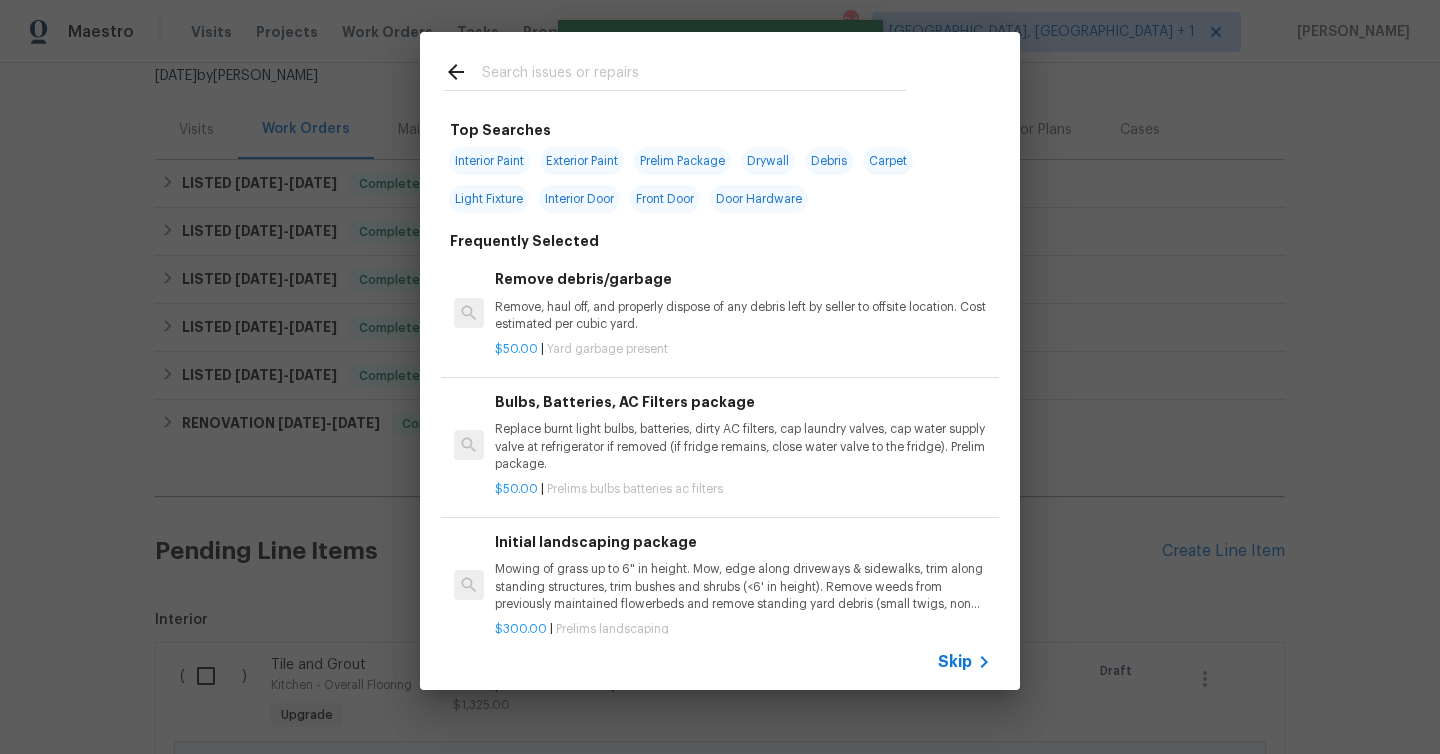 click at bounding box center [694, 75] 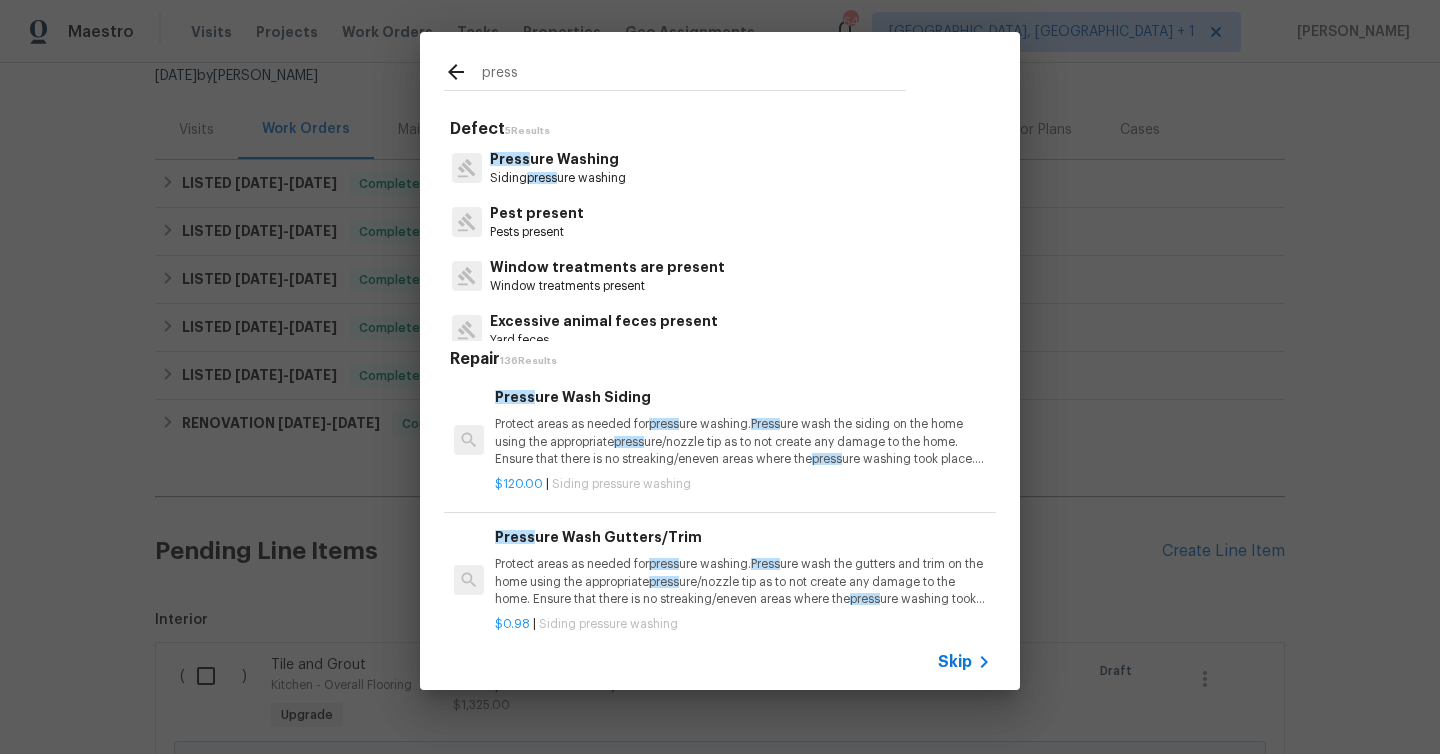 type on "press" 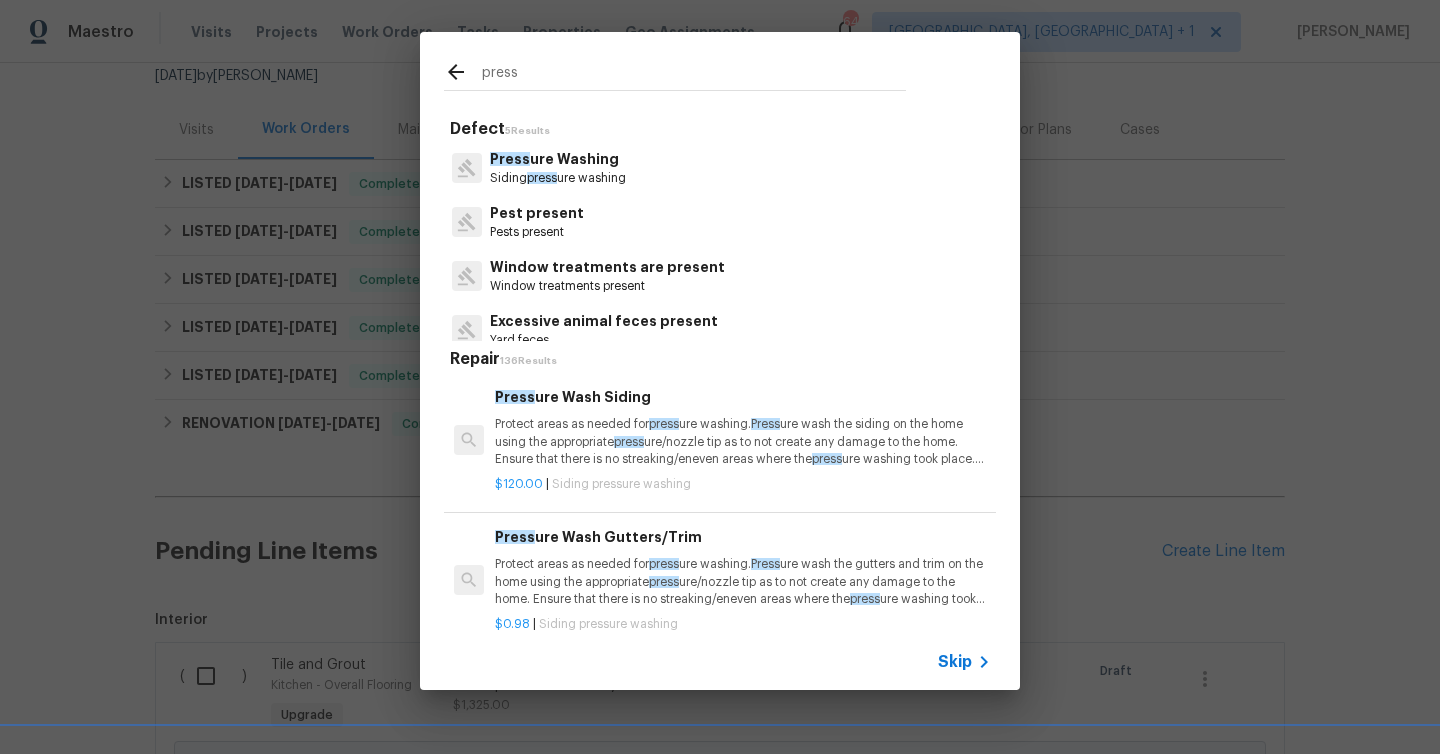 click on "Press ure Washing" at bounding box center [558, 159] 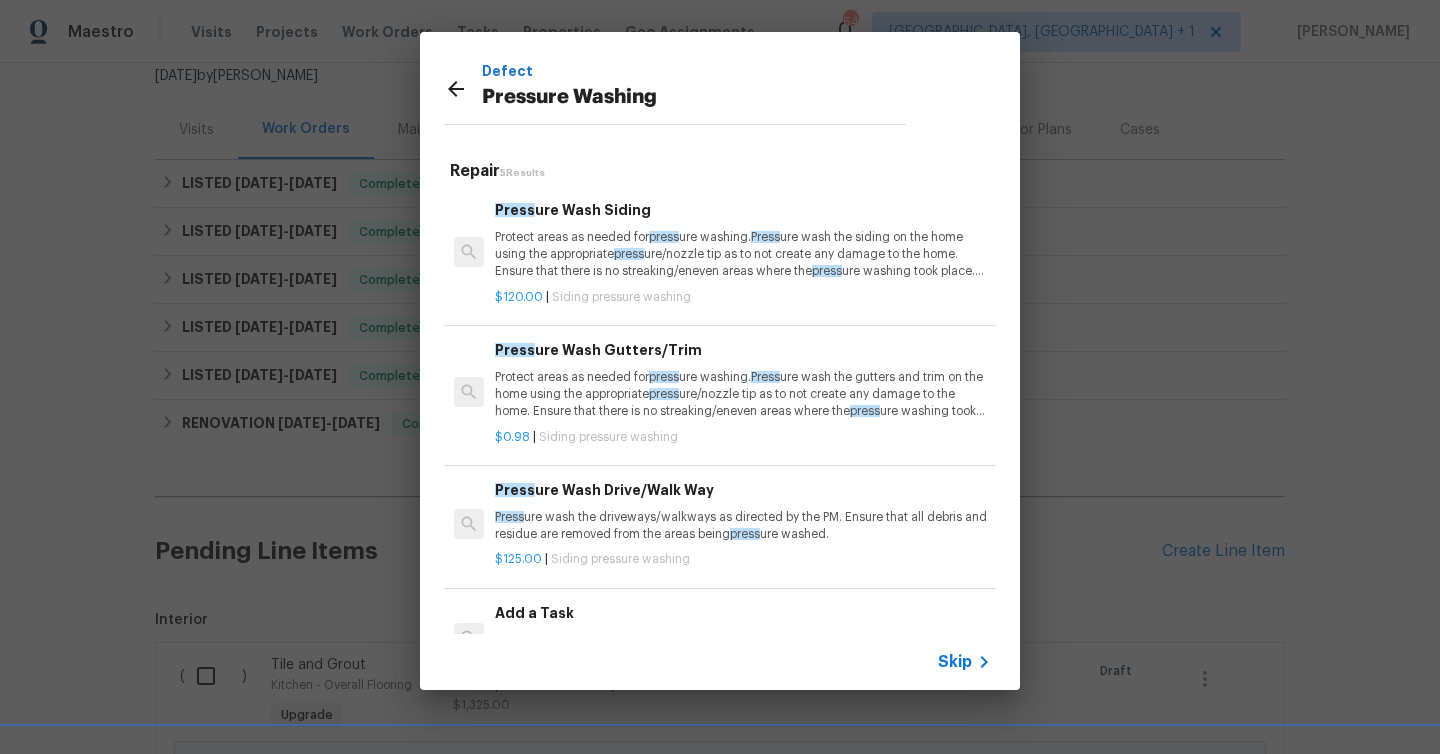 click on "$120.00   |   Siding pressure washing" at bounding box center (743, 293) 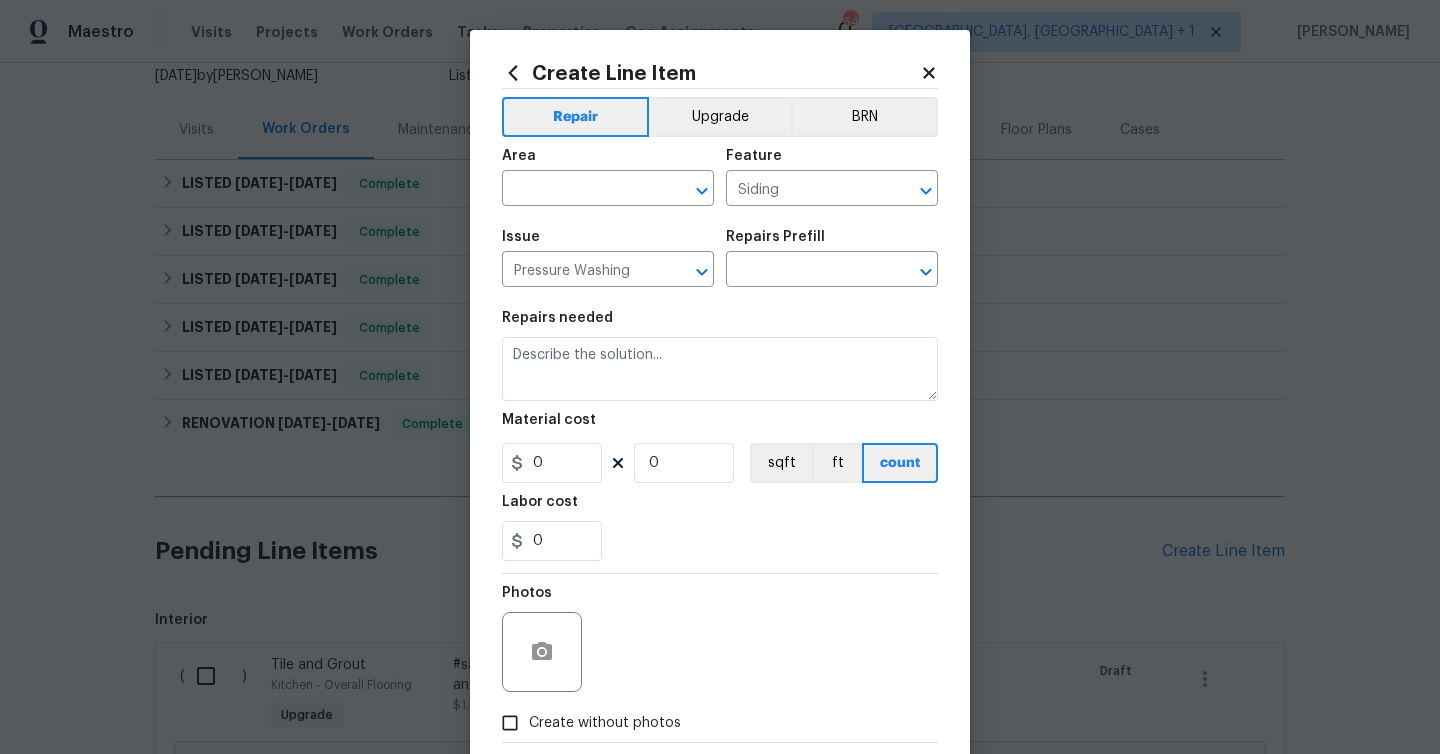 type on "Pressure Wash Siding $120.00" 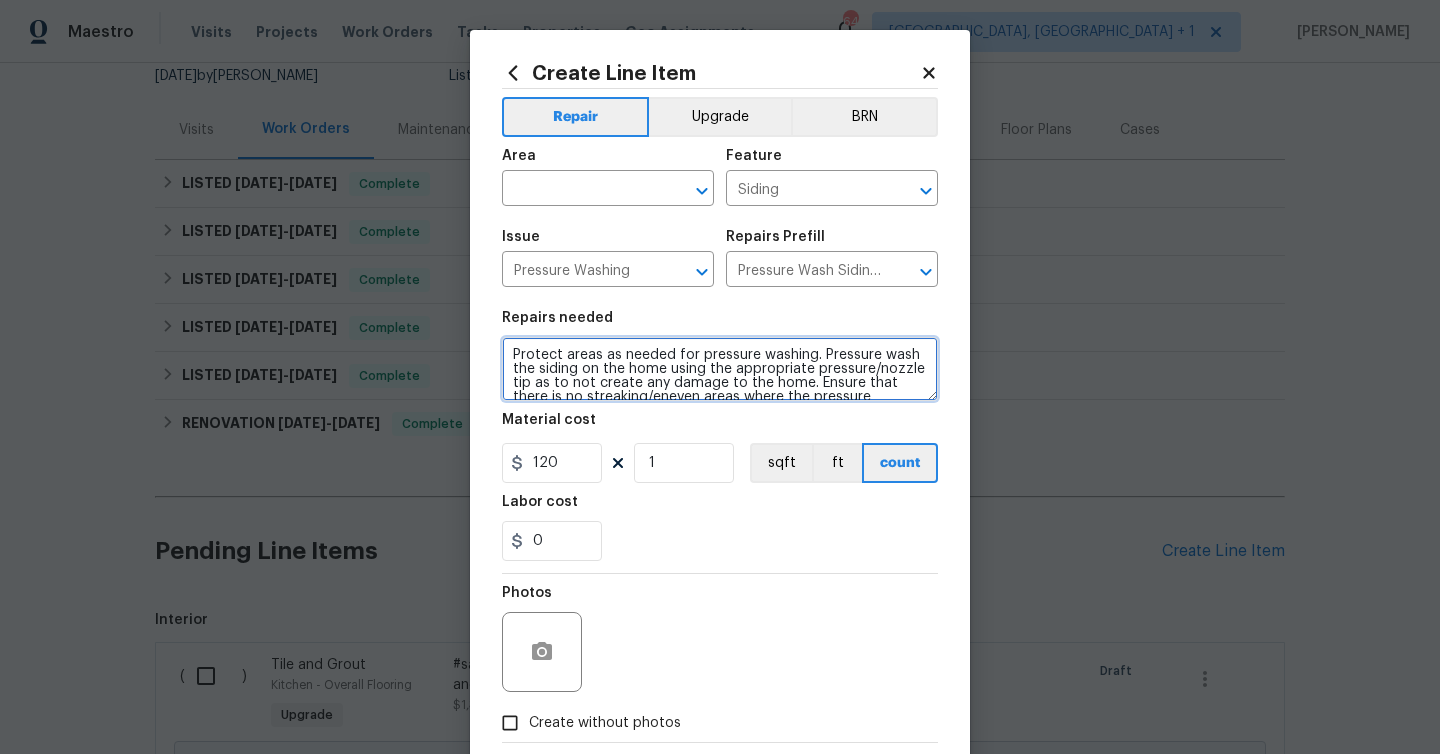 click on "Protect areas as needed for pressure washing. Pressure wash the siding on the home using the appropriate pressure/nozzle tip as to not create any damage to the home. Ensure that there is no streaking/eneven areas where the pressure washing took place. Clean up any debris created from pressure washing." at bounding box center [720, 369] 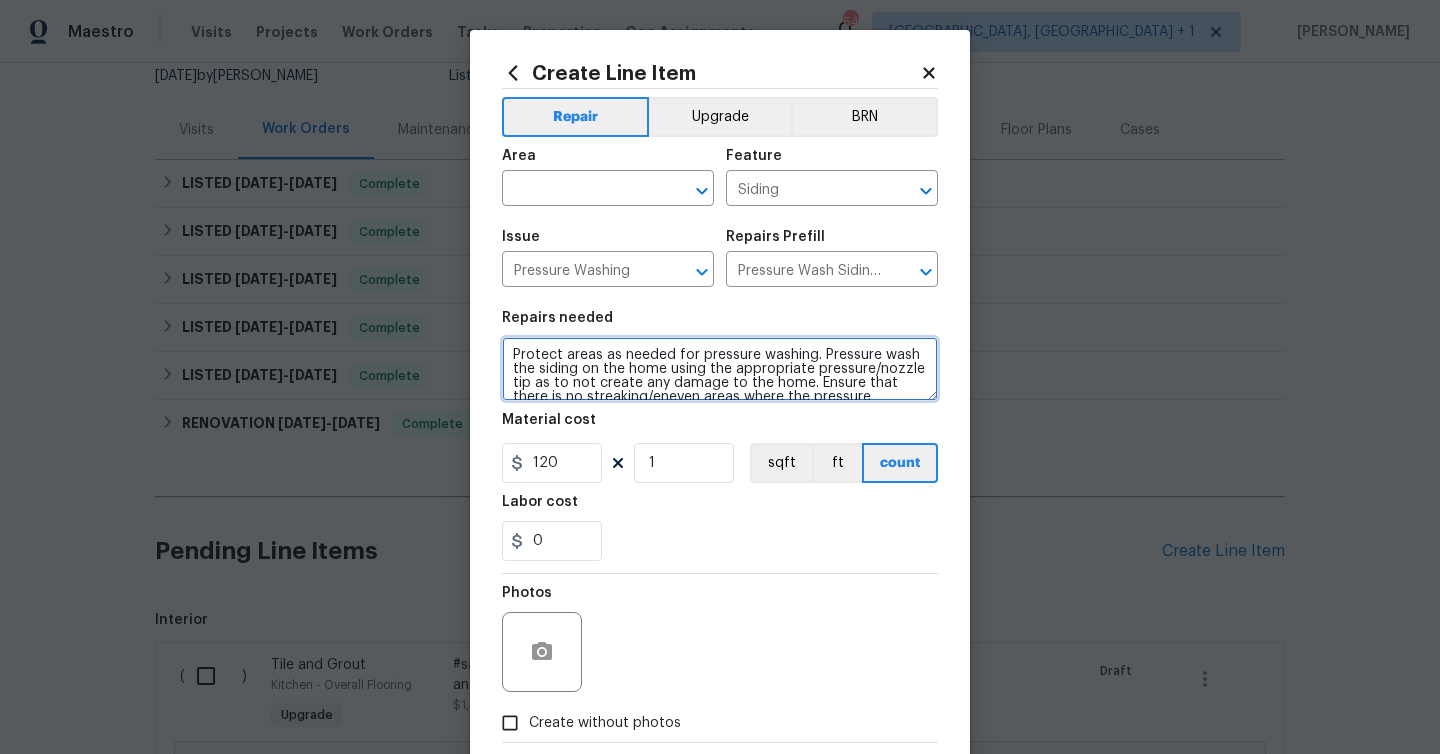 click on "Protect areas as needed for pressure washing. Pressure wash the siding on the home using the appropriate pressure/nozzle tip as to not create any damage to the home. Ensure that there is no streaking/eneven areas where the pressure washing took place. Clean up any debris created from pressure washing." at bounding box center (720, 369) 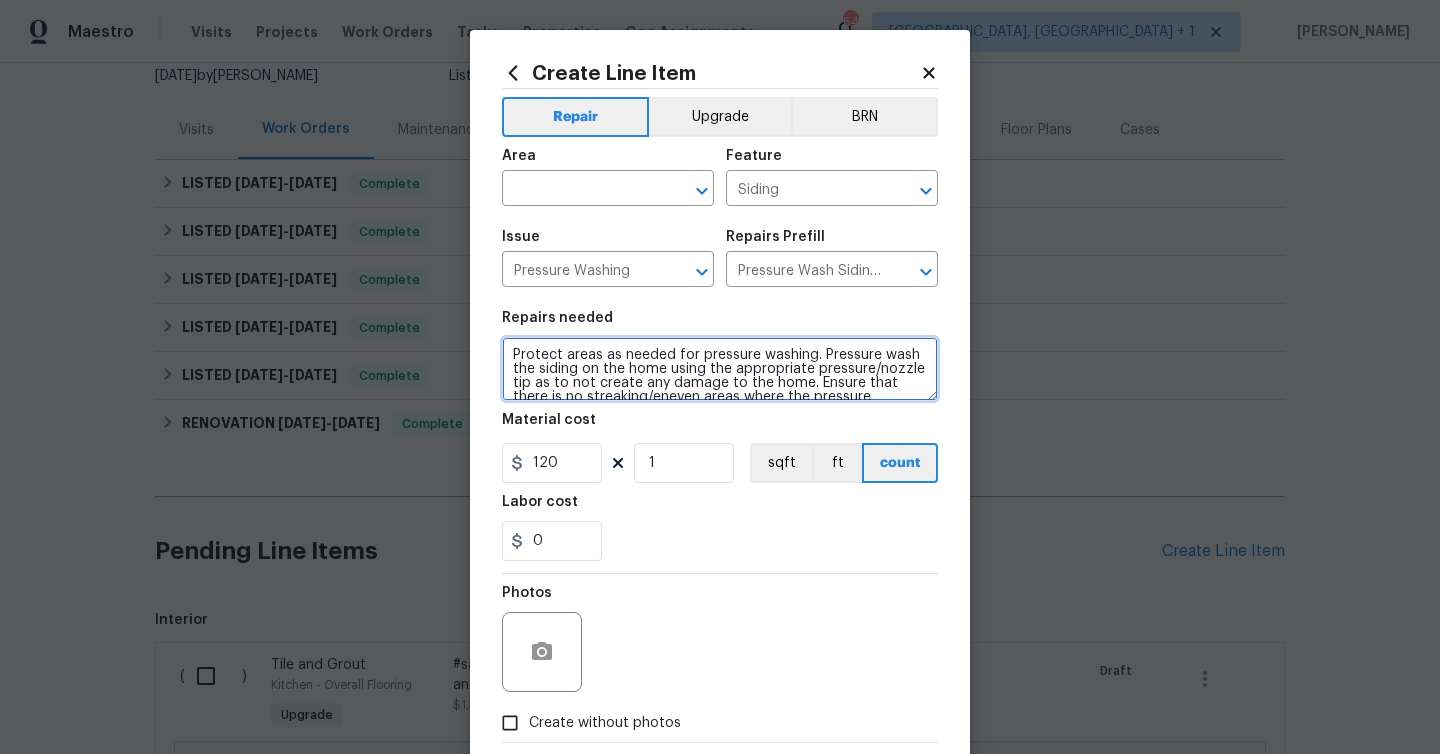 click on "Protect areas as needed for pressure washing. Pressure wash the siding on the home using the appropriate pressure/nozzle tip as to not create any damage to the home. Ensure that there is no streaking/eneven areas where the pressure washing took place. Clean up any debris created from pressure washing." at bounding box center [720, 369] 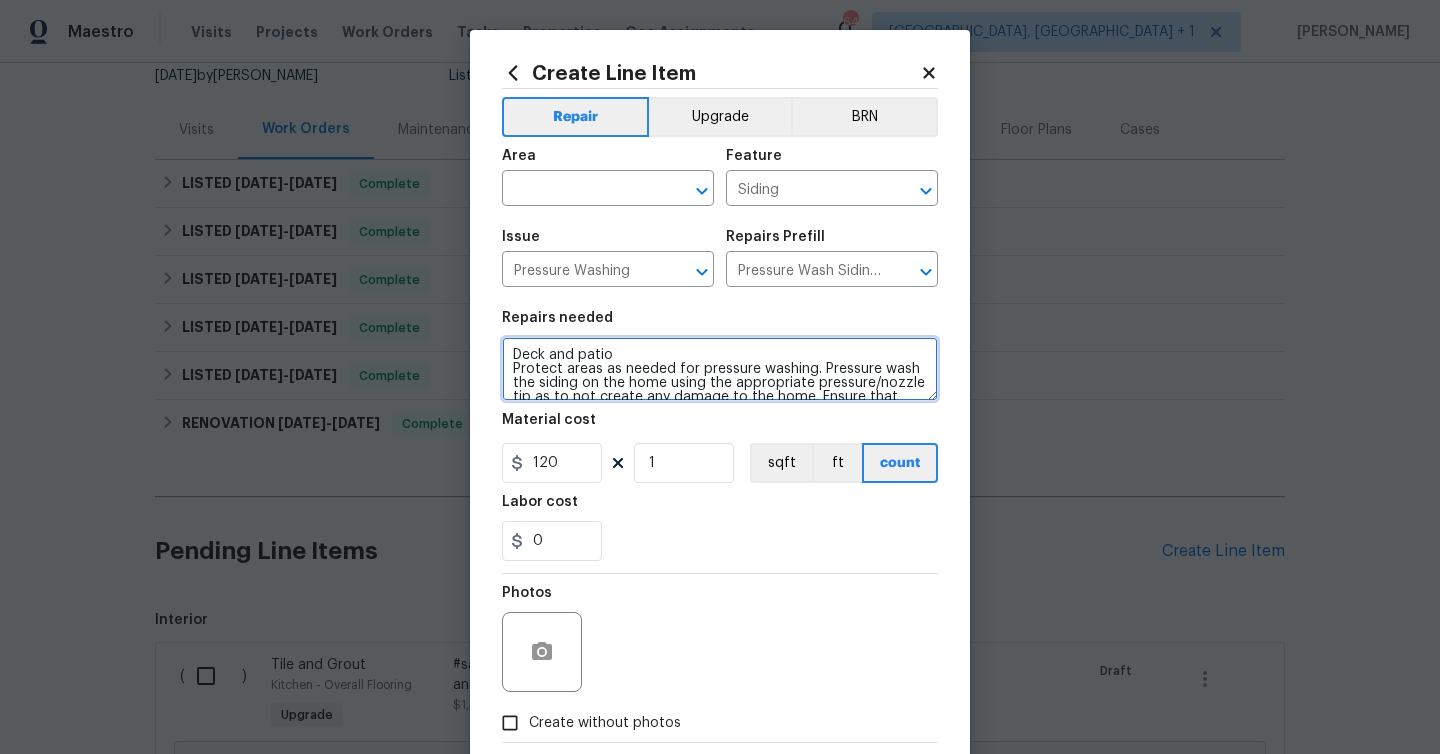 type on "Deck and patio
Protect areas as needed for pressure washing. Pressure wash the siding on the home using the appropriate pressure/nozzle tip as to not create any damage to the home. Ensure that there is no streaking/eneven areas where the pressure washing took place. Clean up any debris created from pressure washing." 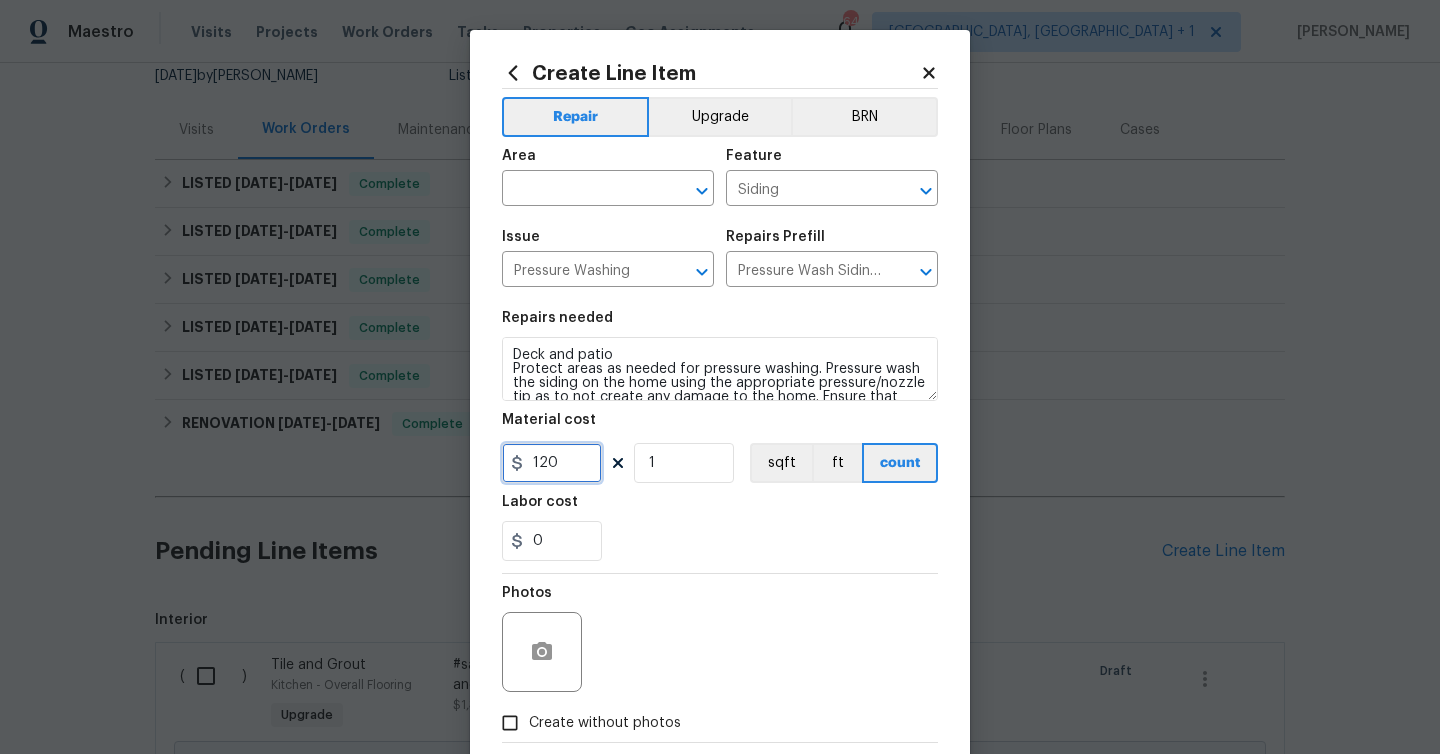 click on "120" at bounding box center [552, 463] 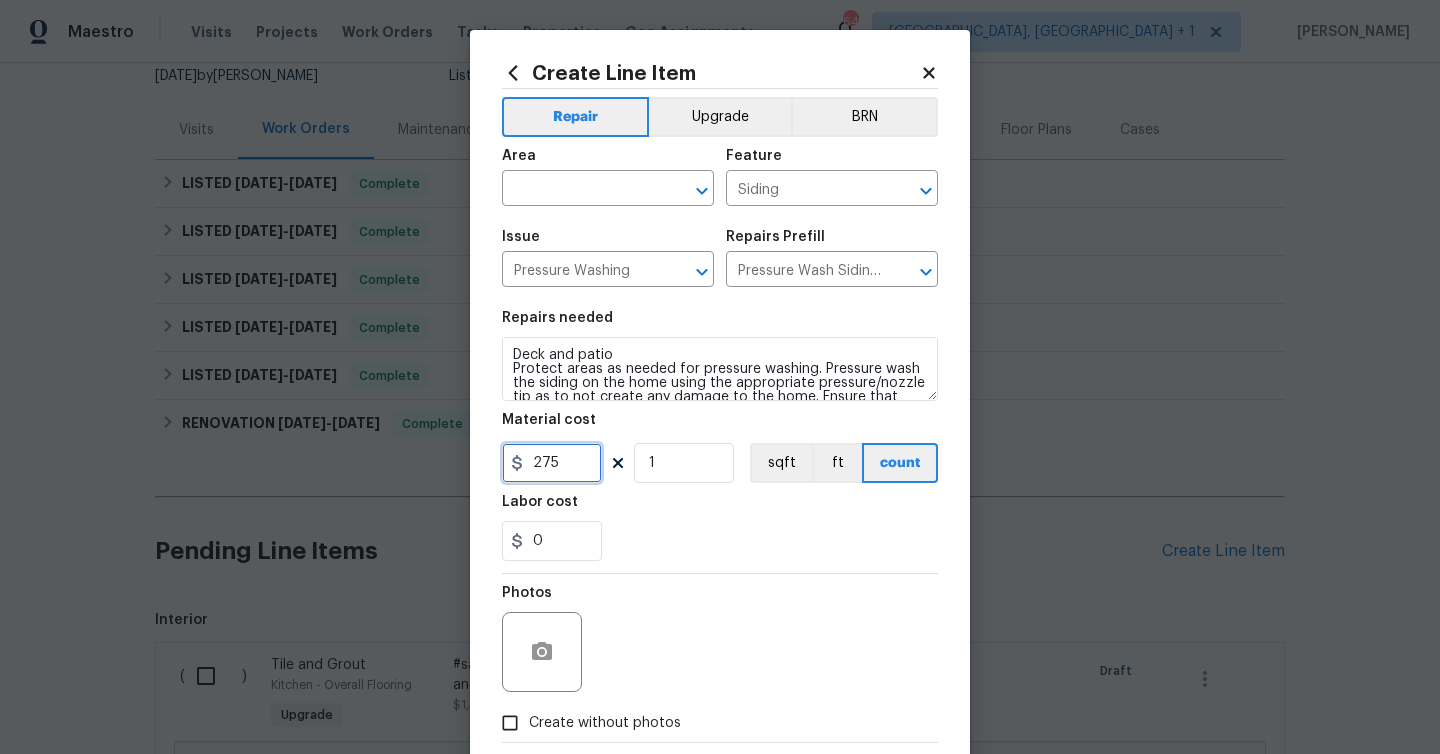 scroll, scrollTop: 108, scrollLeft: 0, axis: vertical 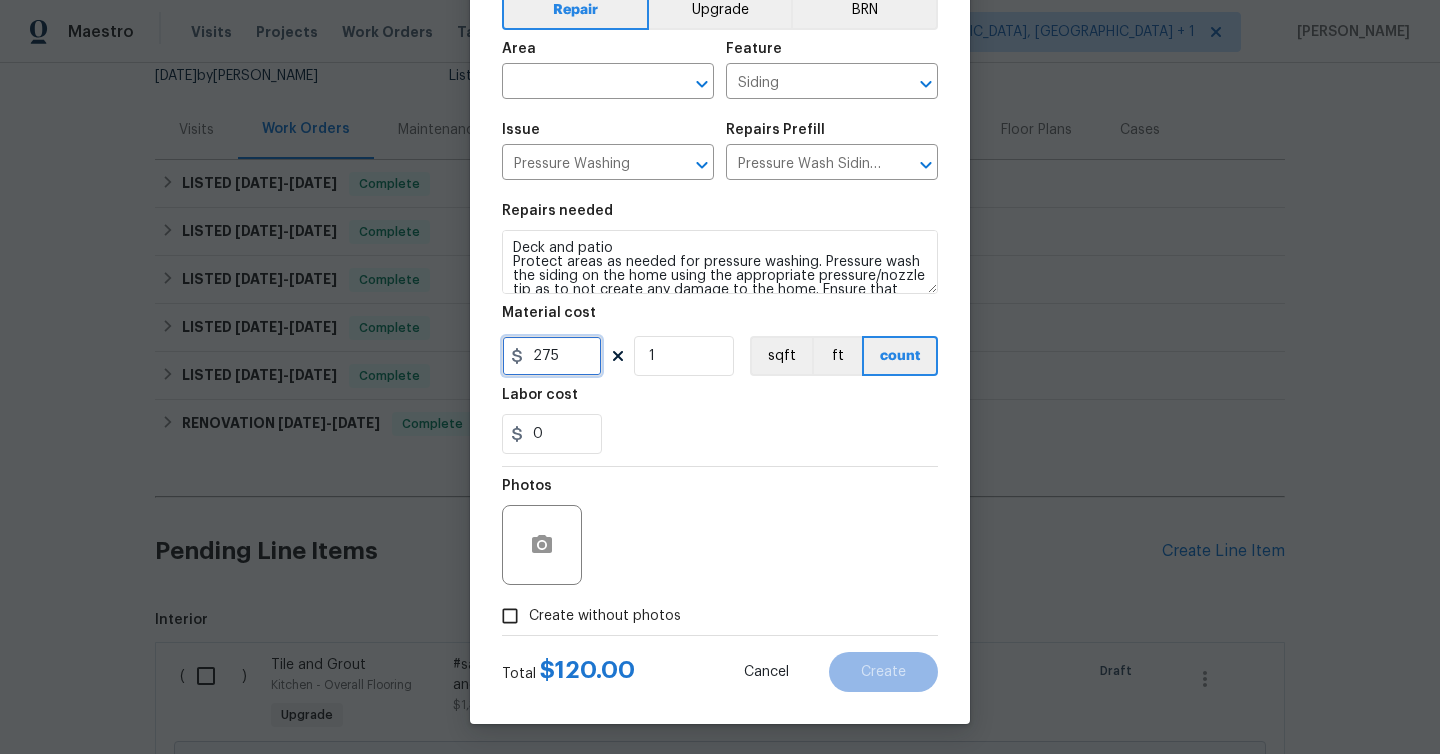 type on "275" 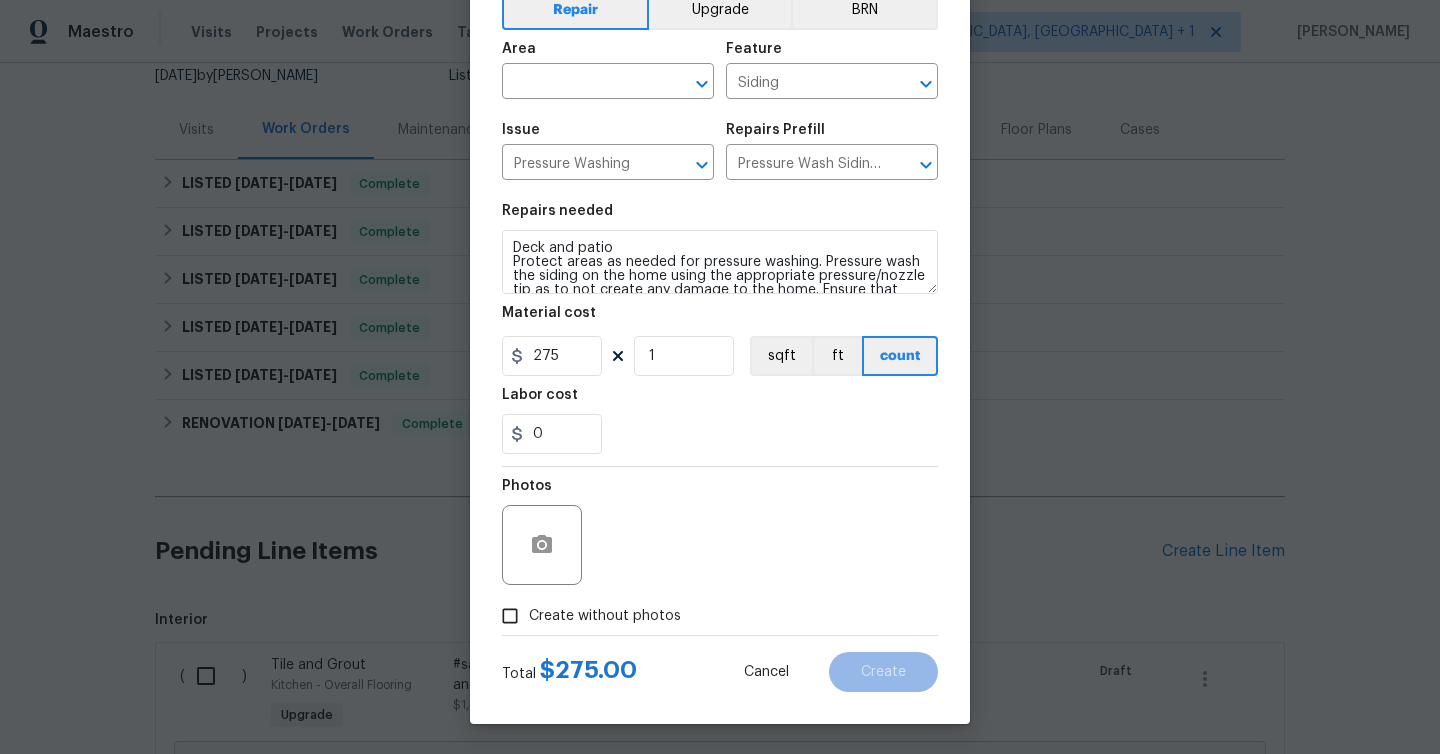 click on "Create without photos" at bounding box center (605, 616) 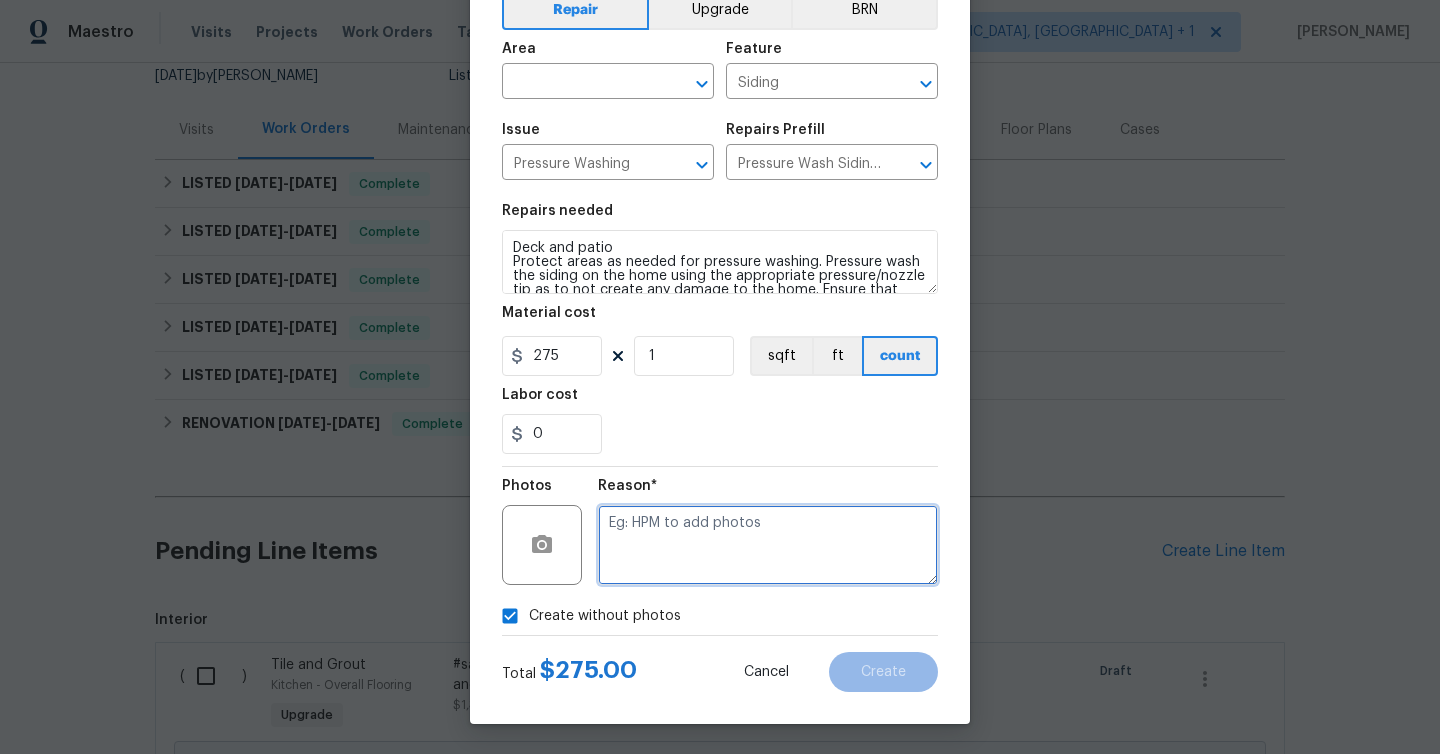 click at bounding box center [768, 545] 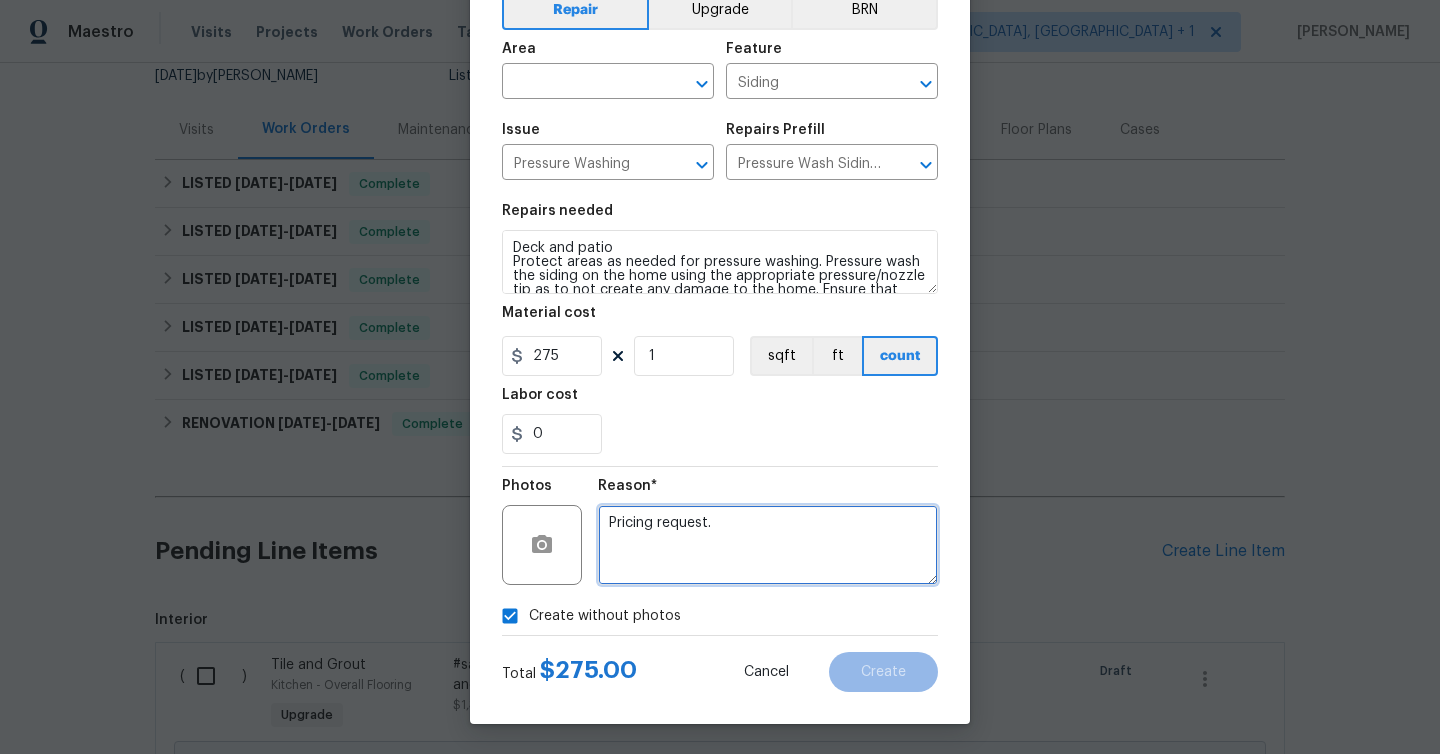 type on "Pricing request." 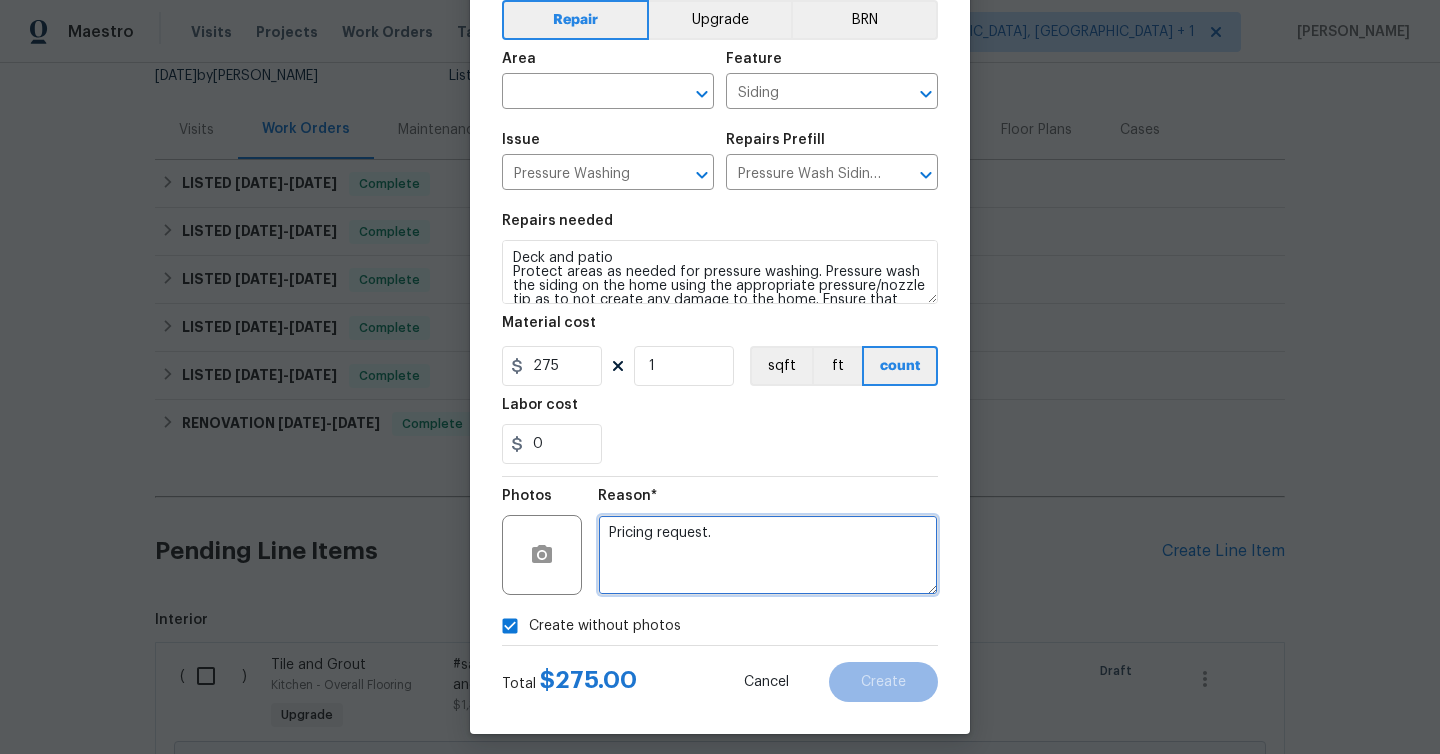 scroll, scrollTop: 108, scrollLeft: 0, axis: vertical 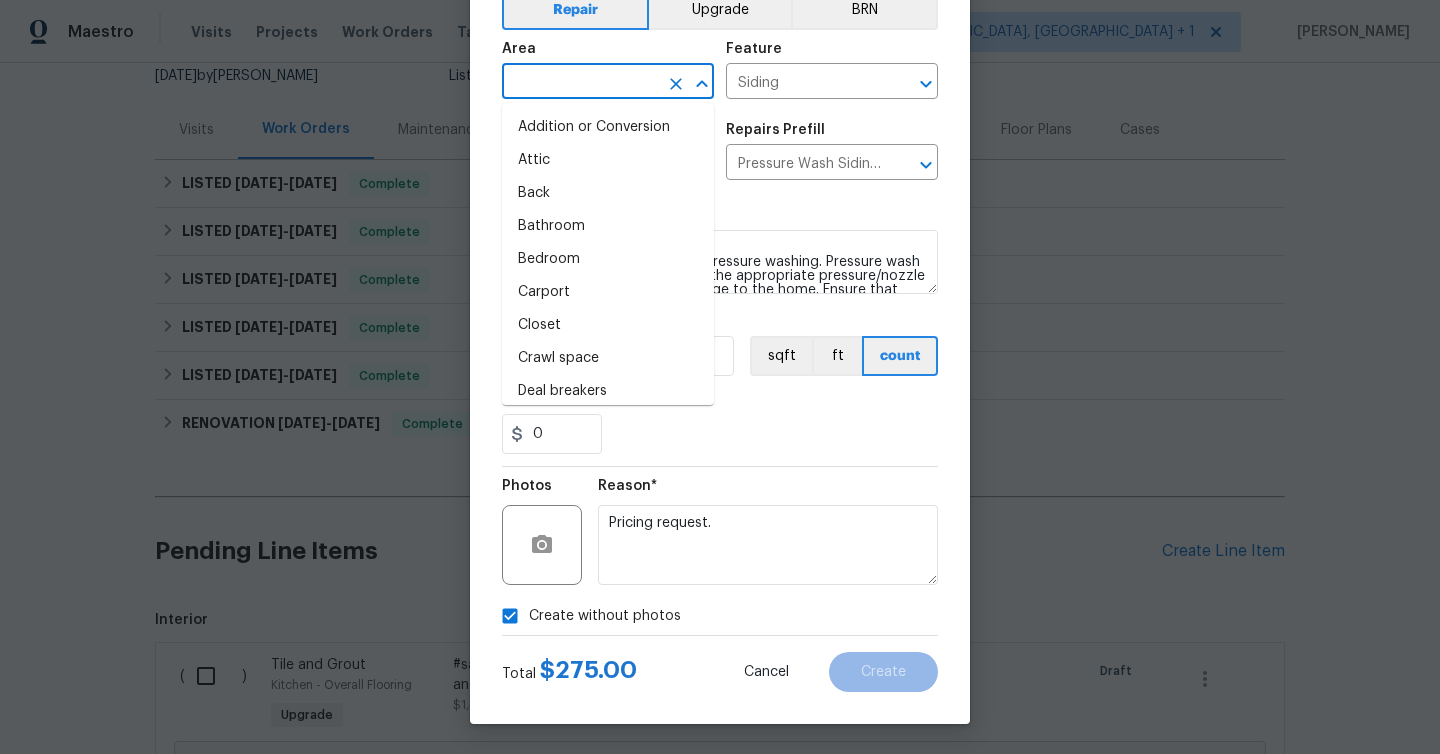 click at bounding box center (580, 83) 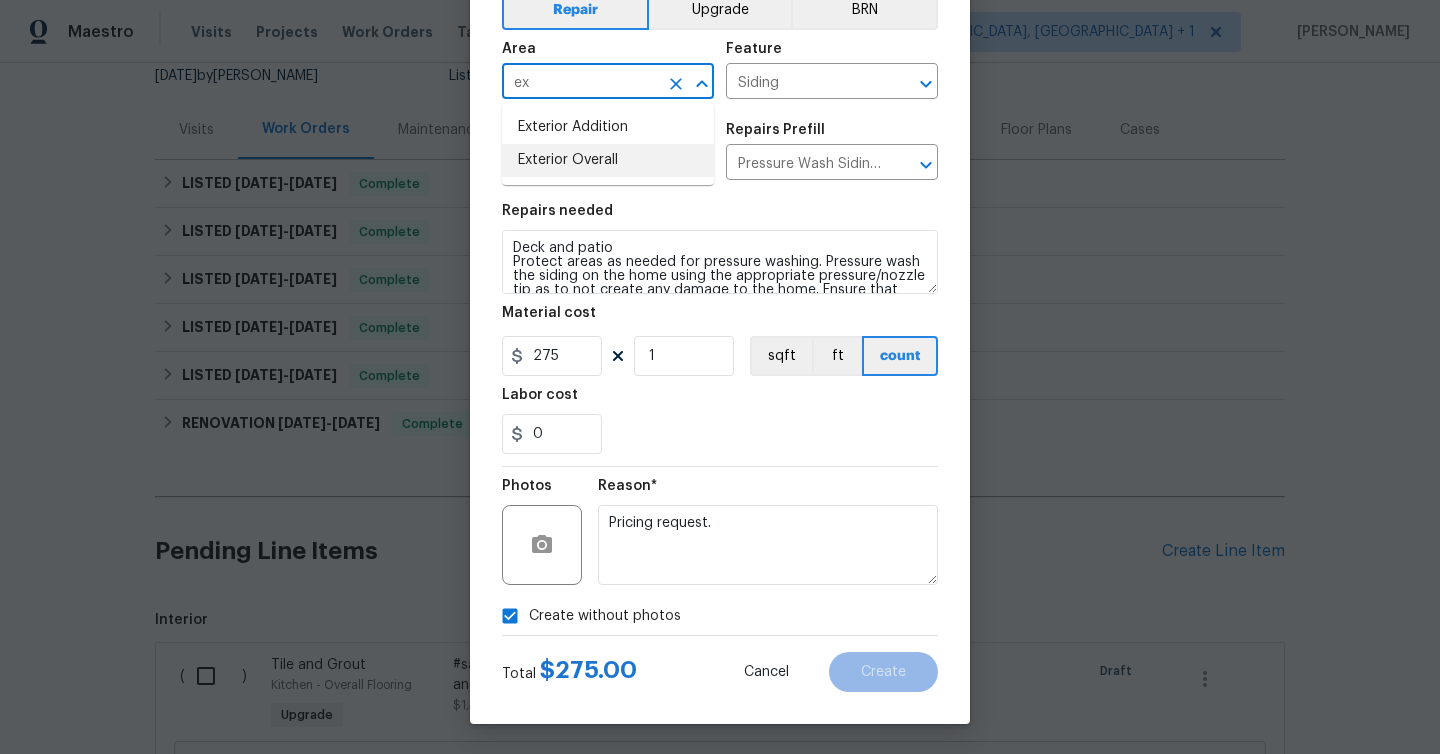click on "Exterior Overall" at bounding box center [608, 160] 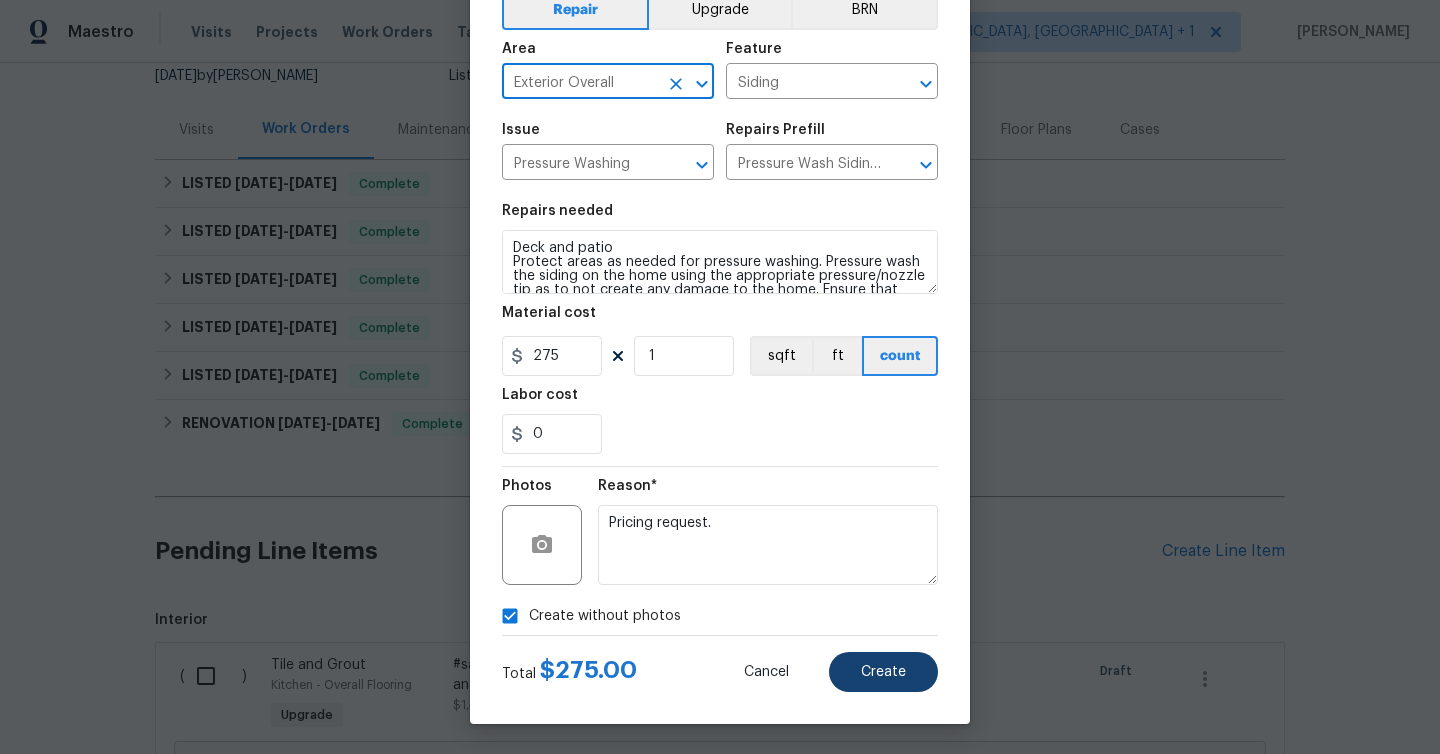 type on "Exterior Overall" 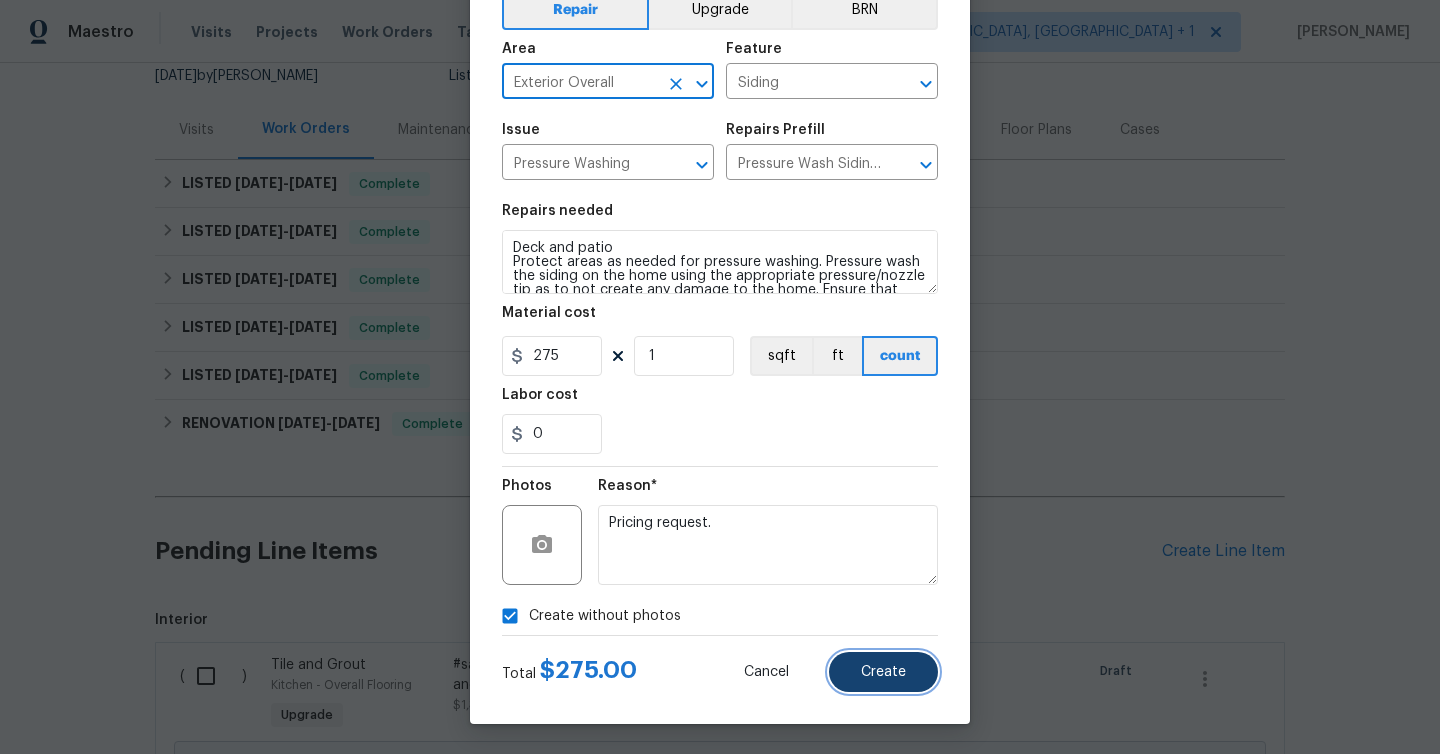 click on "Create" at bounding box center (883, 672) 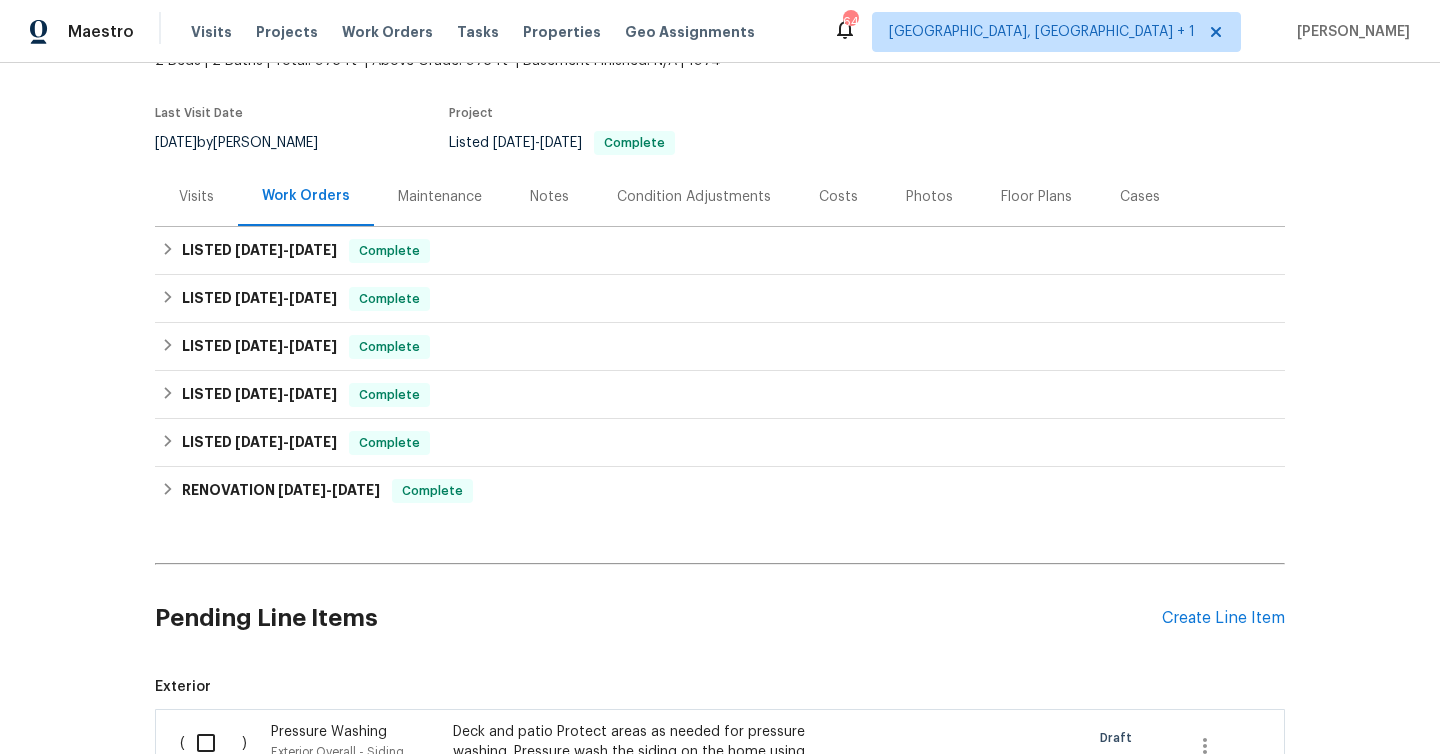 scroll, scrollTop: 76, scrollLeft: 0, axis: vertical 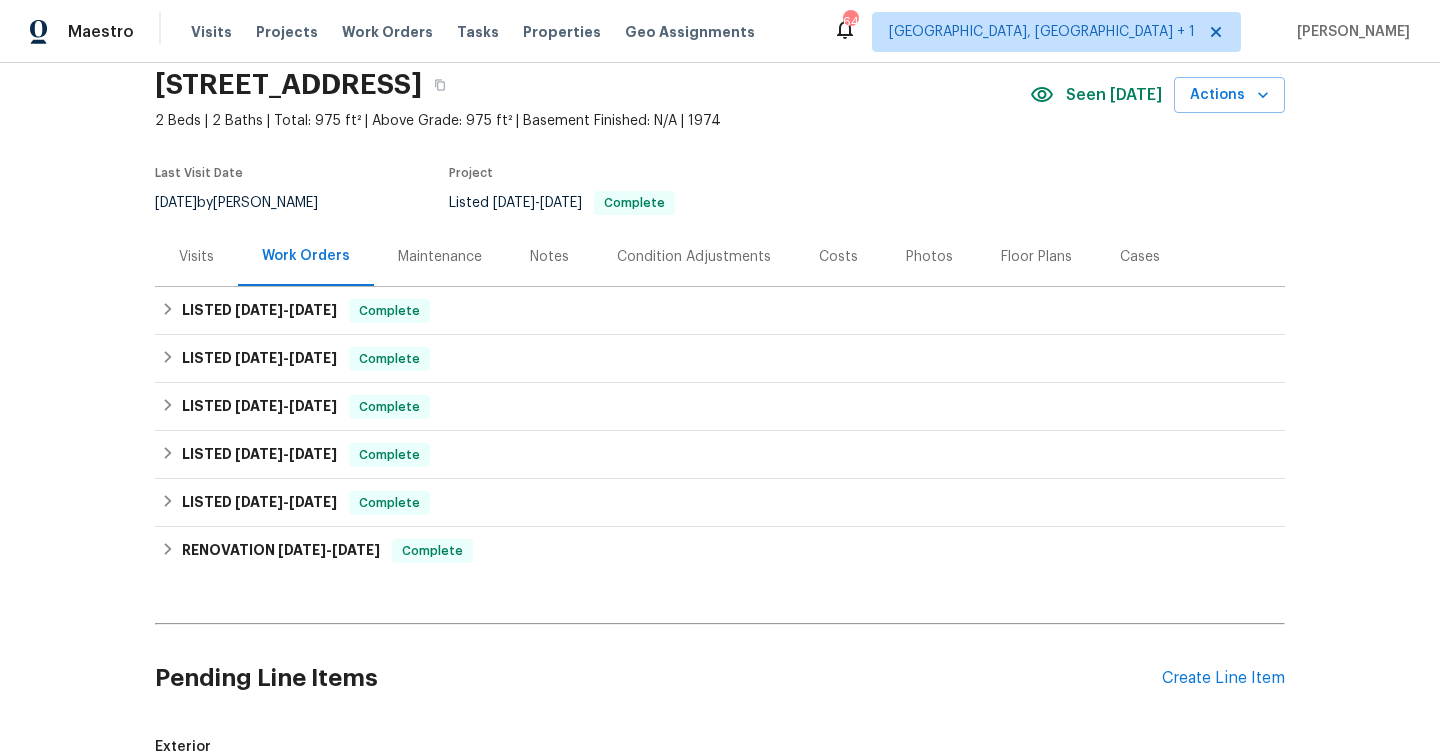 click on "Notes" at bounding box center (549, 257) 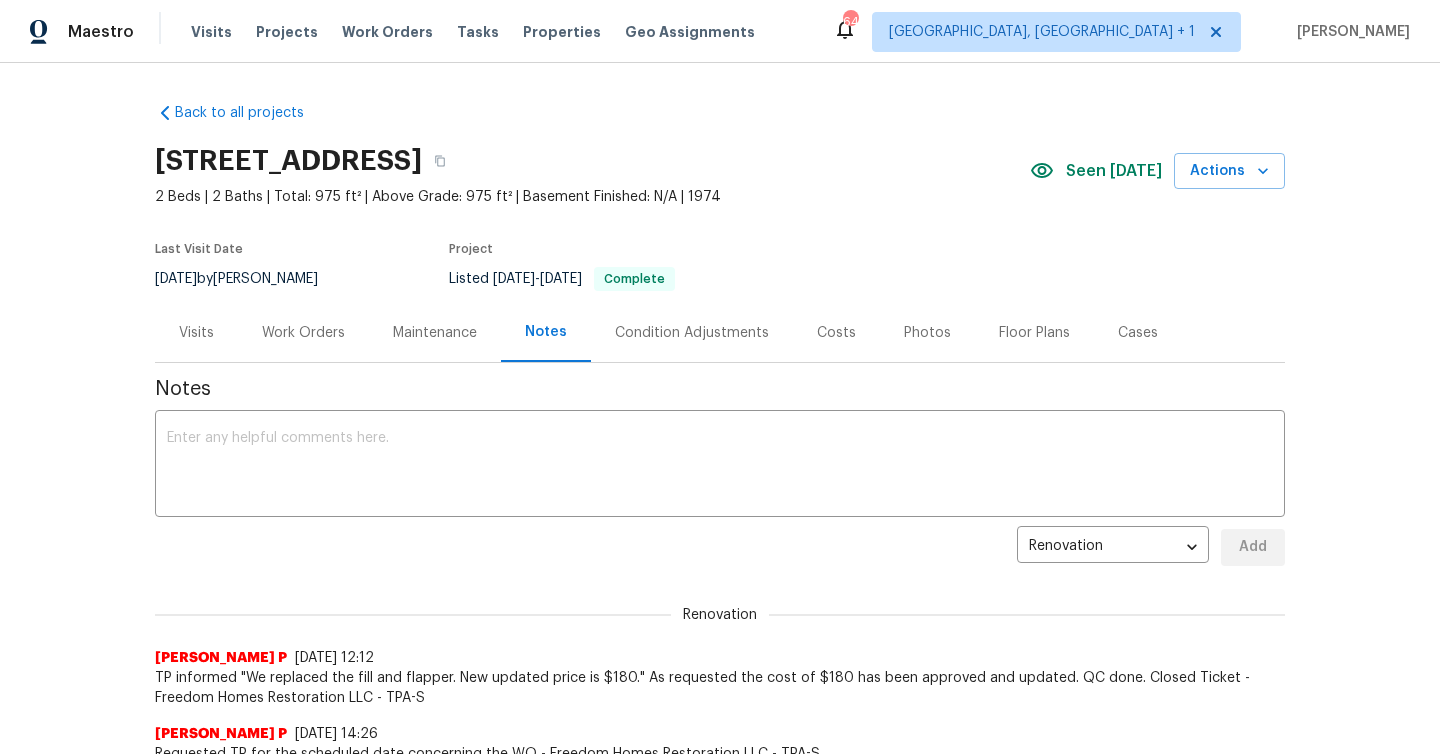 click on "Notes x ​ Renovation   1a17333f-28bc-4d16-a970-67a7ad017760 ​ Add Renovation [PERSON_NAME] P [DATE] 12:12 TP informed "We replaced the fill and flapper. New updated price is $180." As requested the cost of $180 has been approved and updated. QC done. Closed Ticket - Freedom Homes Restoration LLC - TPA-S [PERSON_NAME] P [DATE] 14:26 Requested TP for the scheduled date concerning the WO - Freedom Homes Restoration LLC - TPA-S [PERSON_NAME] P [DATE] 15:10 LWO WO sent to the vendor with a work target date of [DATE]. Waiting to get the schedule date from the vendor - Freedom Homes Restoration LLC - TPA-S [PERSON_NAME] M [DATE] 14:24 The WO has been completed by TP - (Freedom Homes Restoration) / QC Done / WO Approved / Ticket Closed. [PERSON_NAME] M [DATE], 15:8 TP (Freedom Homes Restoration) accepted the WO. awaiting getting this scheduled. [PERSON_NAME] M [DATE] 14:33 LWO WO was sent to TP (Freedom Homes Restoration) with a work target date of [DATE]. Waiting to get the schedule date from the vendor. [PERSON_NAME]" at bounding box center [720, 731] 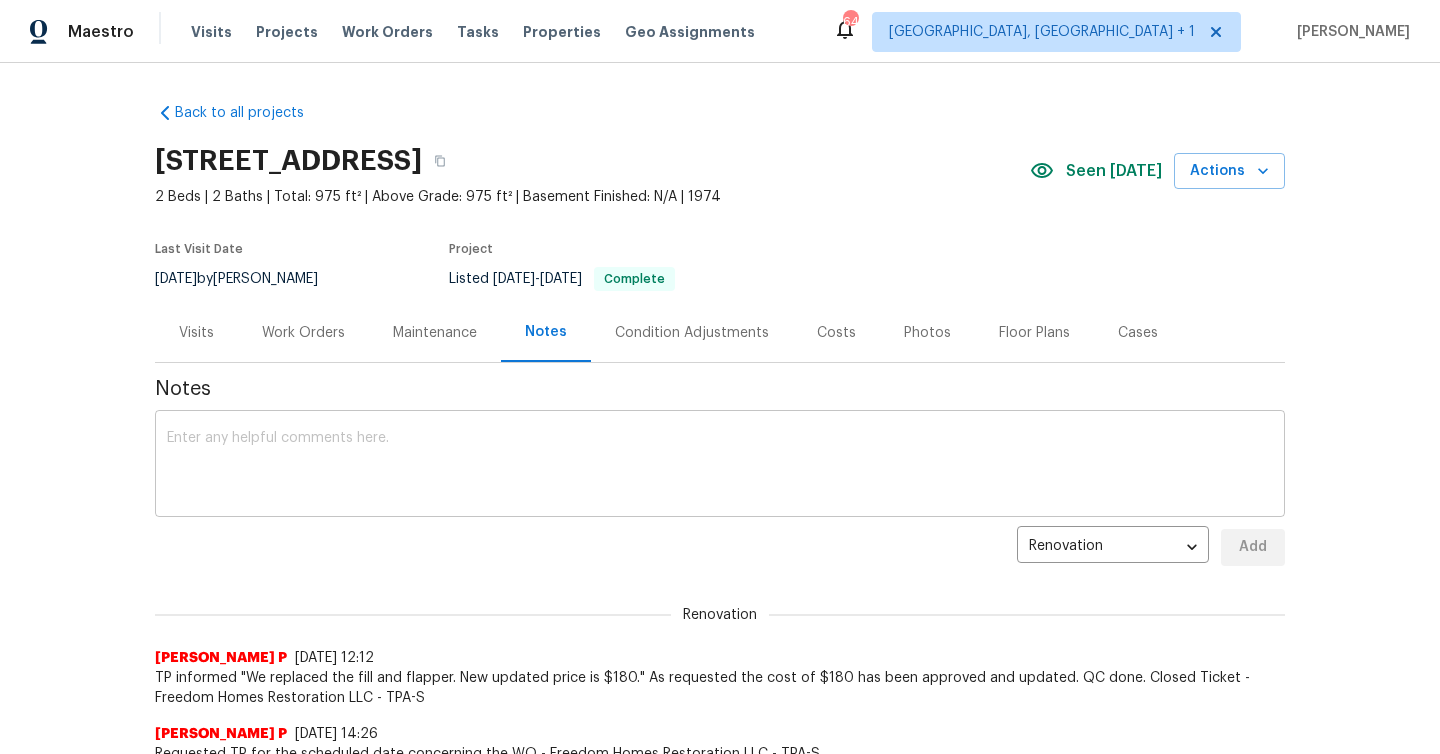 click at bounding box center (720, 466) 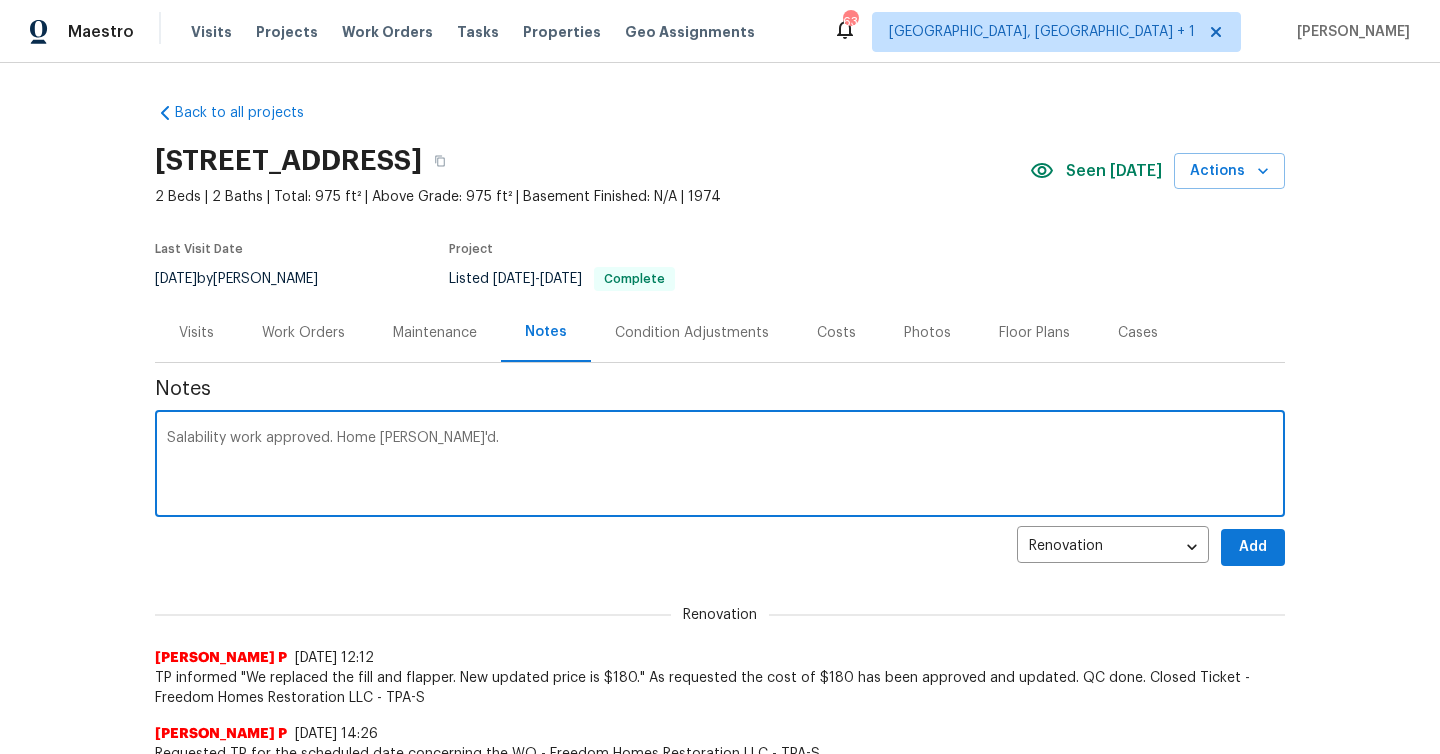 paste on "[URL][DOMAIN_NAME]" 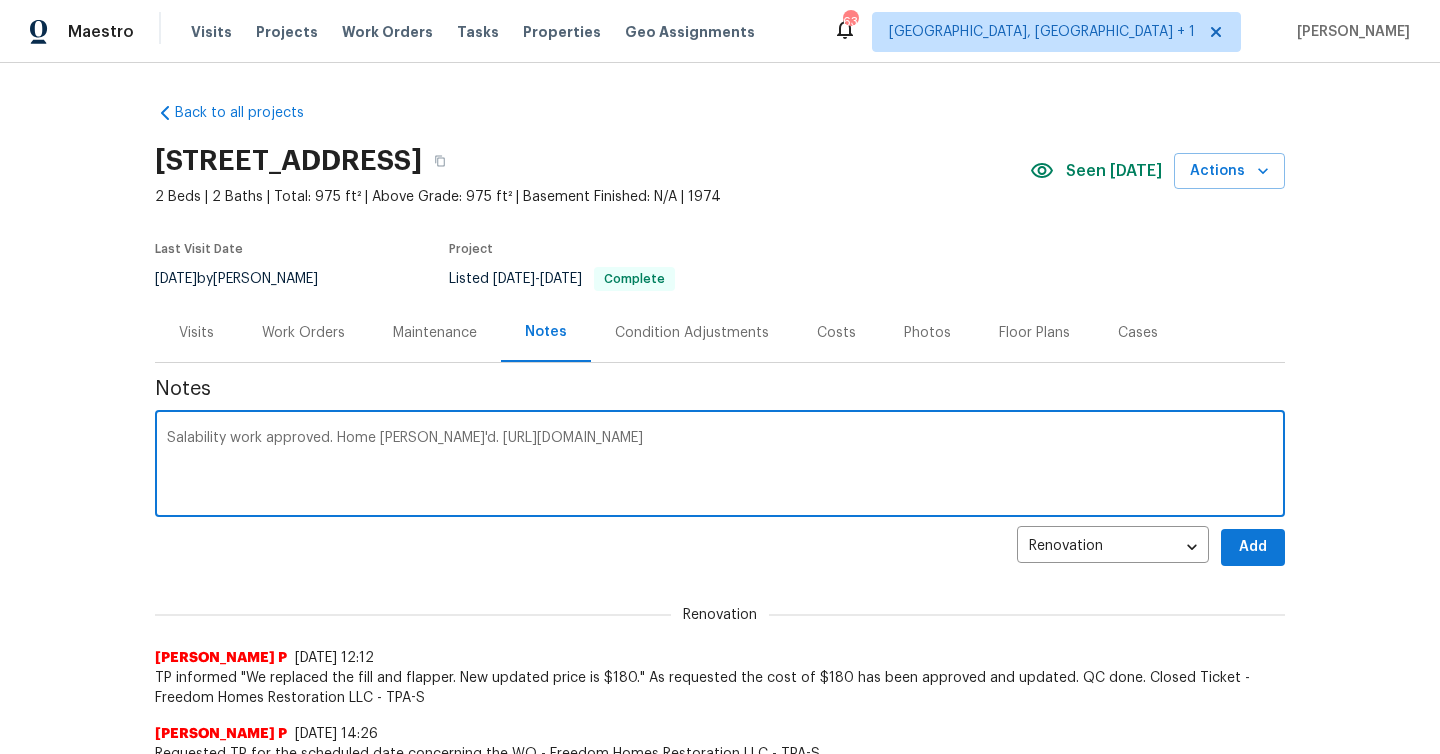 type on "Salability work approved. Home [PERSON_NAME]'d. [URL][DOMAIN_NAME]" 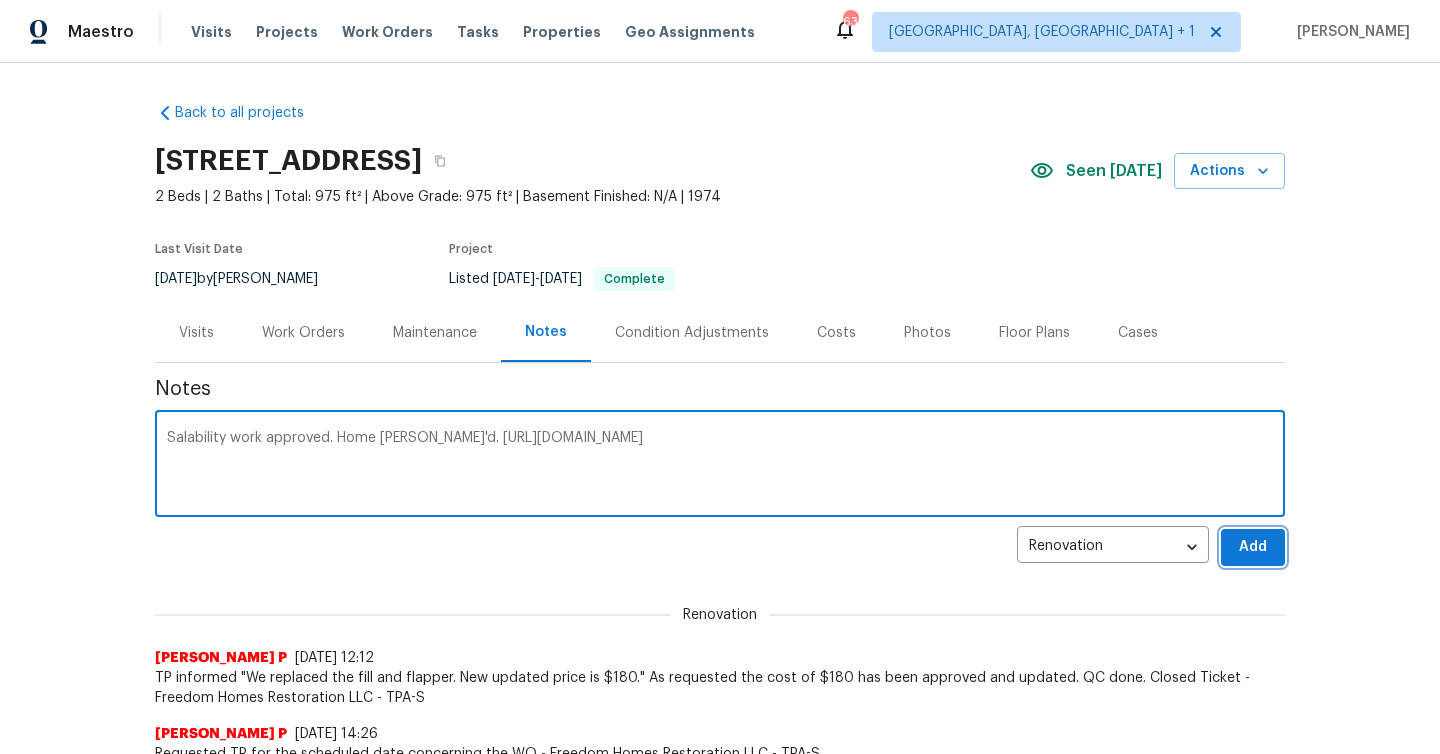 click on "Add" at bounding box center [1253, 547] 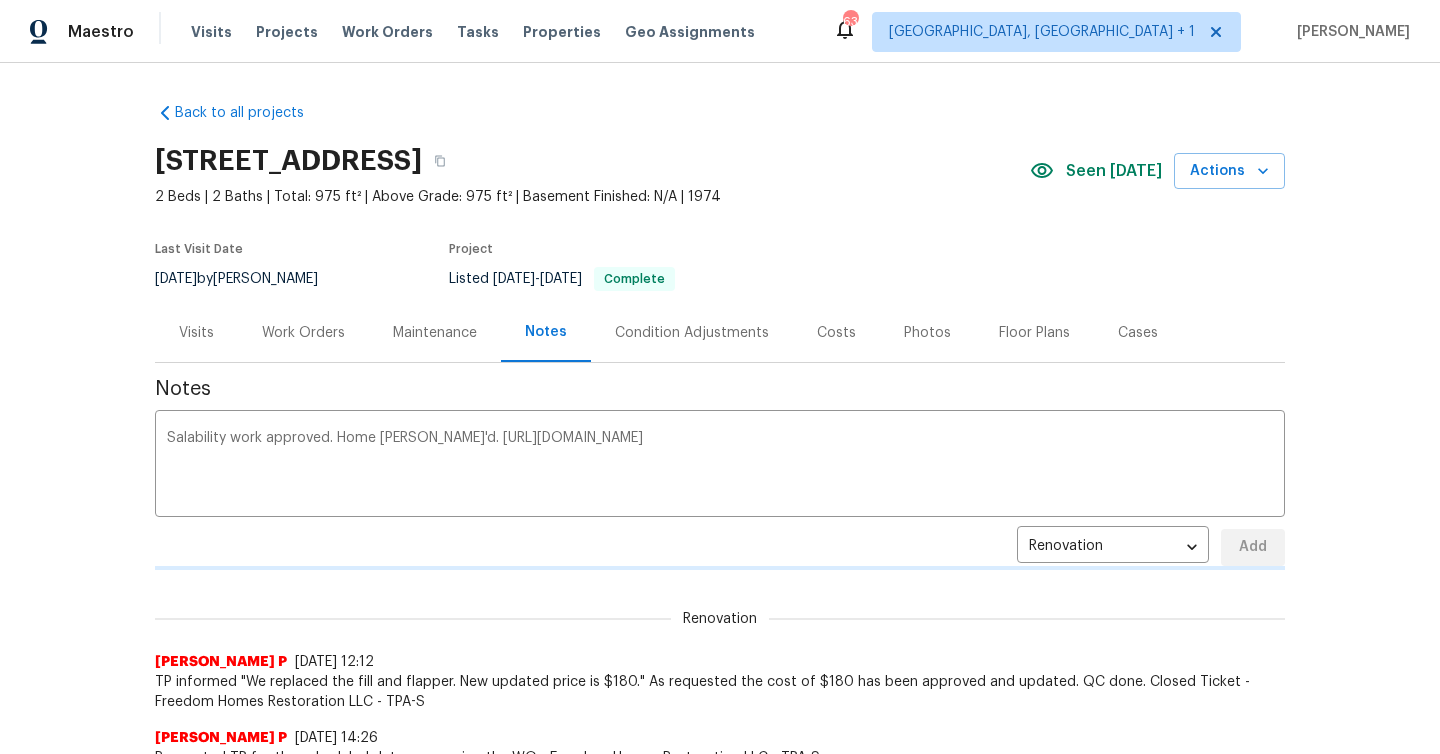 type 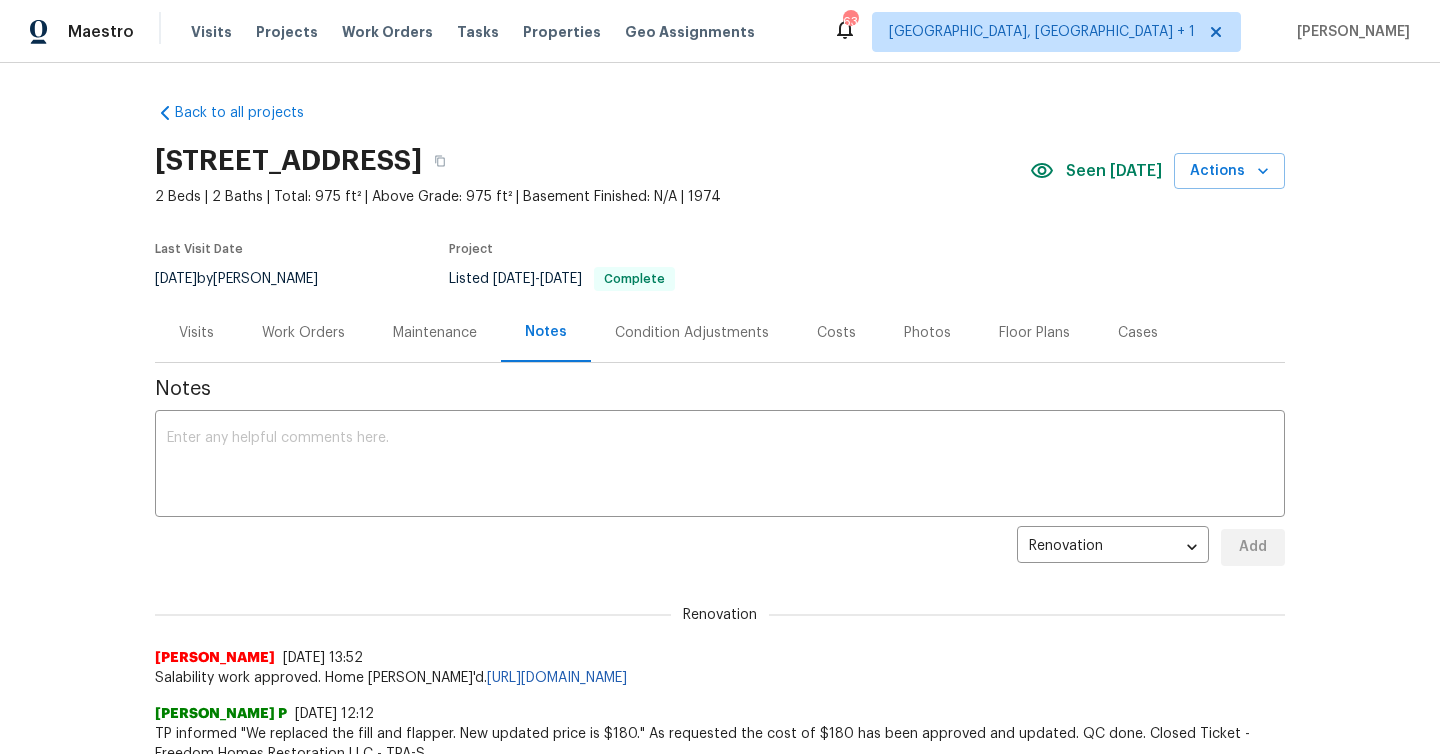 click on "Work Orders" at bounding box center [303, 333] 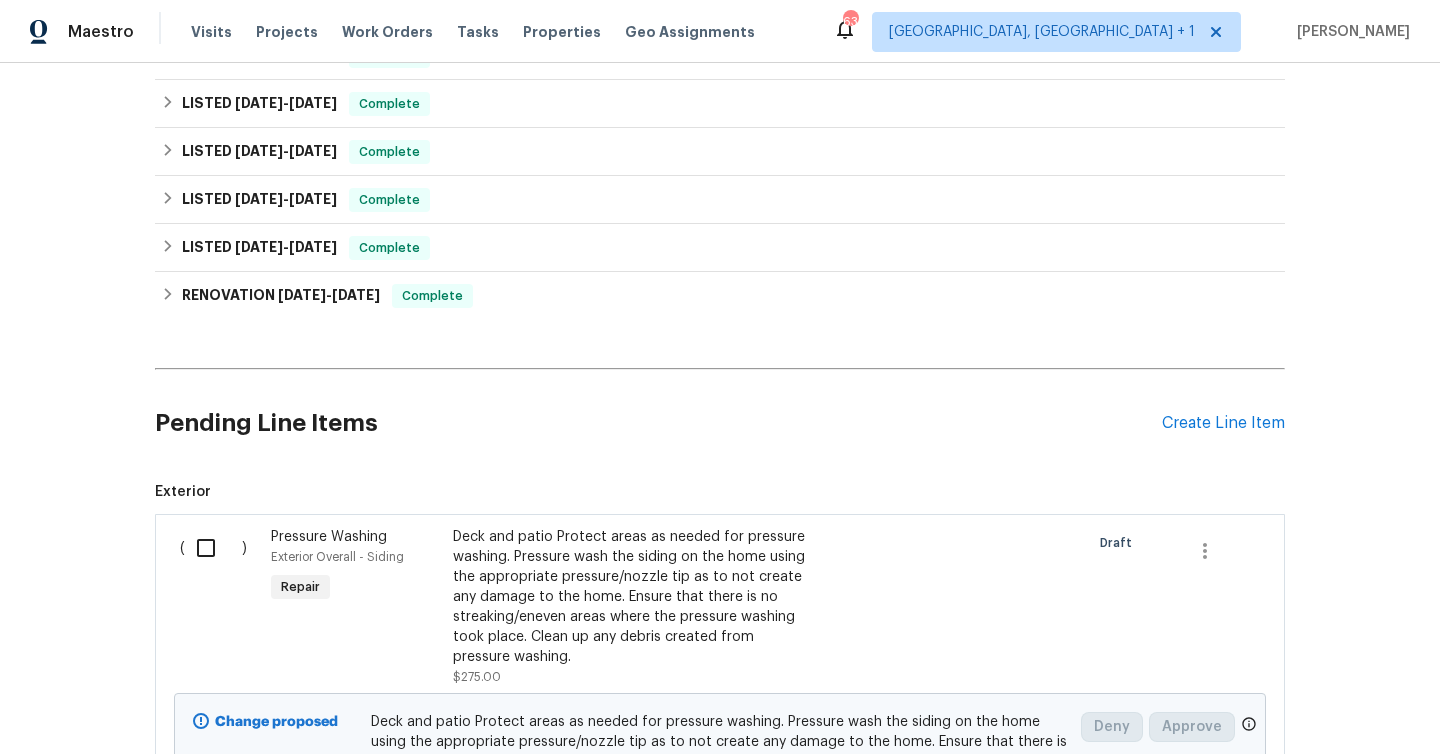 scroll, scrollTop: 514, scrollLeft: 0, axis: vertical 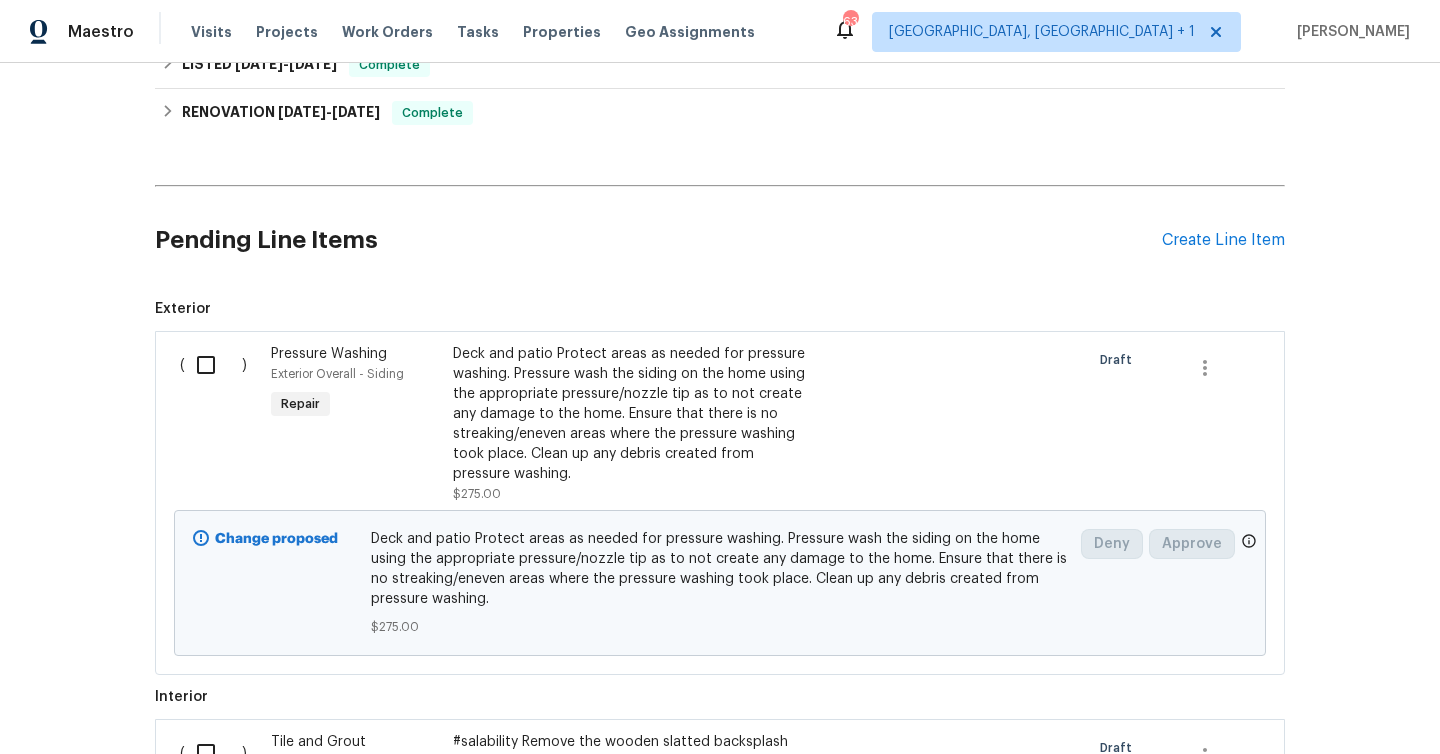 click at bounding box center [213, 365] 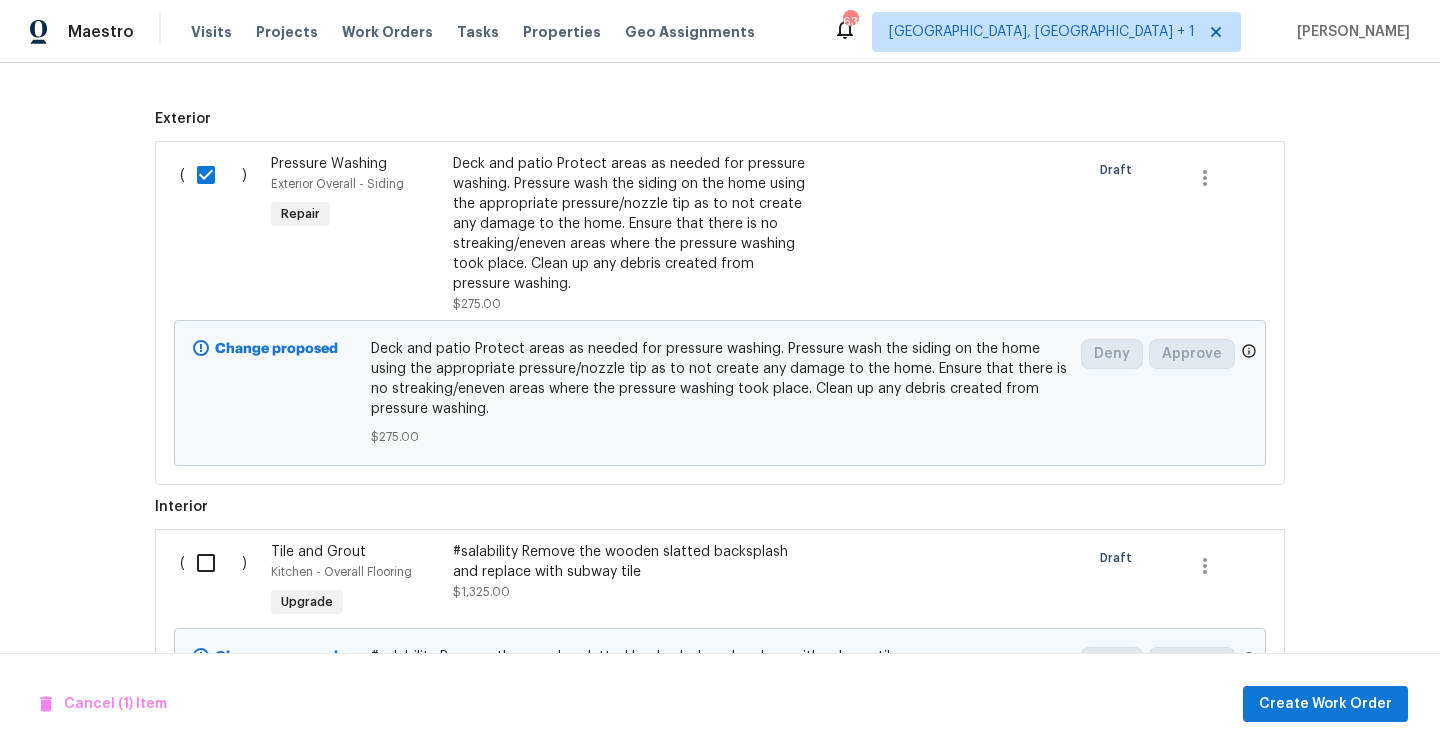 scroll, scrollTop: 789, scrollLeft: 0, axis: vertical 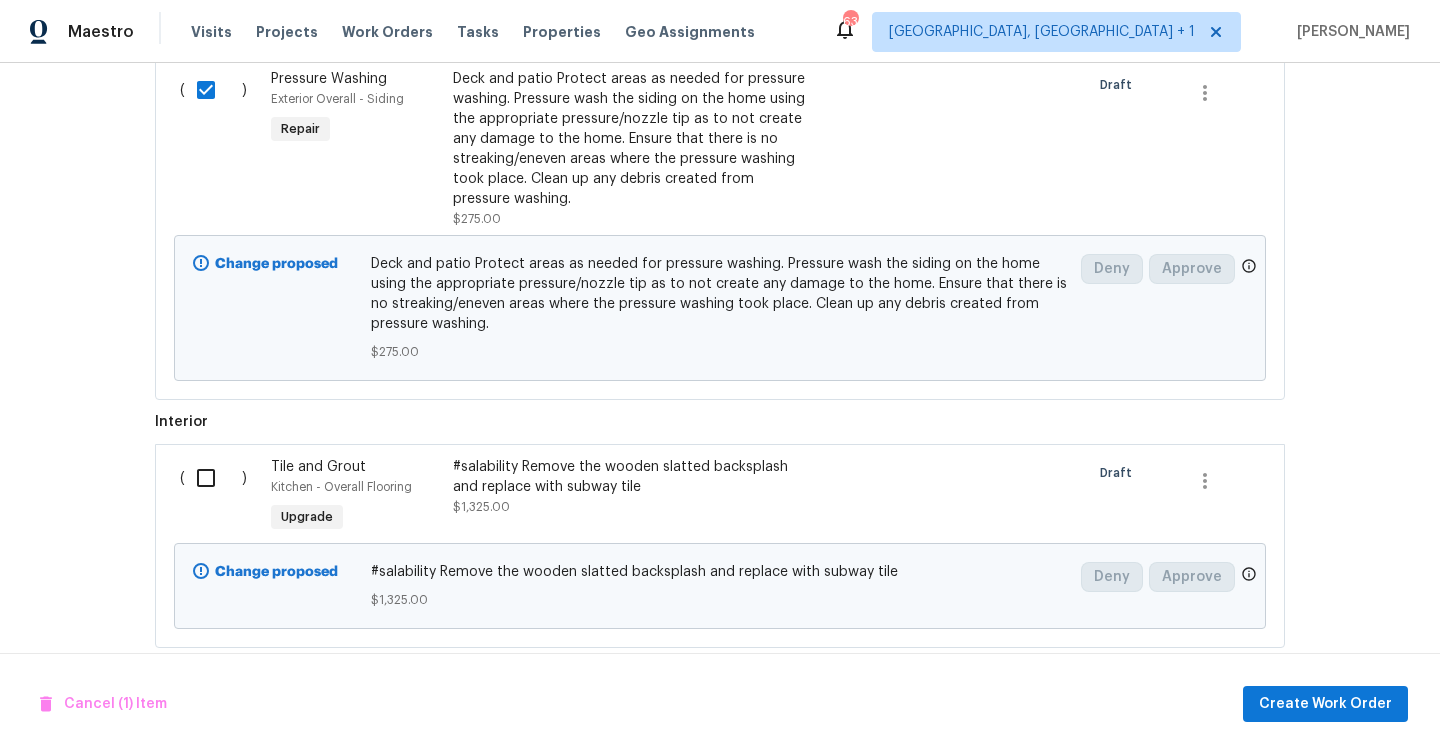 click at bounding box center (213, 478) 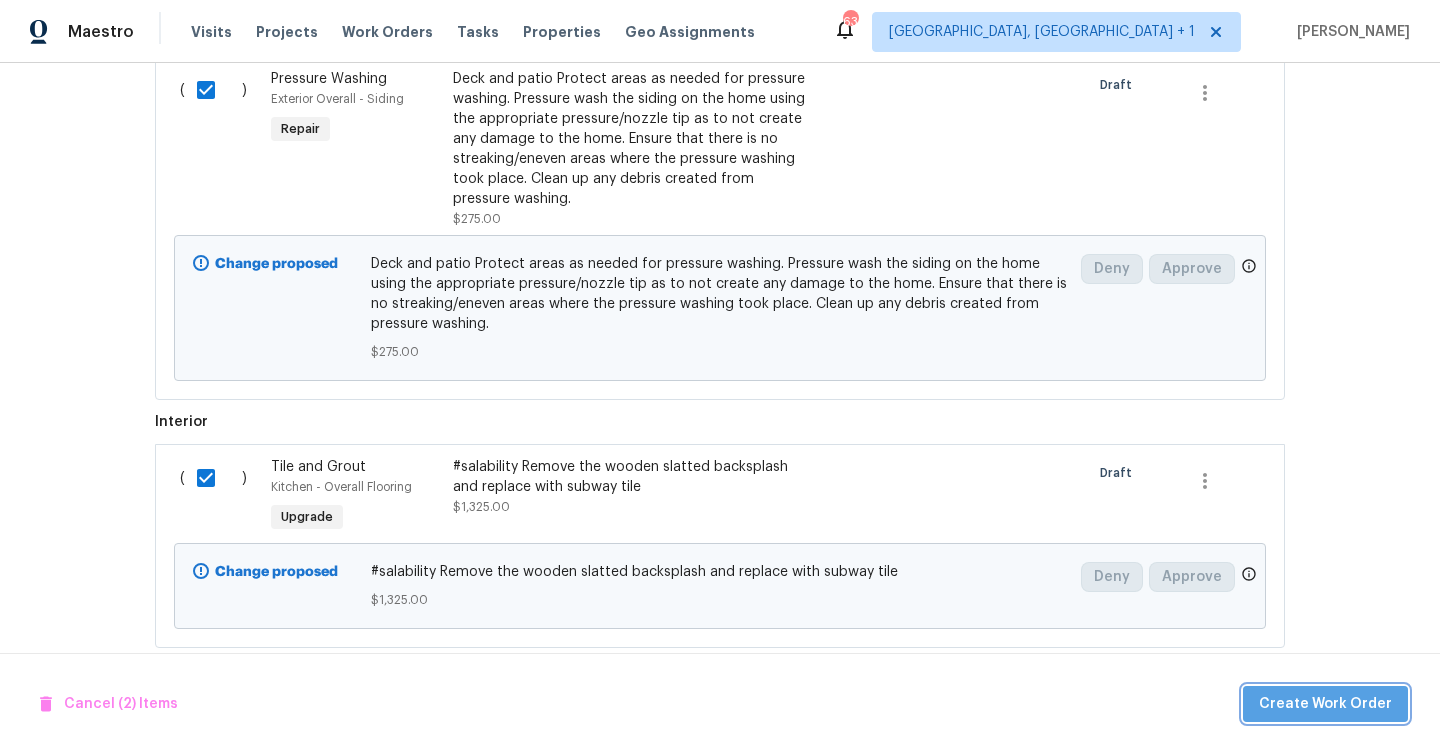 click on "Create Work Order" at bounding box center [1325, 704] 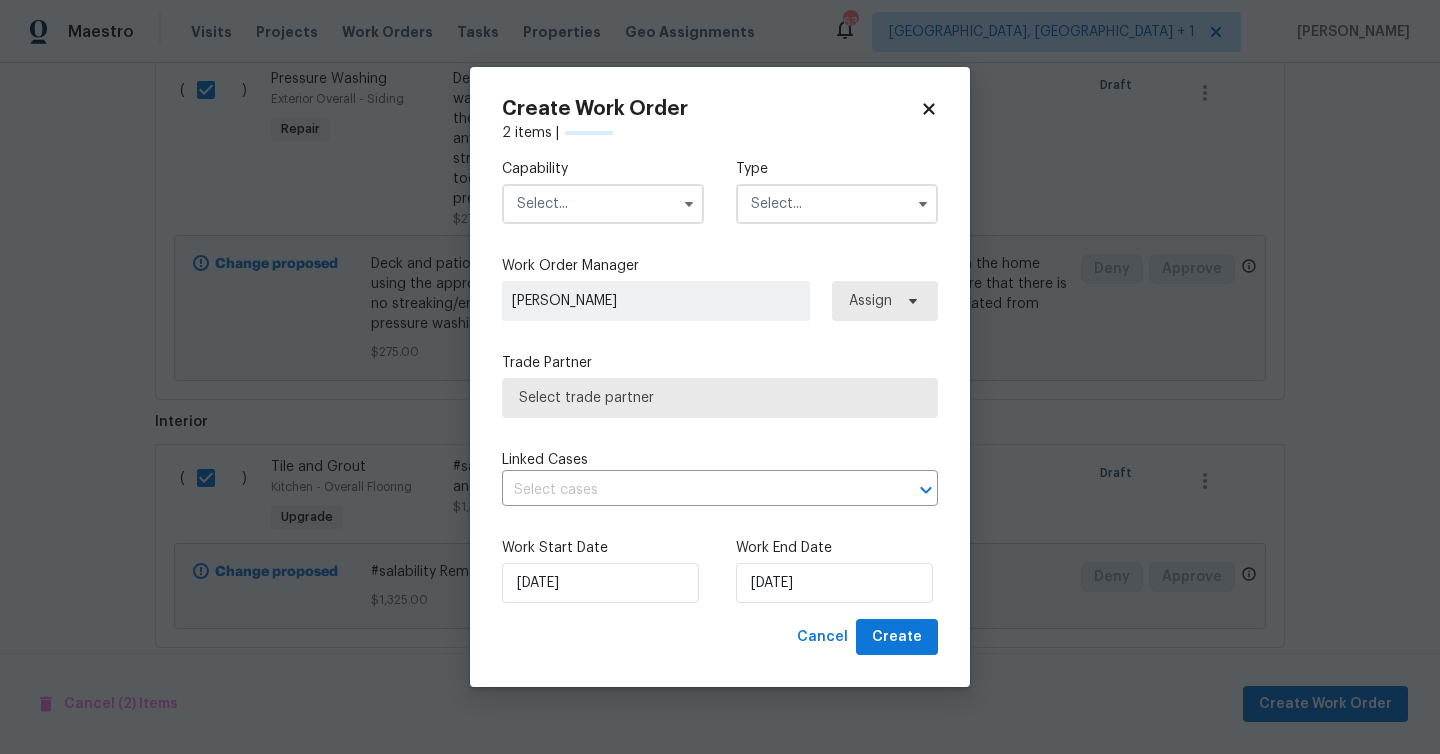 checkbox on "false" 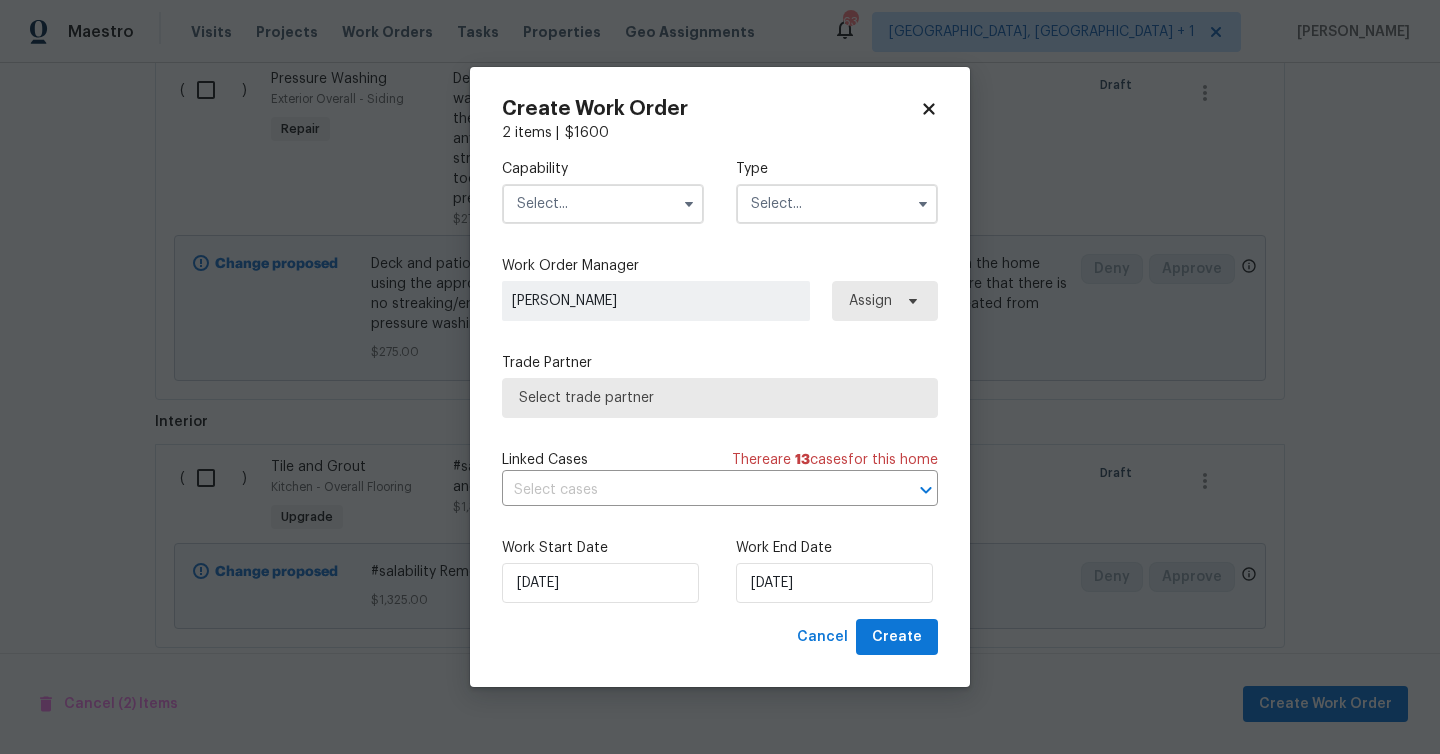 click at bounding box center (603, 204) 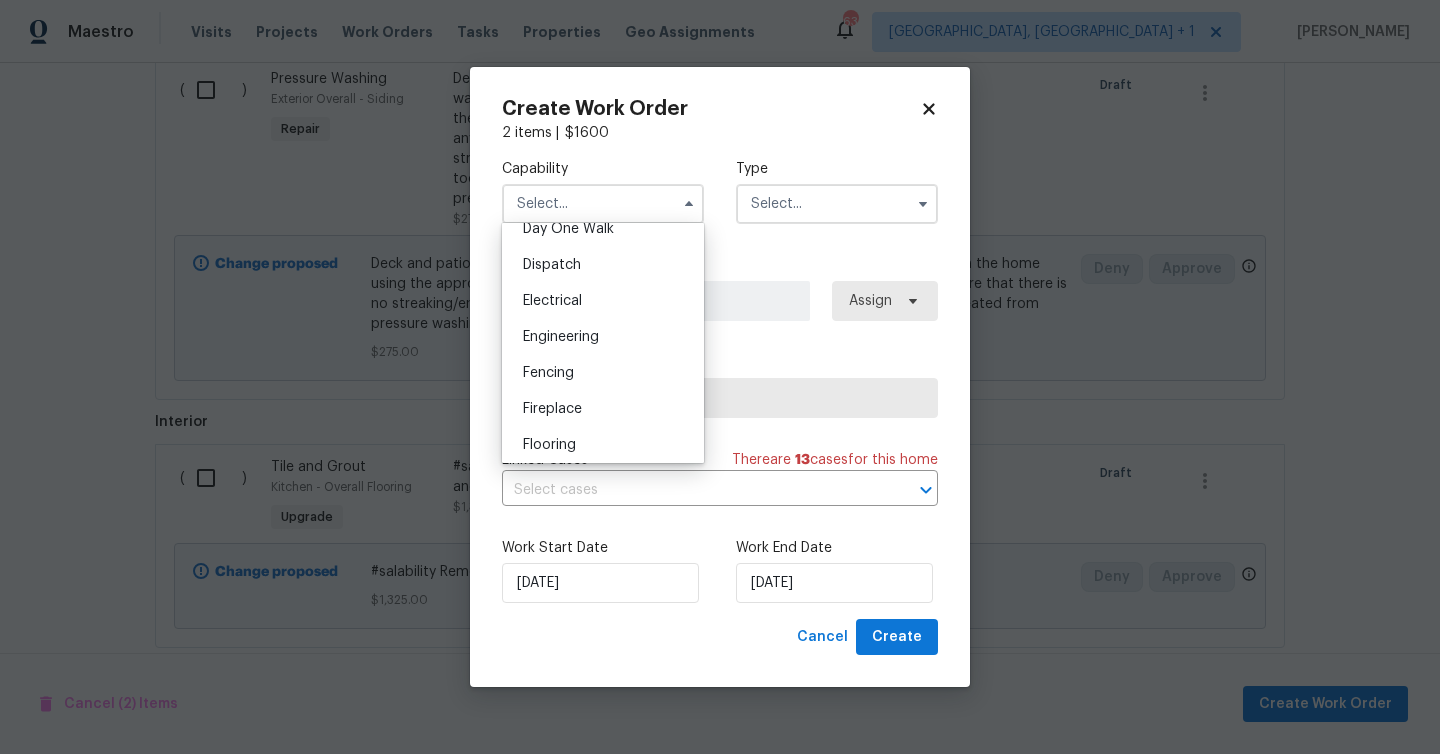 scroll, scrollTop: 824, scrollLeft: 0, axis: vertical 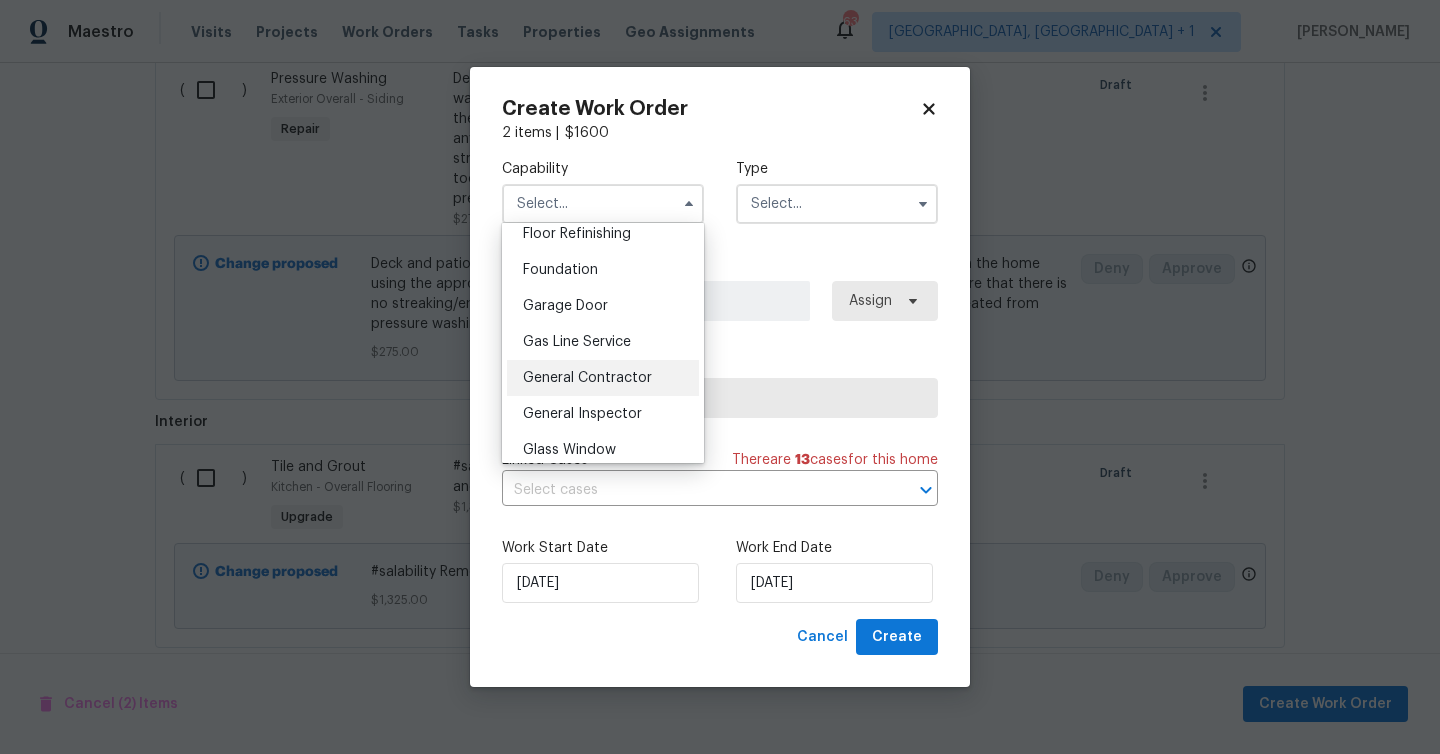 click on "General Contractor" at bounding box center (603, 378) 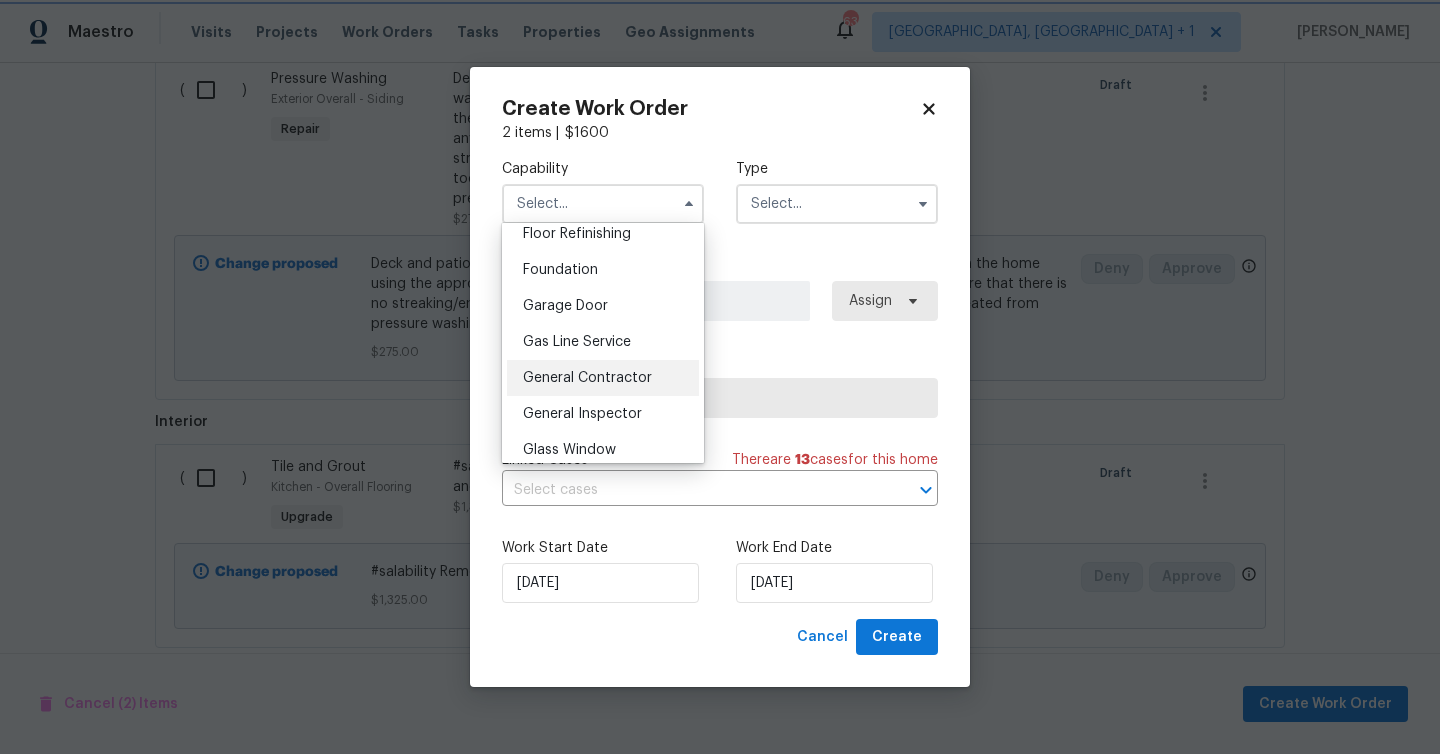 type on "General Contractor" 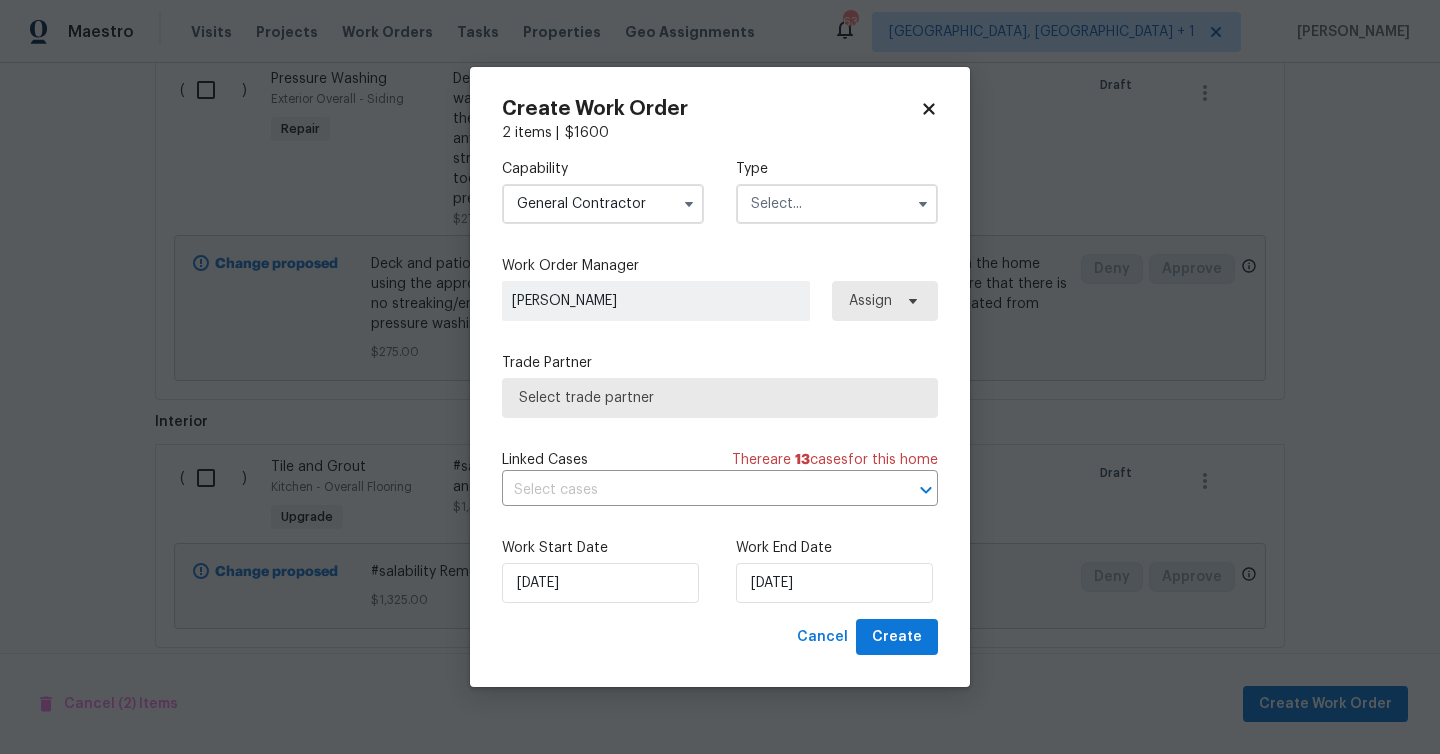 click at bounding box center [837, 204] 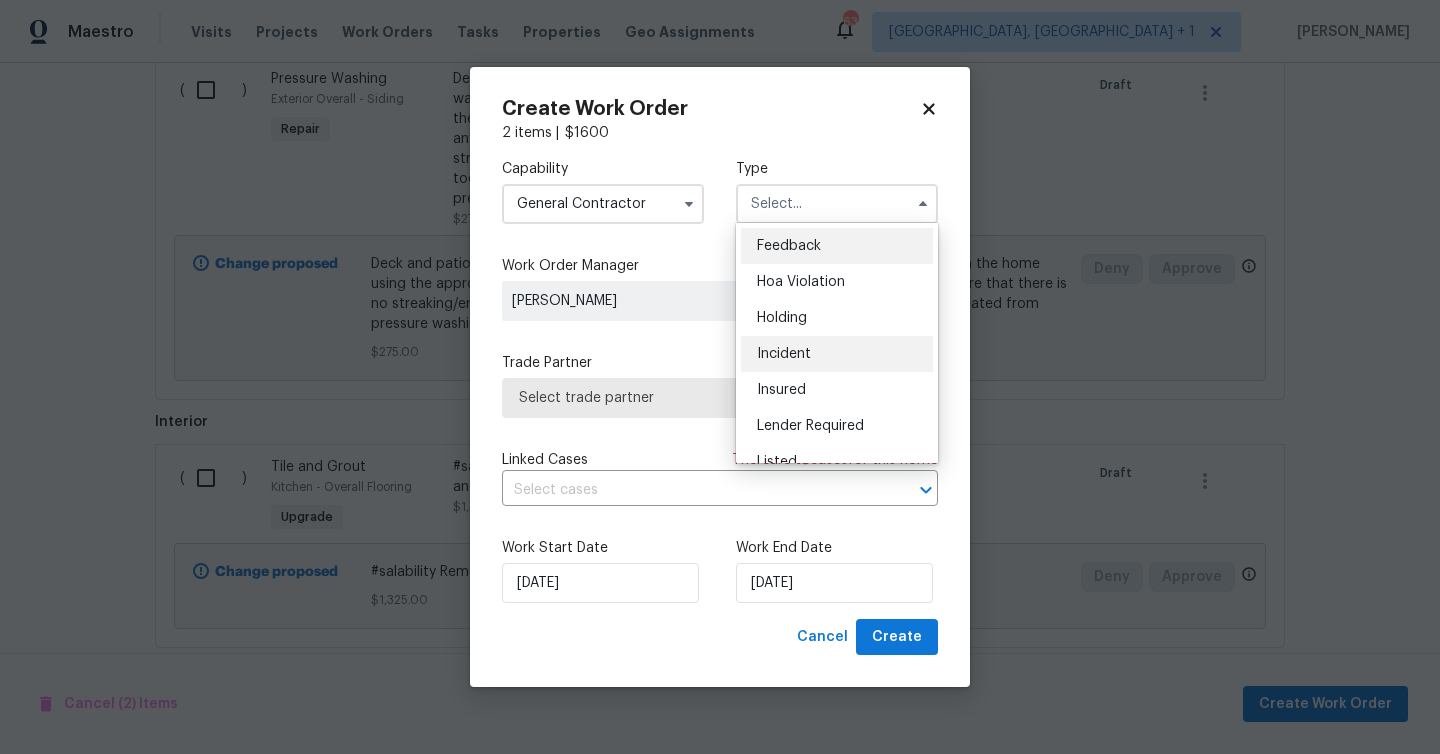 scroll, scrollTop: 192, scrollLeft: 0, axis: vertical 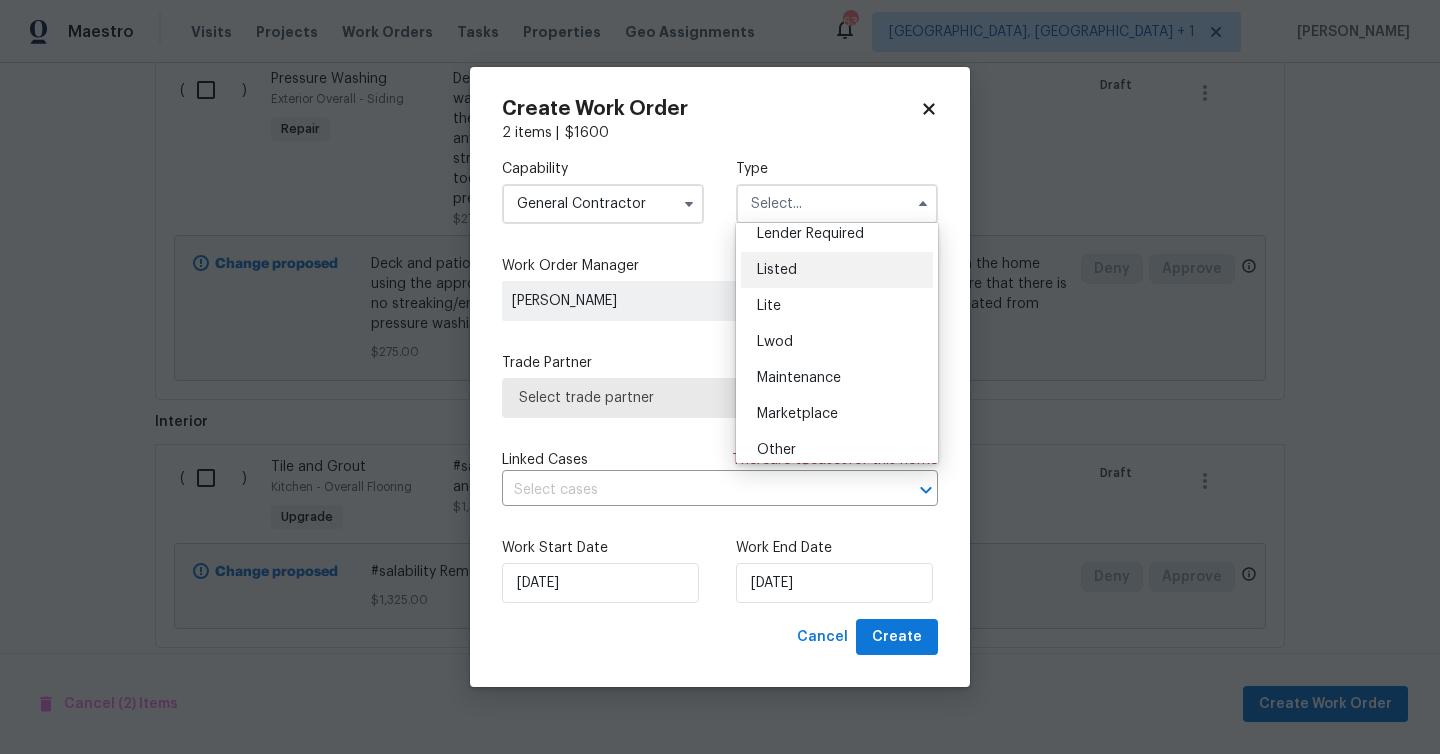click on "Listed" at bounding box center [837, 270] 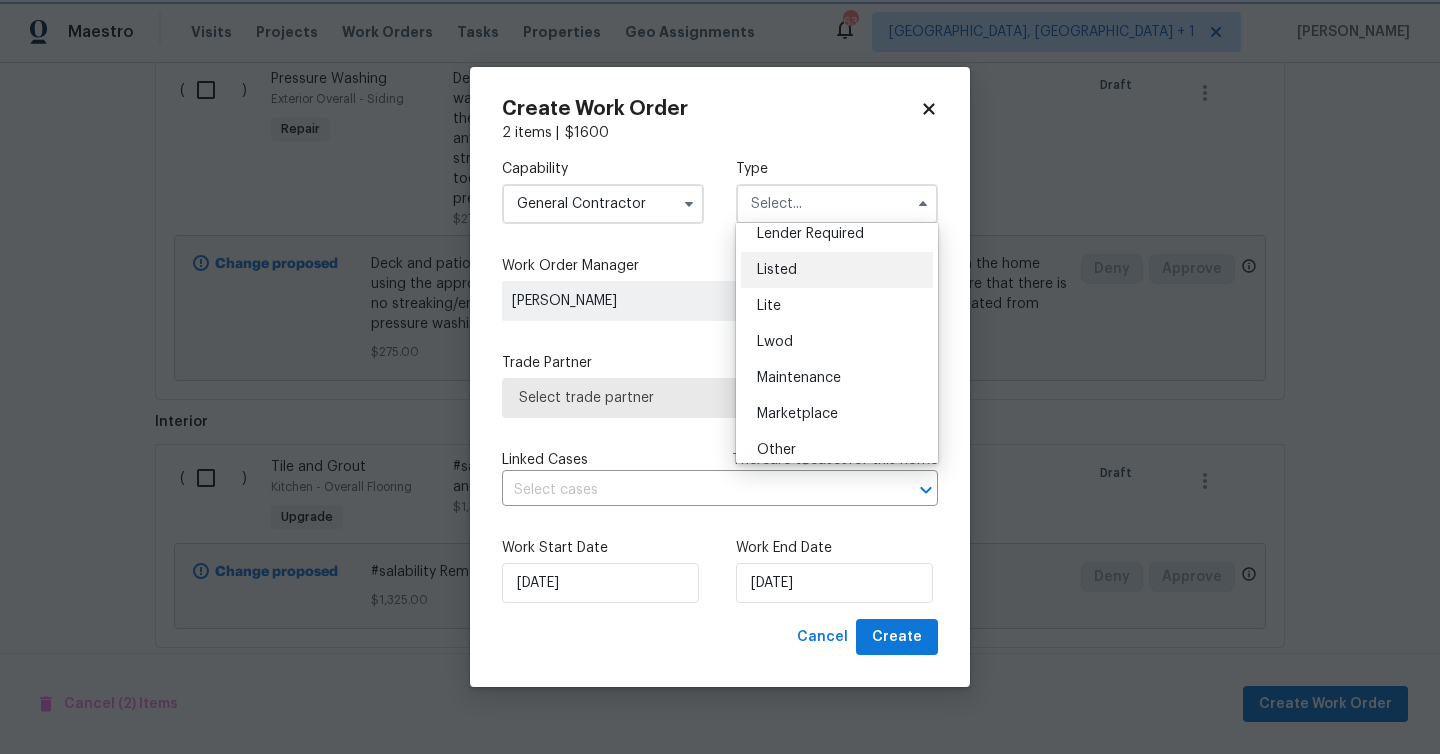 type on "Listed" 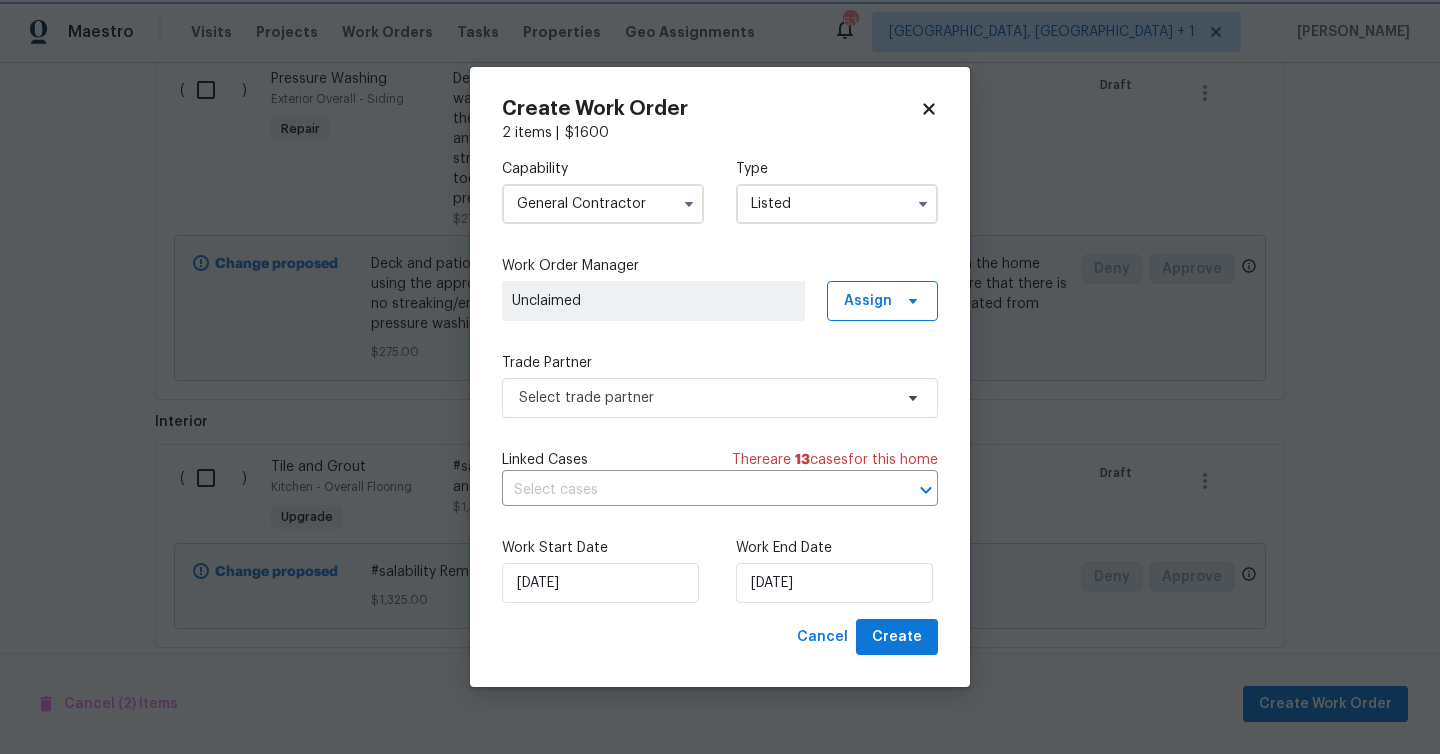 scroll, scrollTop: 0, scrollLeft: 0, axis: both 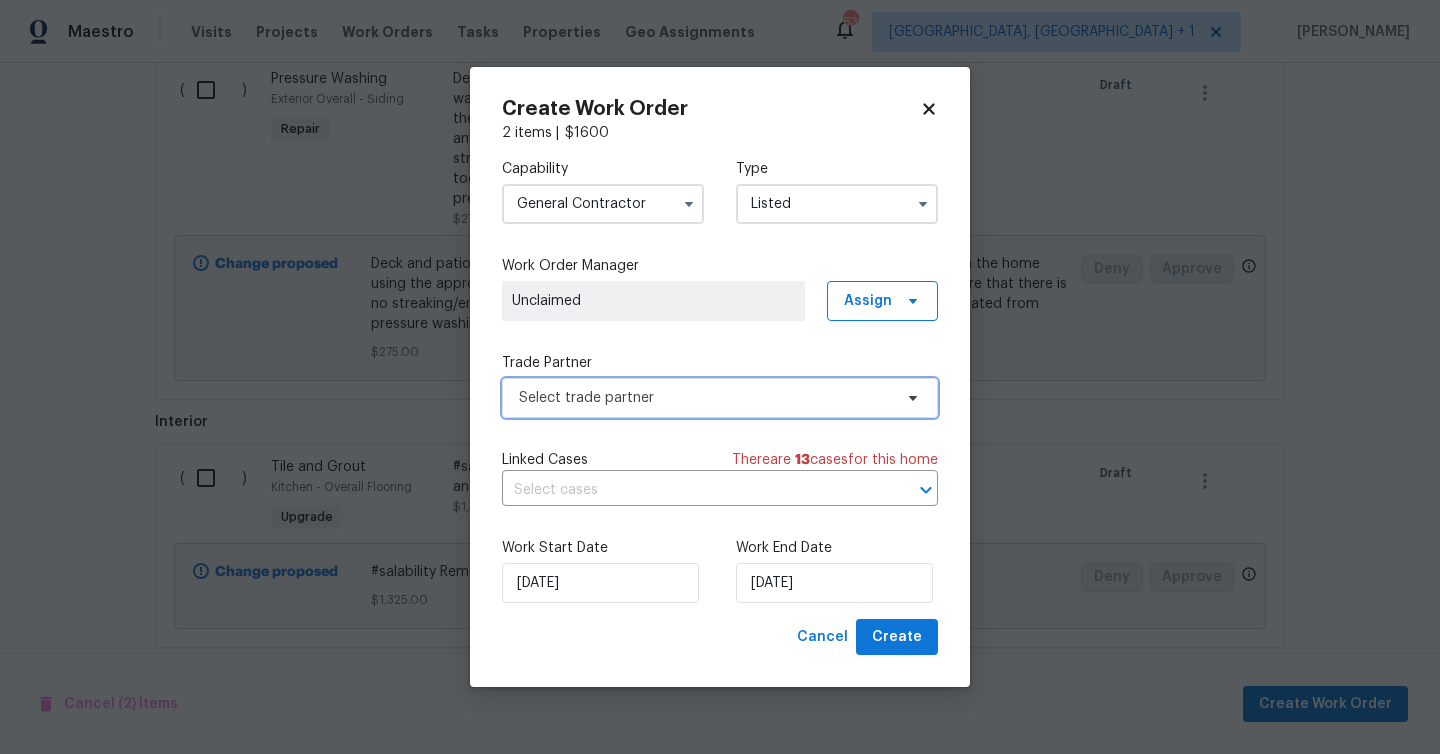 click on "Select trade partner" at bounding box center [705, 398] 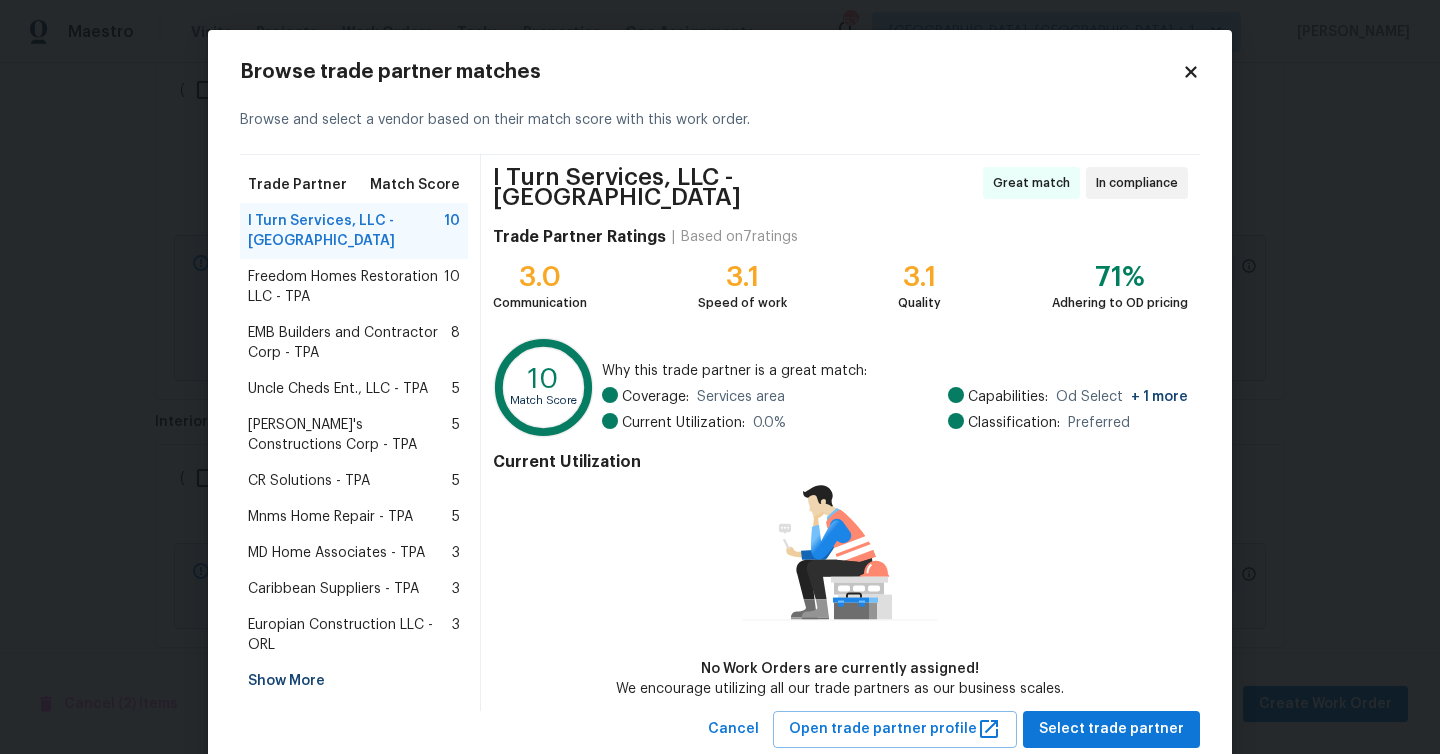 click on "Show More" at bounding box center [354, 681] 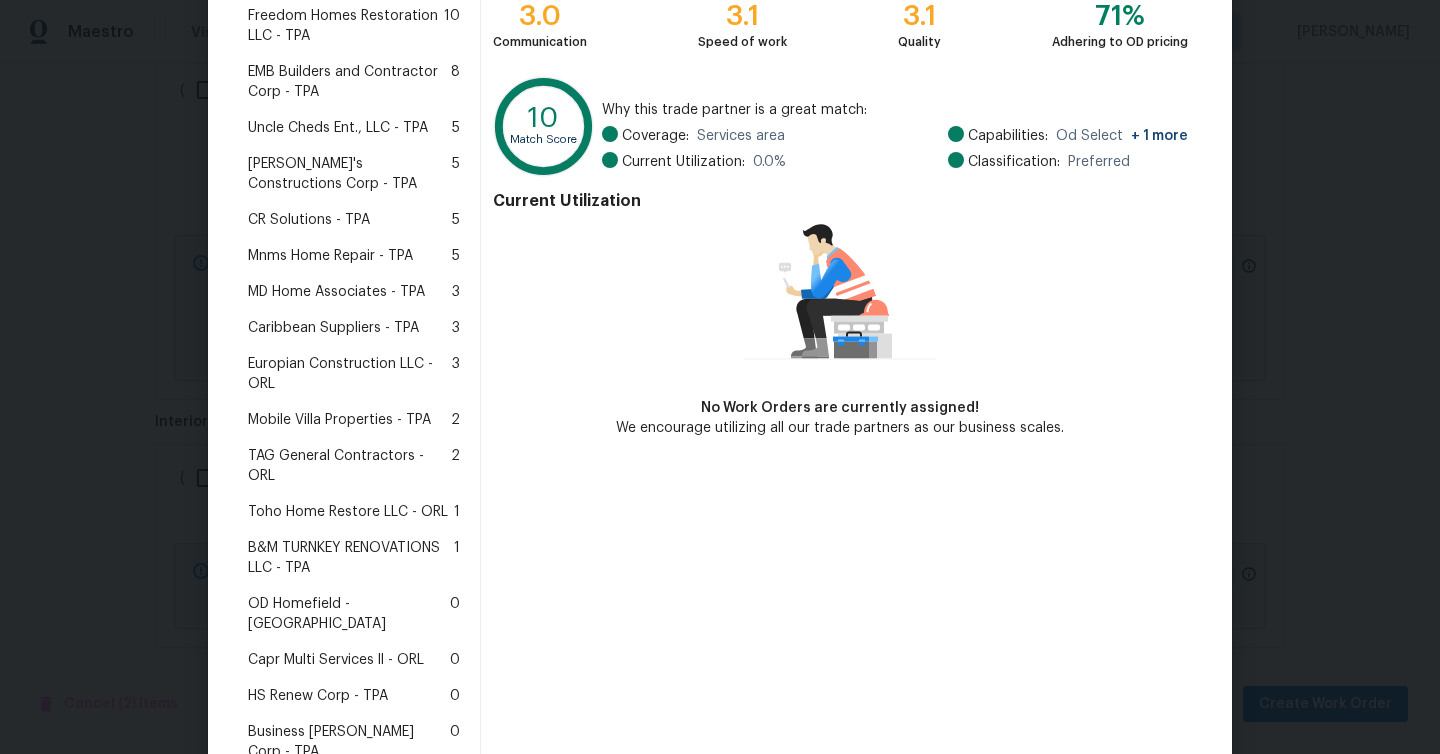 scroll, scrollTop: 310, scrollLeft: 0, axis: vertical 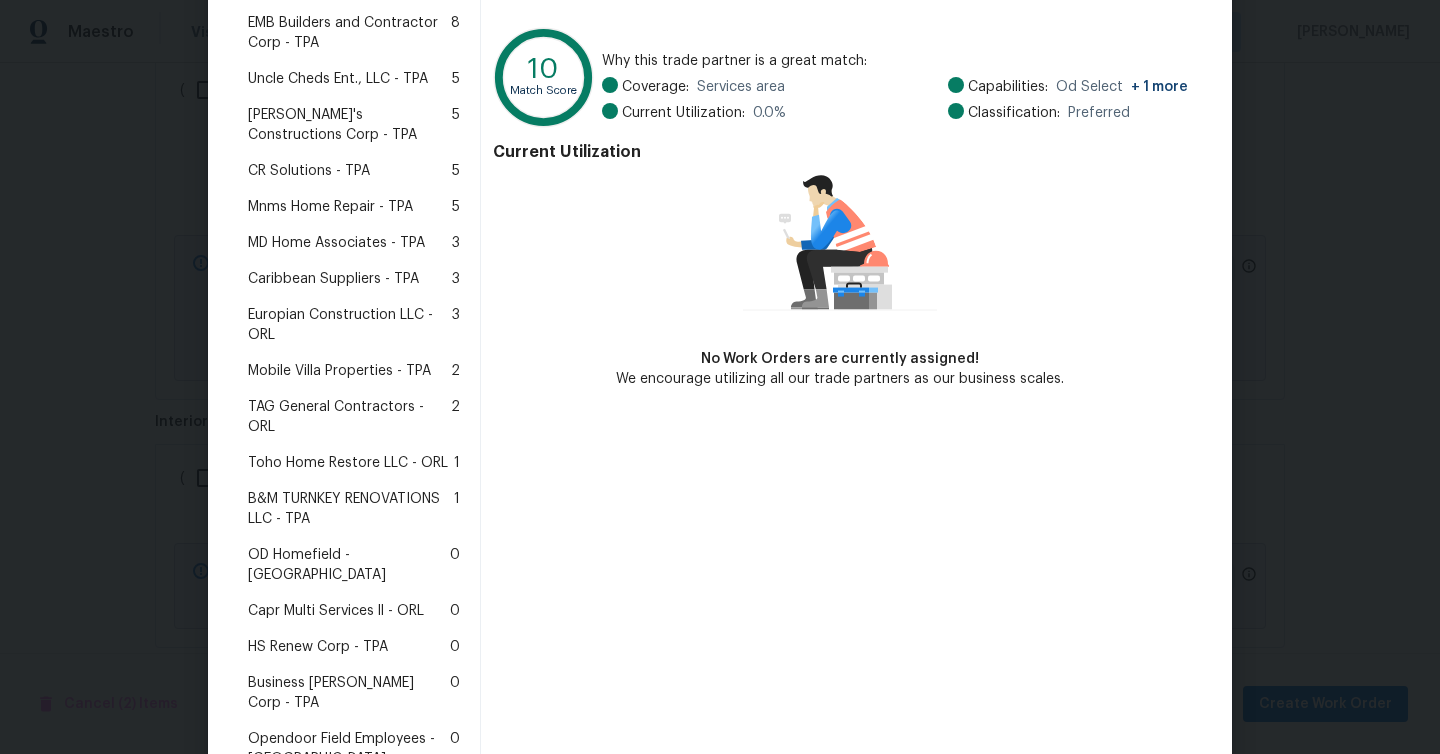 click on "HS Renew Corp - TPA" at bounding box center (318, 647) 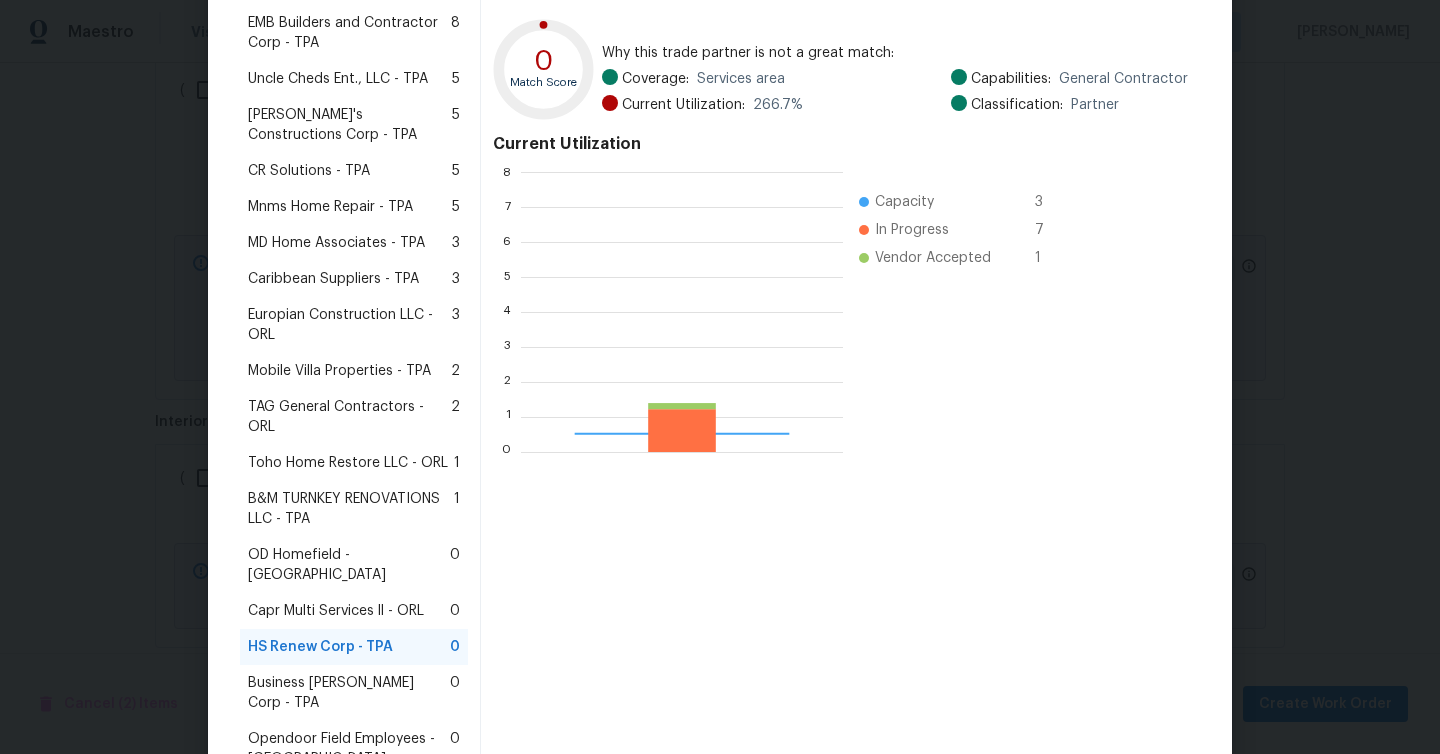 scroll, scrollTop: 2, scrollLeft: 2, axis: both 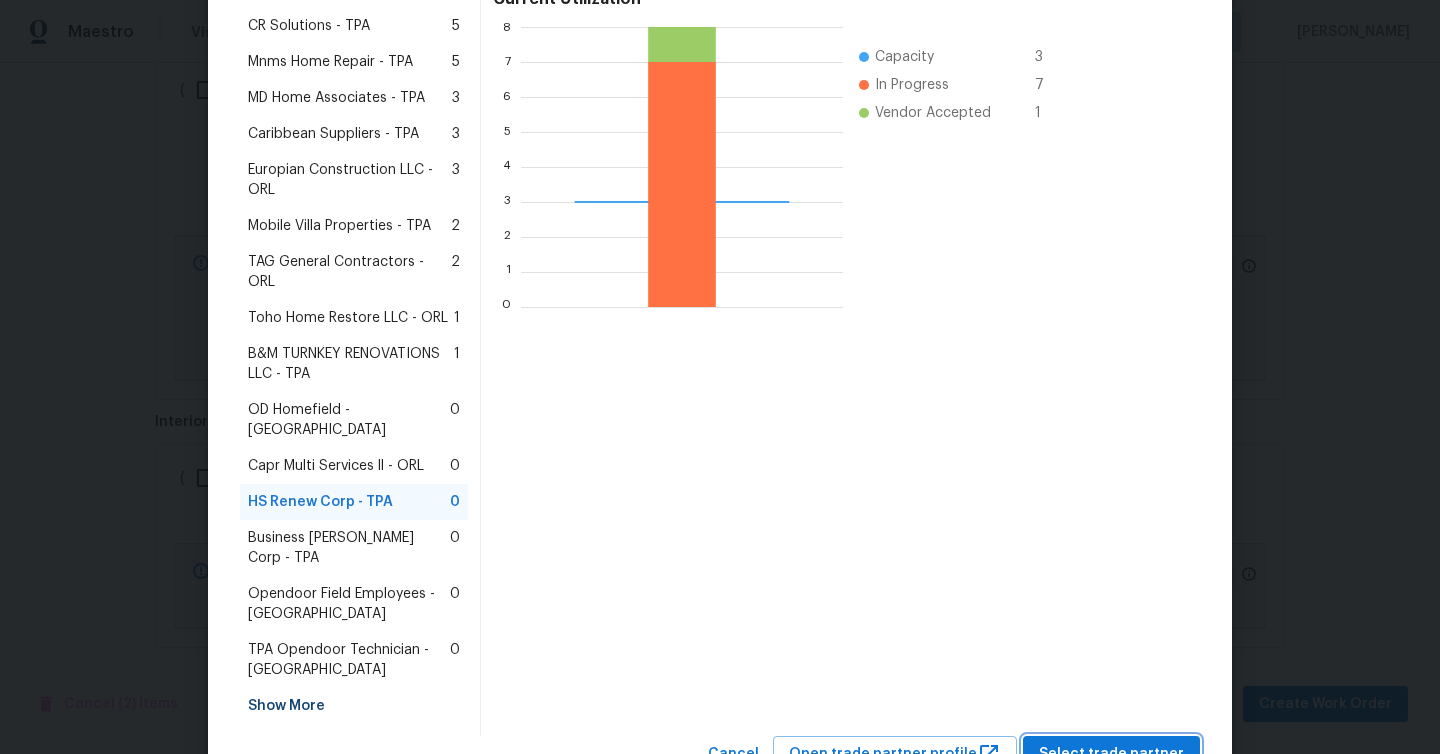 click on "Select trade partner" at bounding box center [1111, 754] 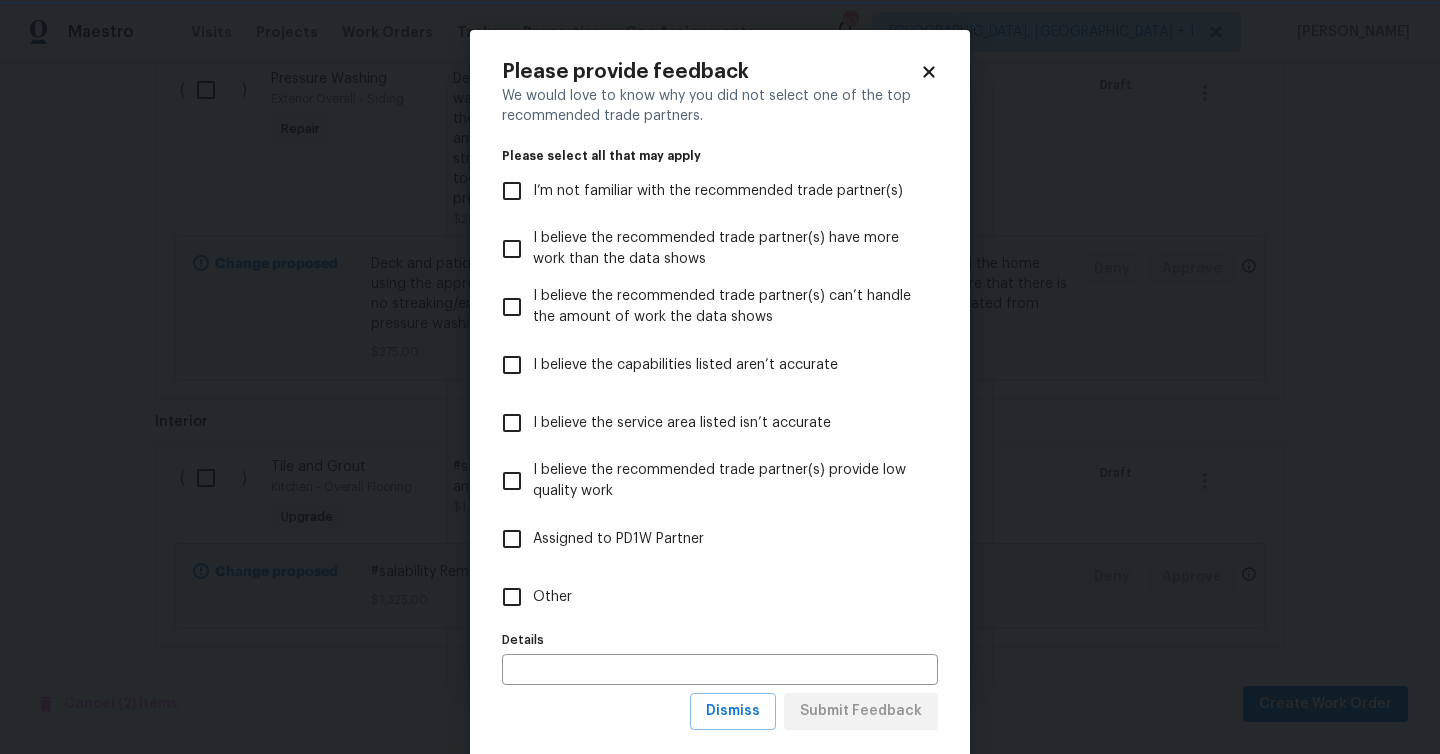 scroll, scrollTop: 0, scrollLeft: 0, axis: both 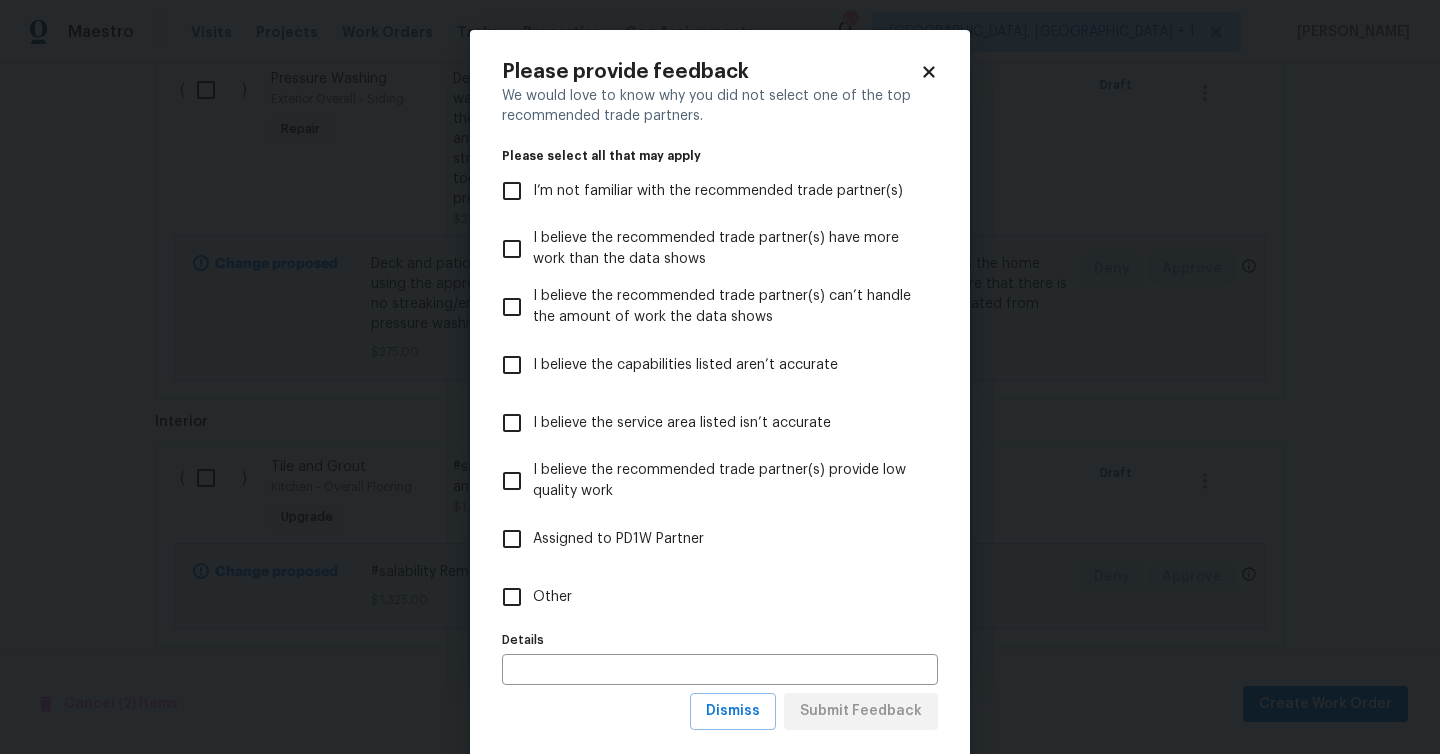 click on "Other" at bounding box center [552, 597] 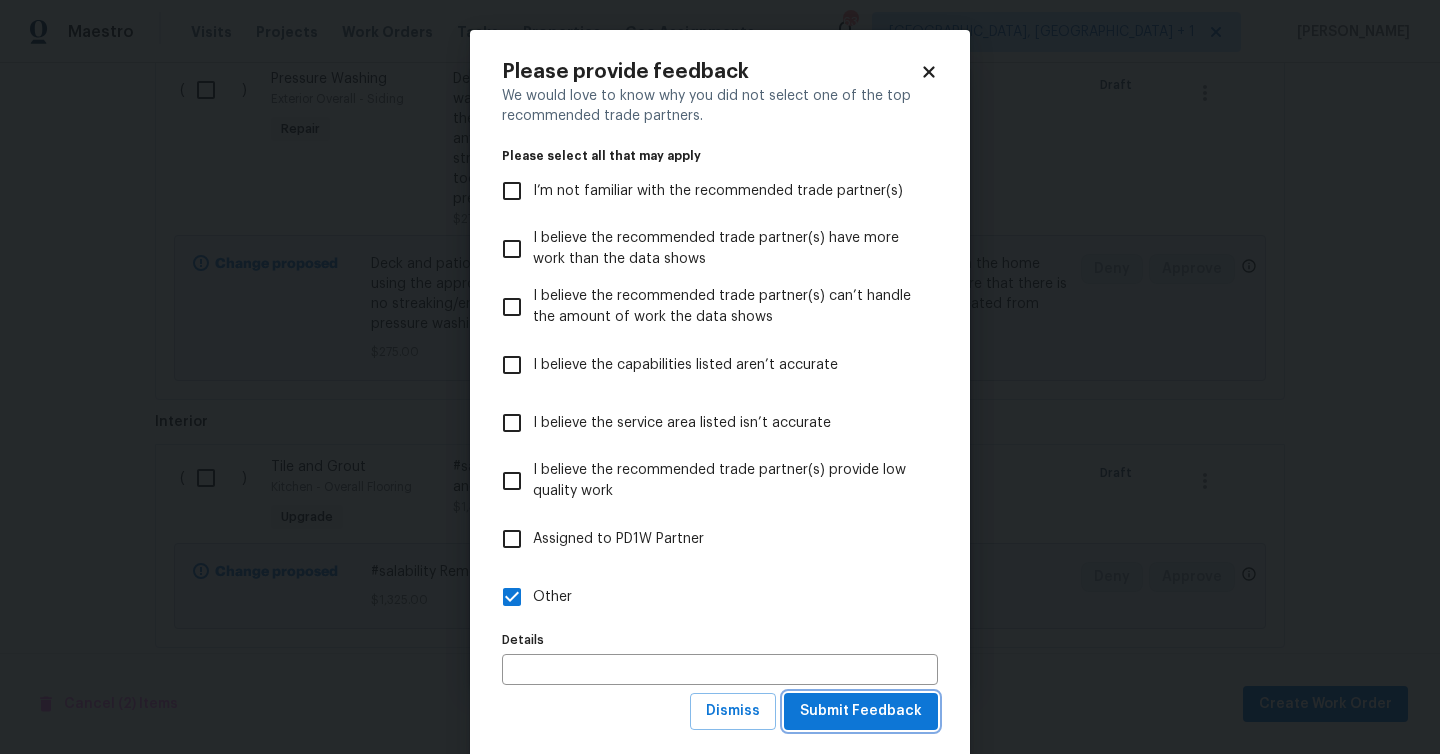 click on "Submit Feedback" at bounding box center (861, 711) 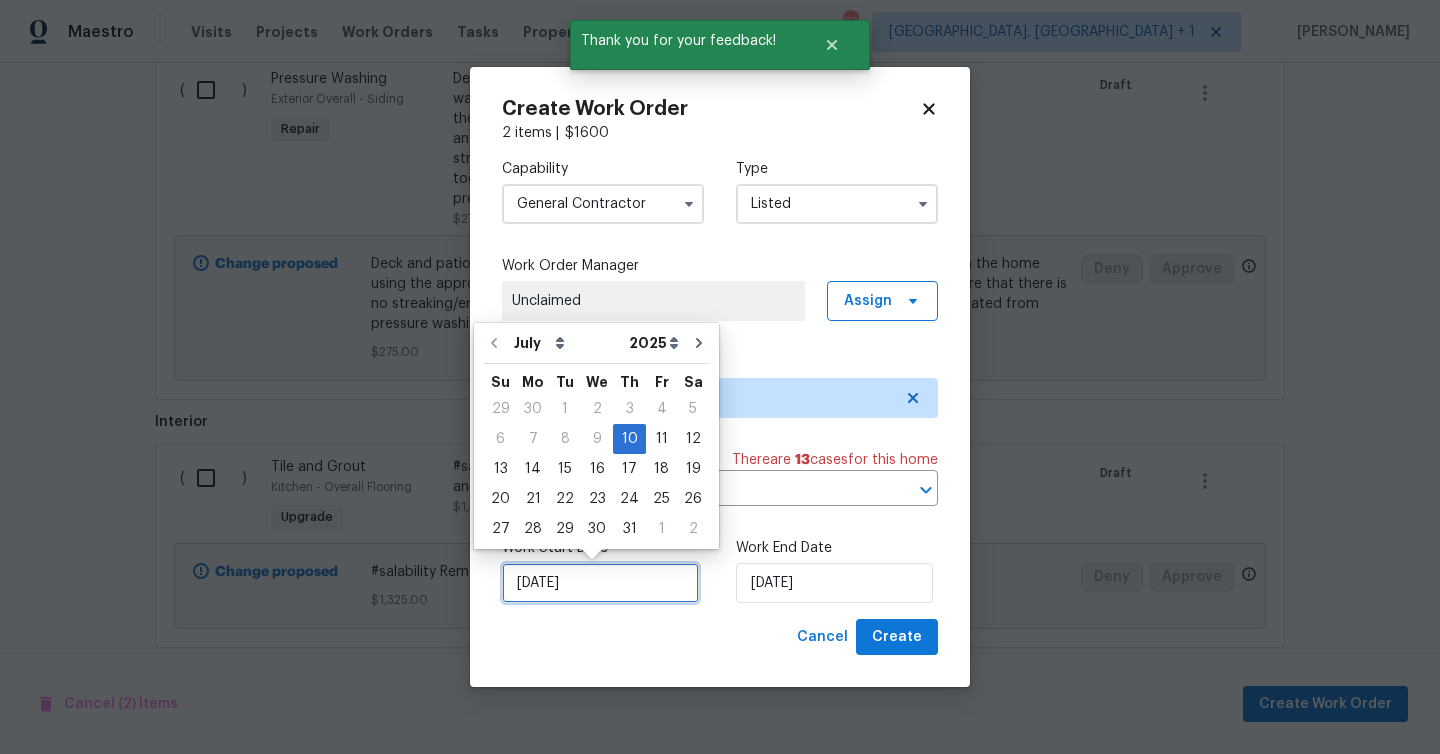 click on "[DATE]" at bounding box center (600, 583) 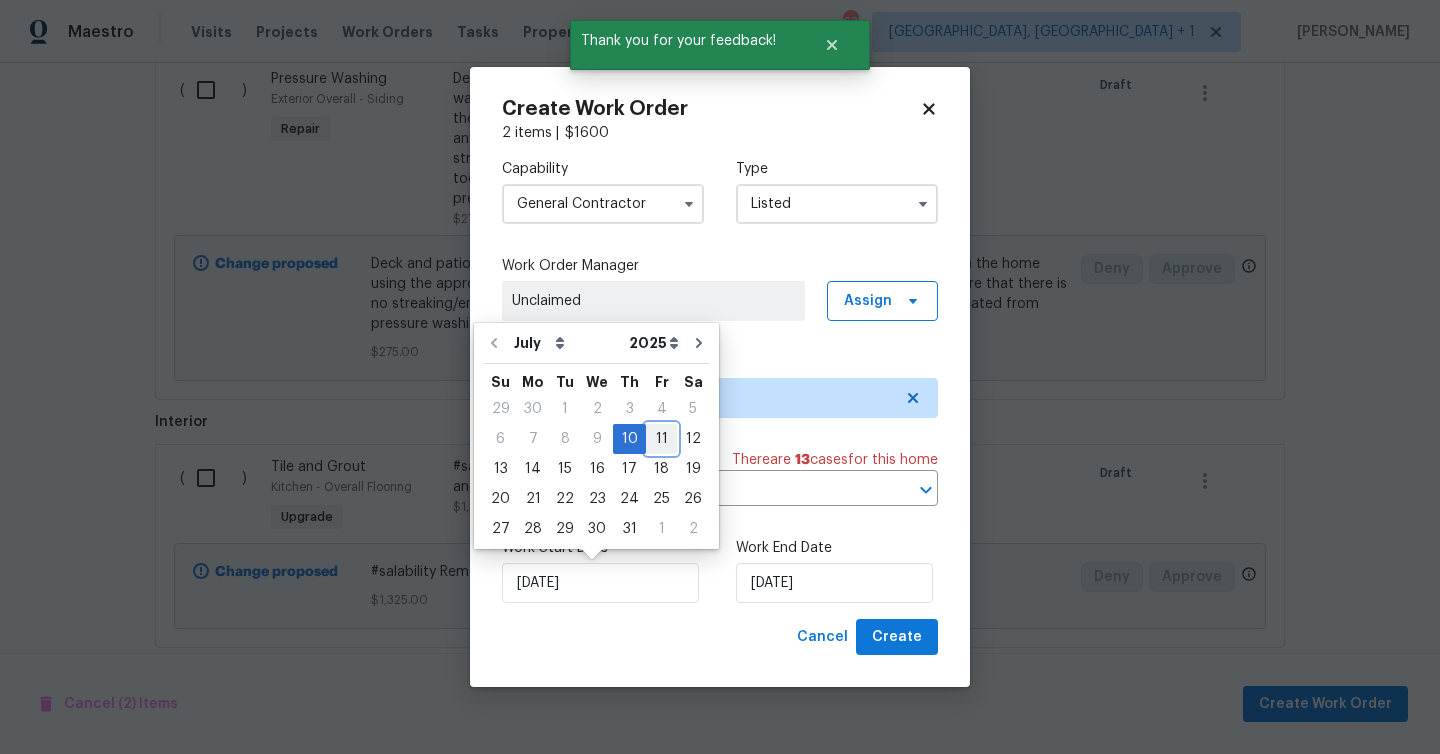 click on "11" at bounding box center [661, 439] 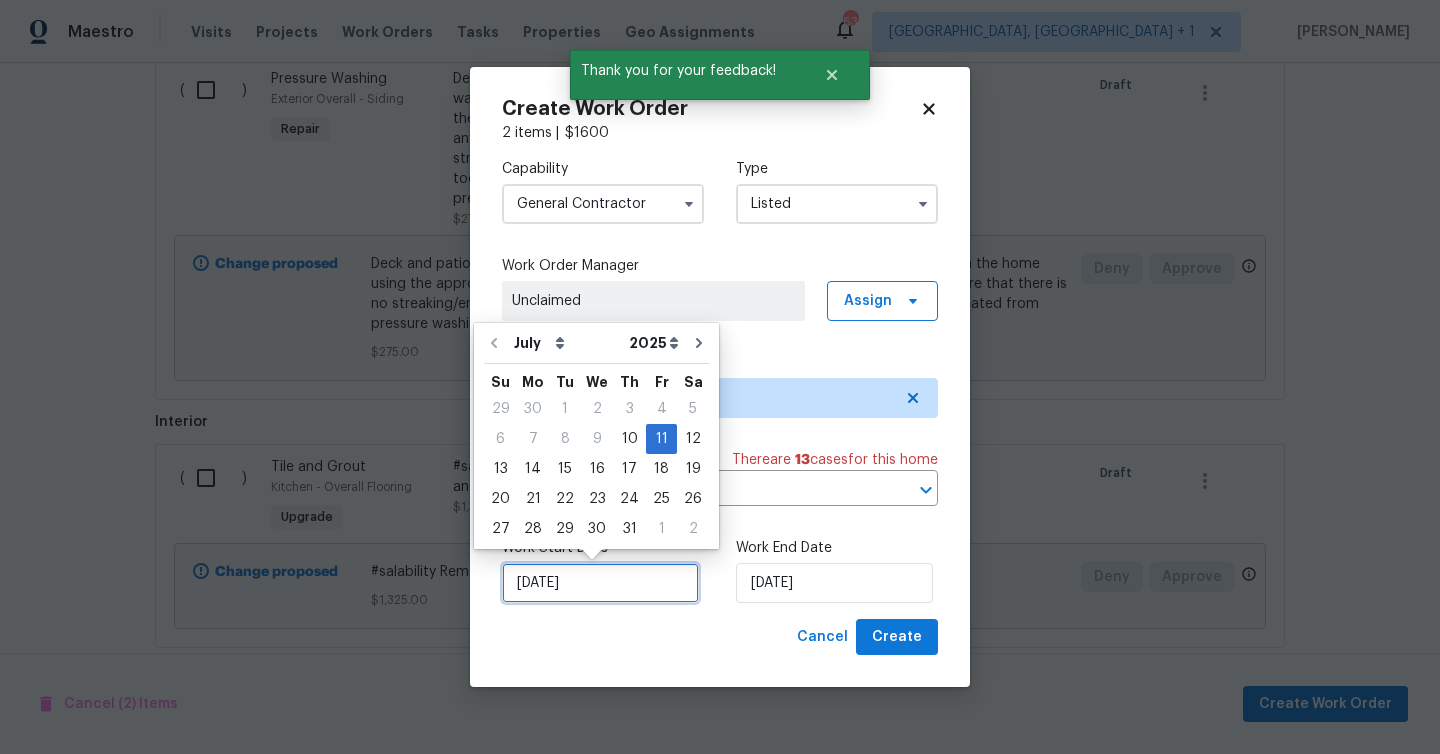 click on "[DATE]" at bounding box center [600, 583] 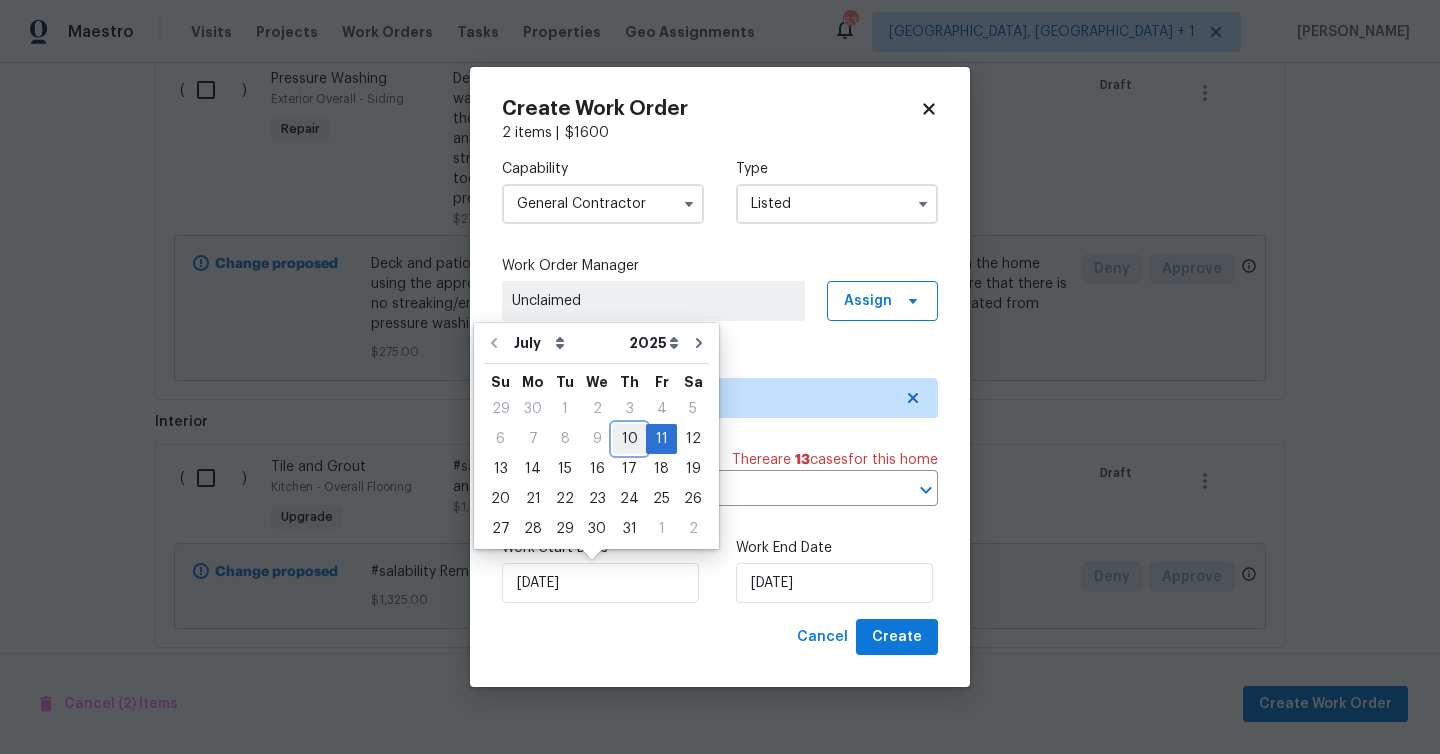 click on "10" at bounding box center (629, 439) 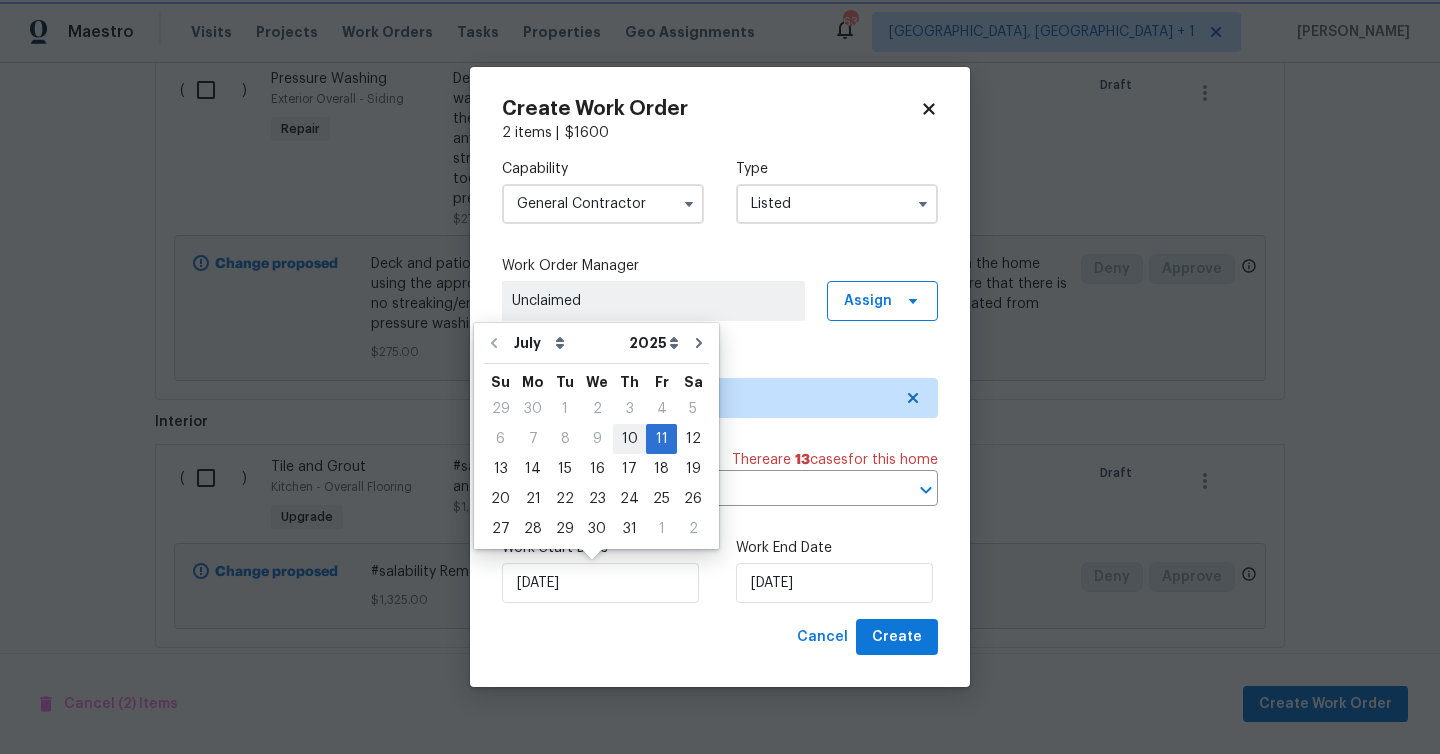 type on "[DATE]" 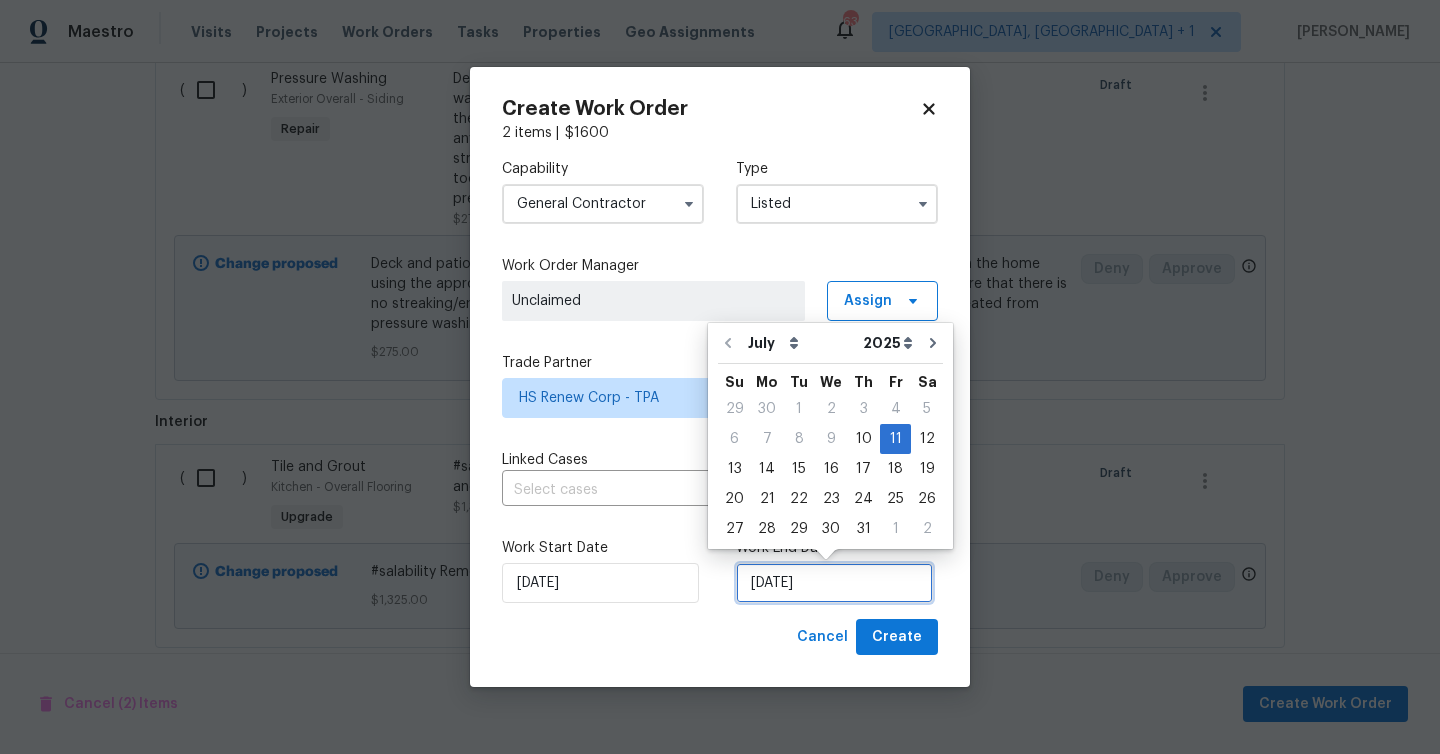 click on "[DATE]" at bounding box center (834, 583) 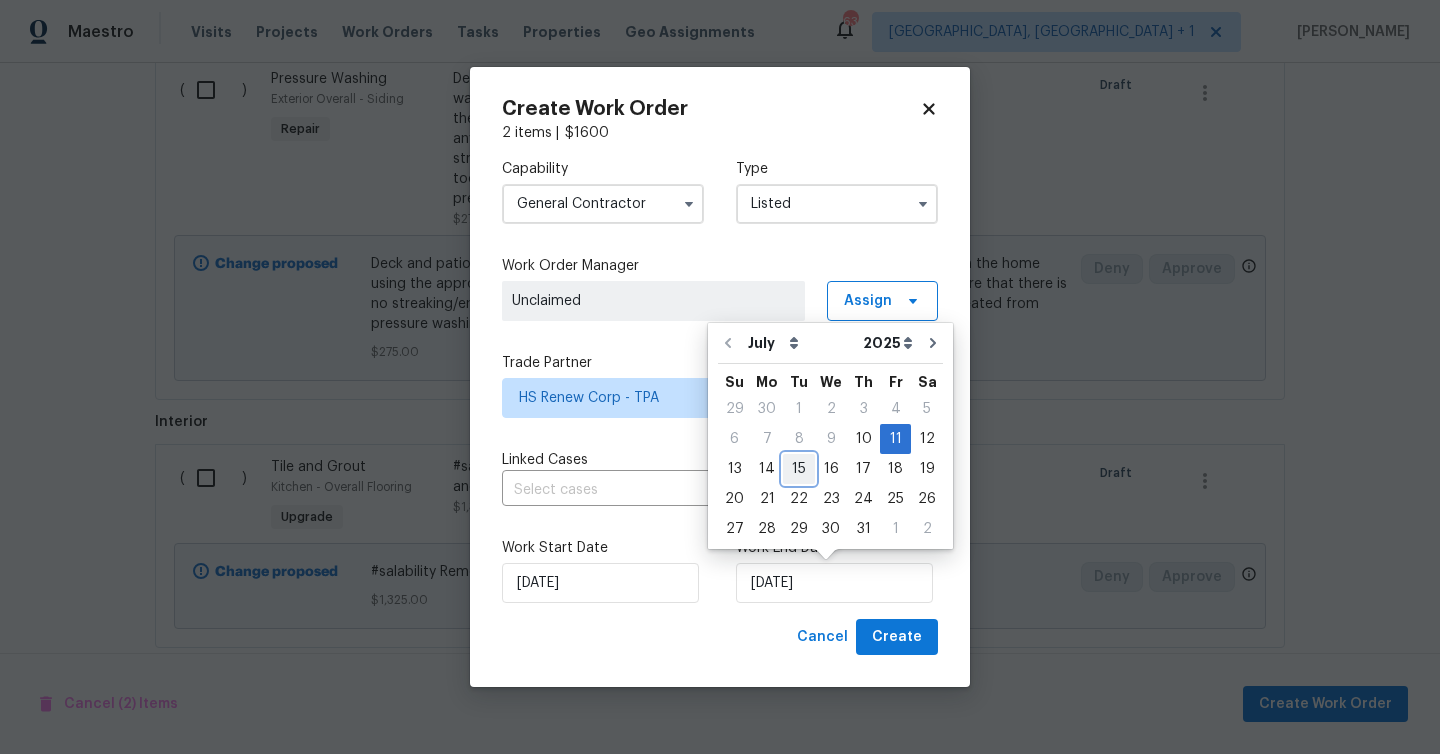 click on "15" at bounding box center [799, 469] 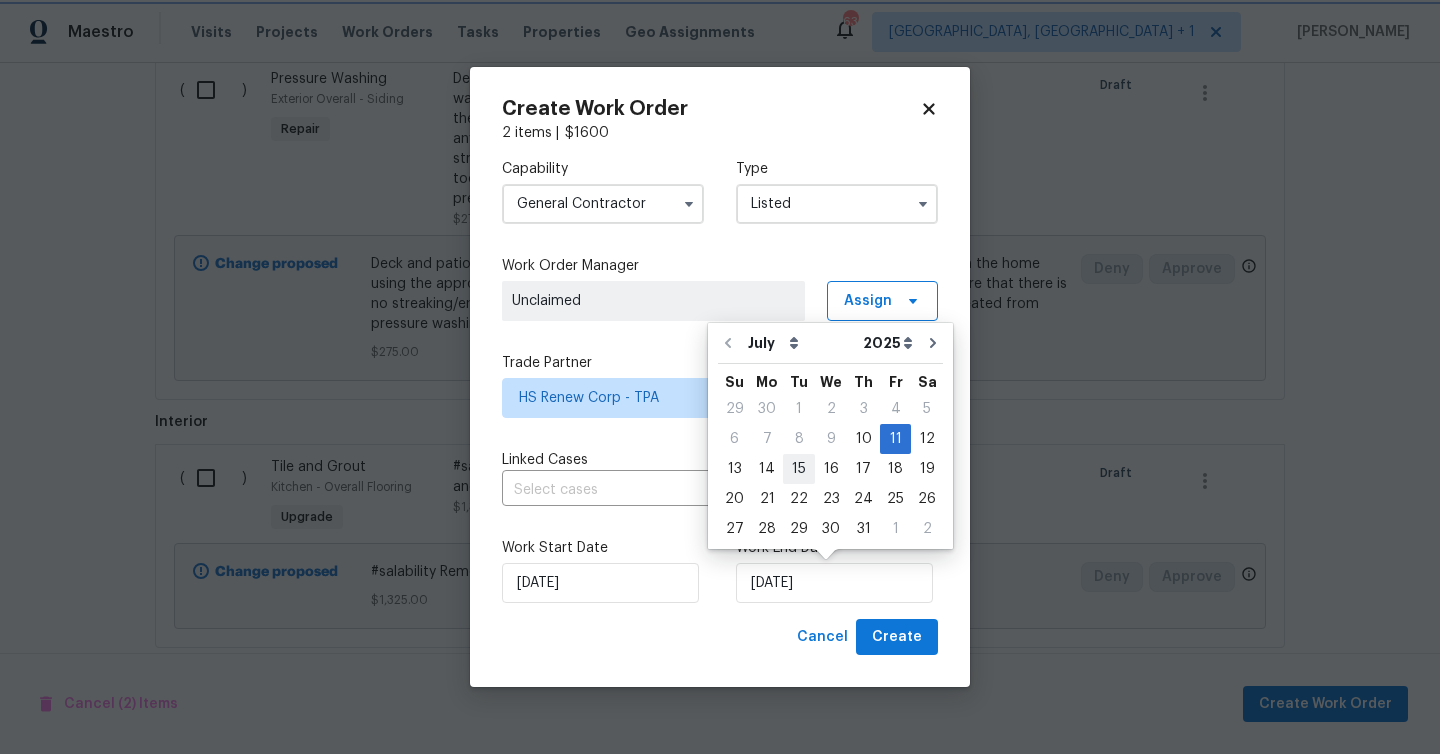 type on "[DATE]" 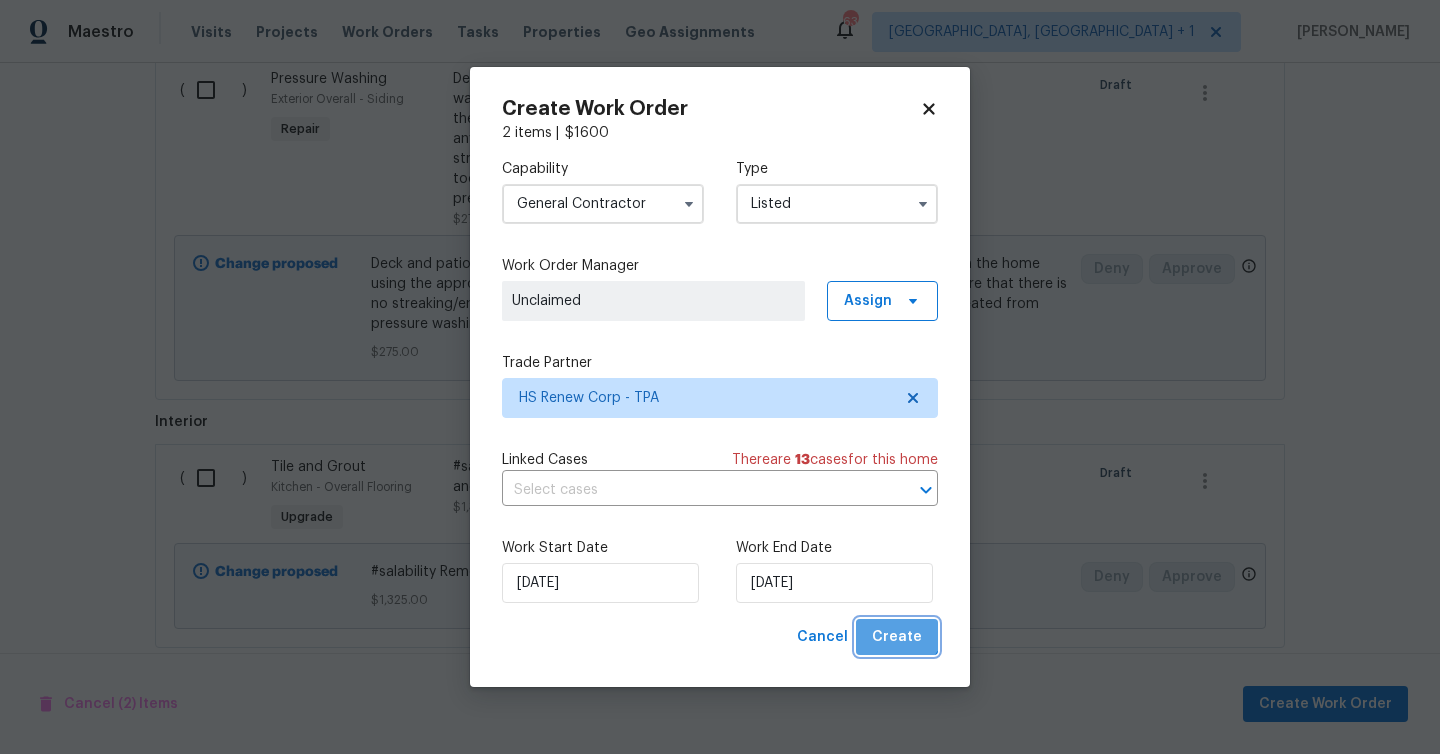 click on "Create" at bounding box center [897, 637] 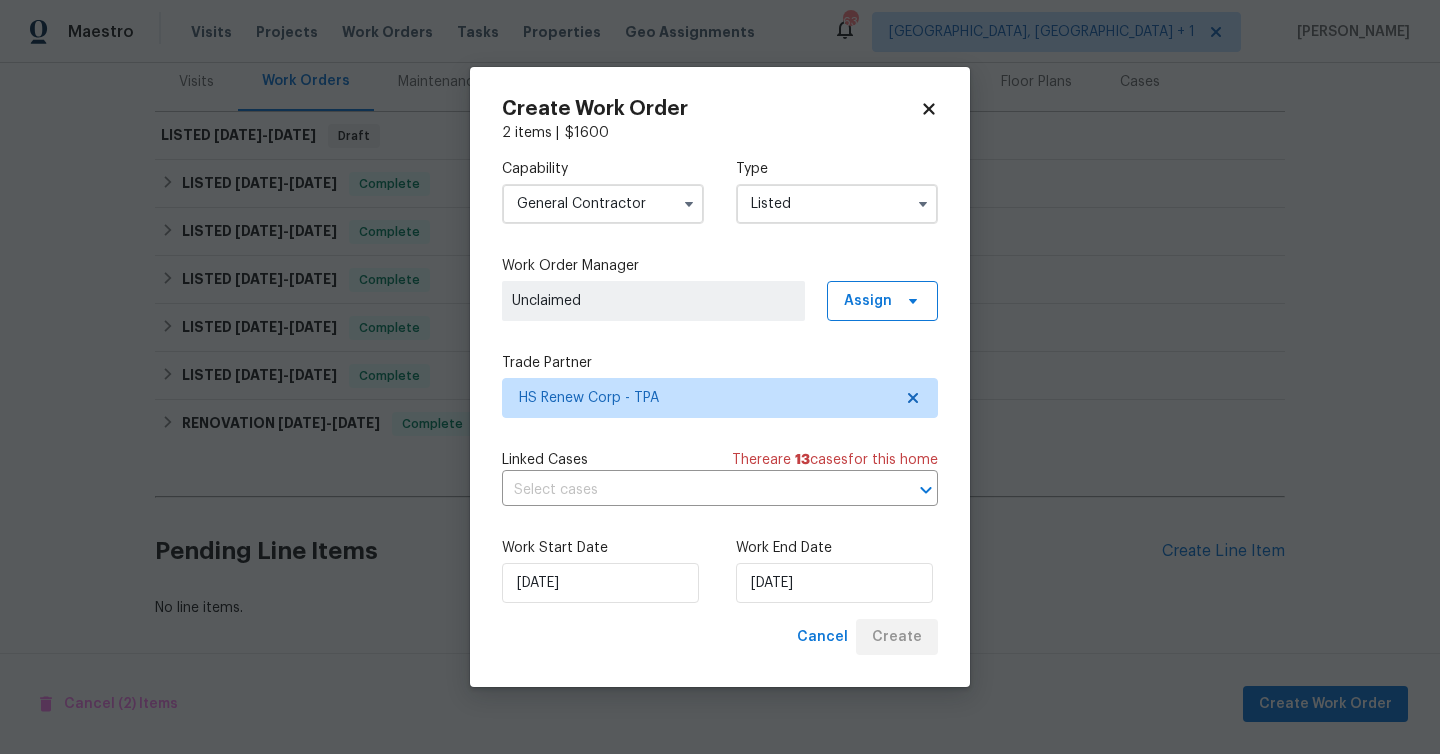 scroll, scrollTop: 271, scrollLeft: 0, axis: vertical 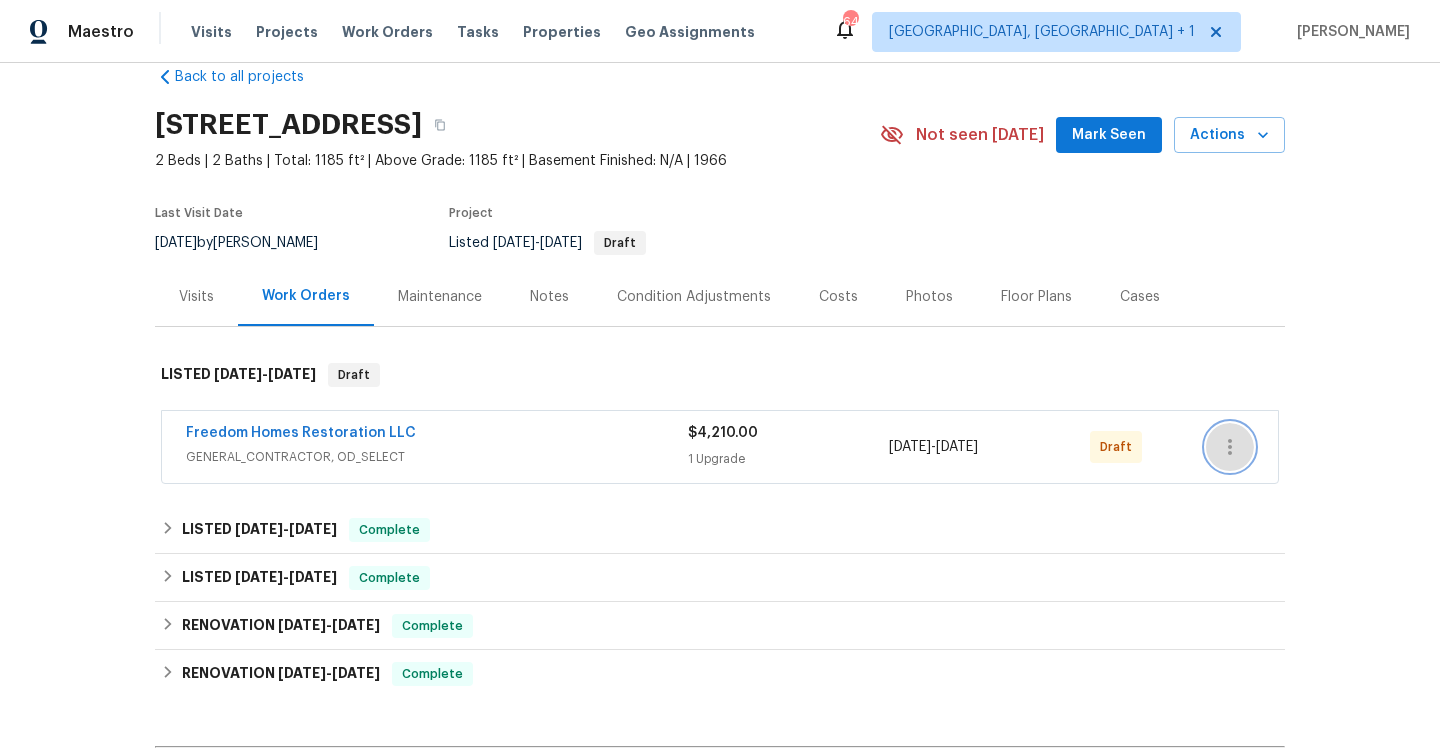 click 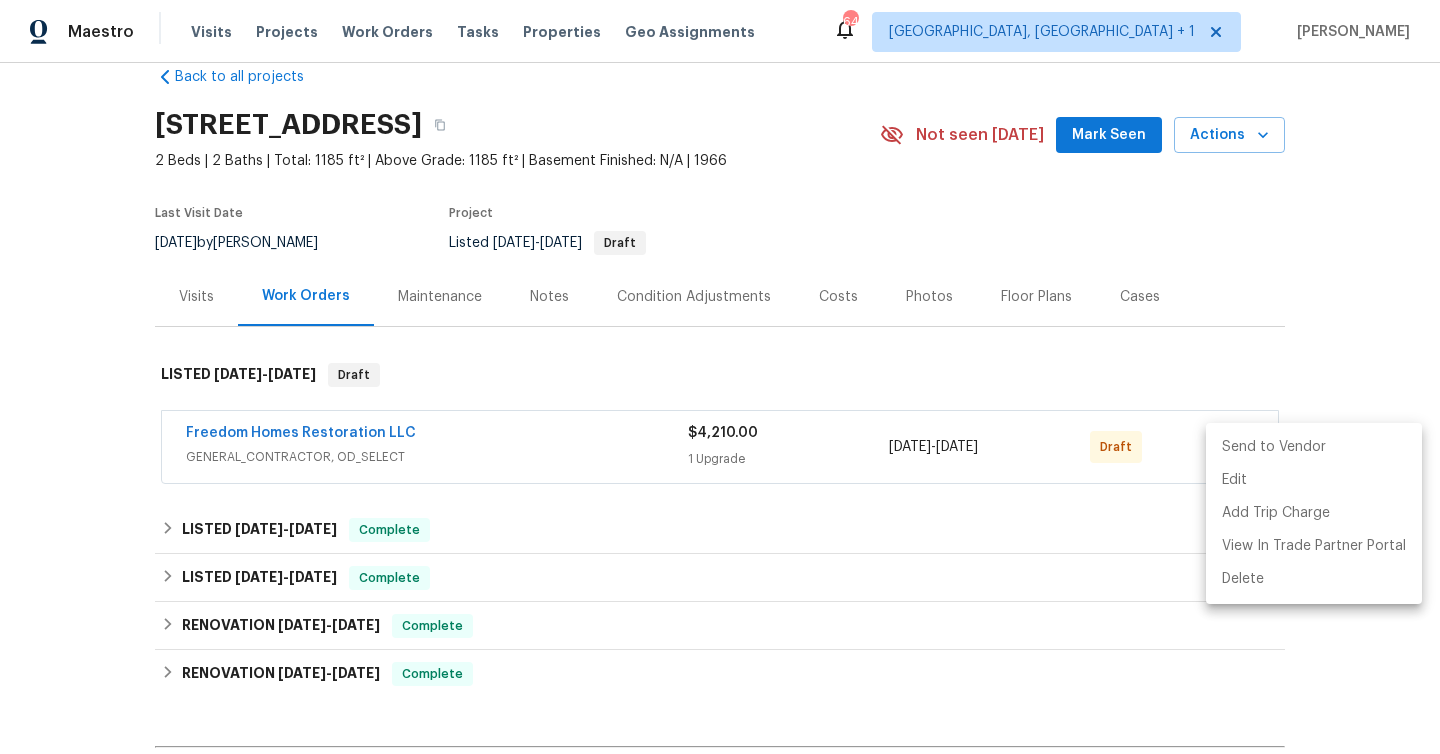 click on "Send to Vendor" at bounding box center (1314, 447) 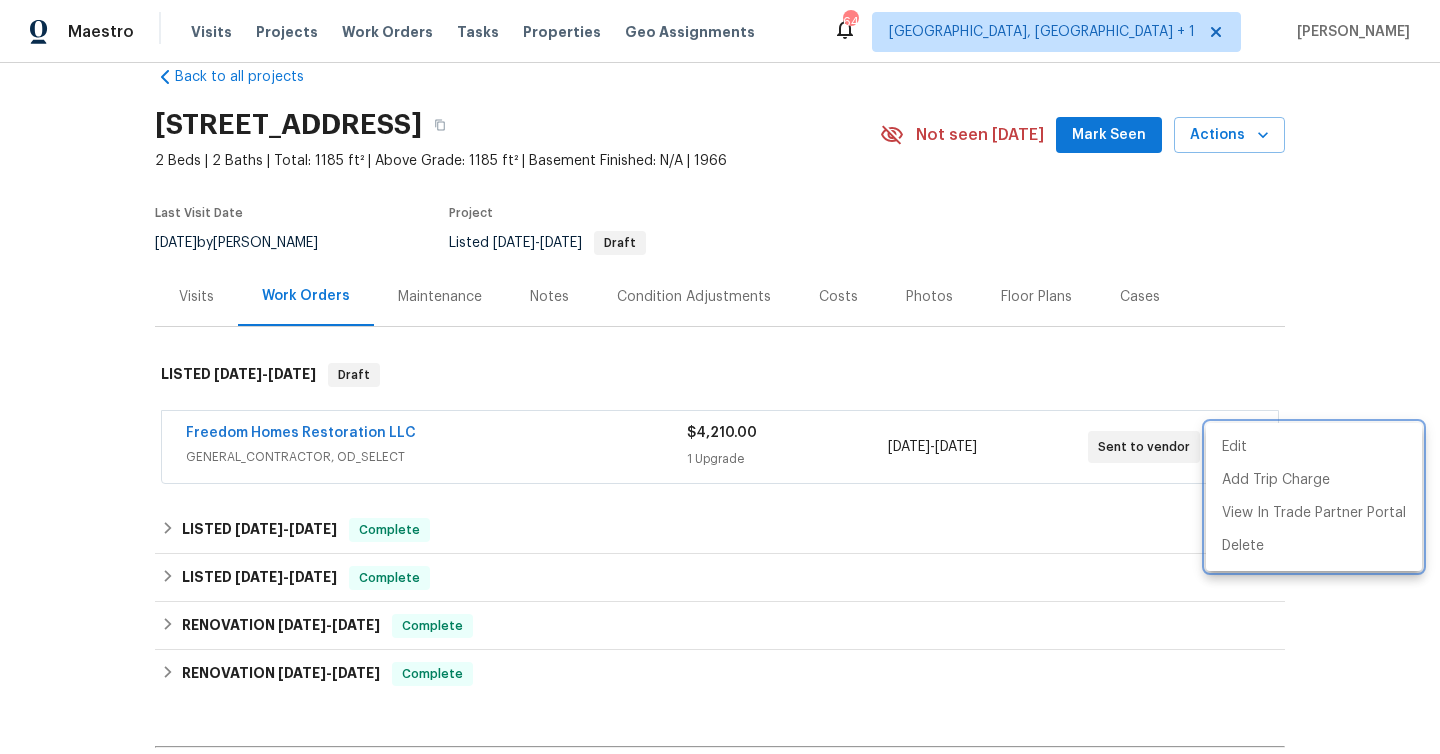 click at bounding box center [720, 377] 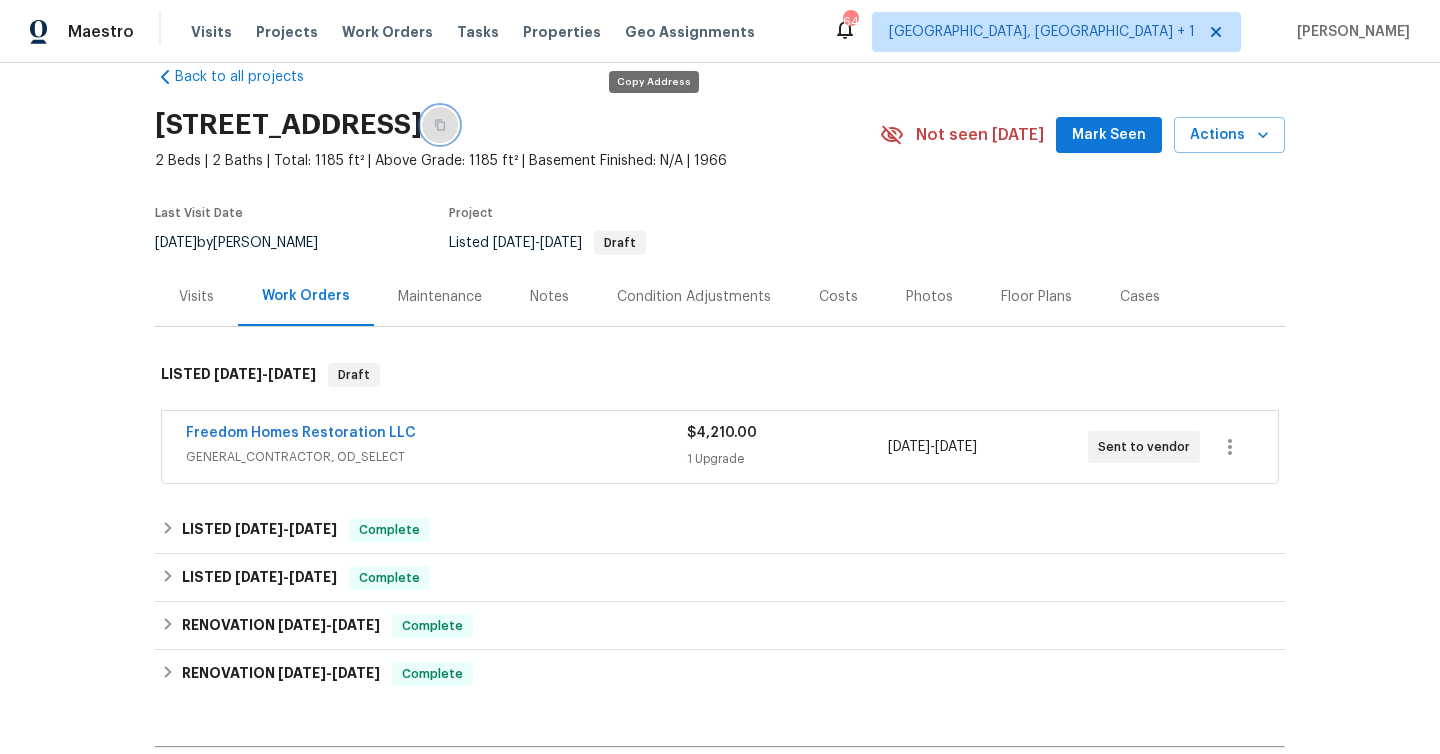 click 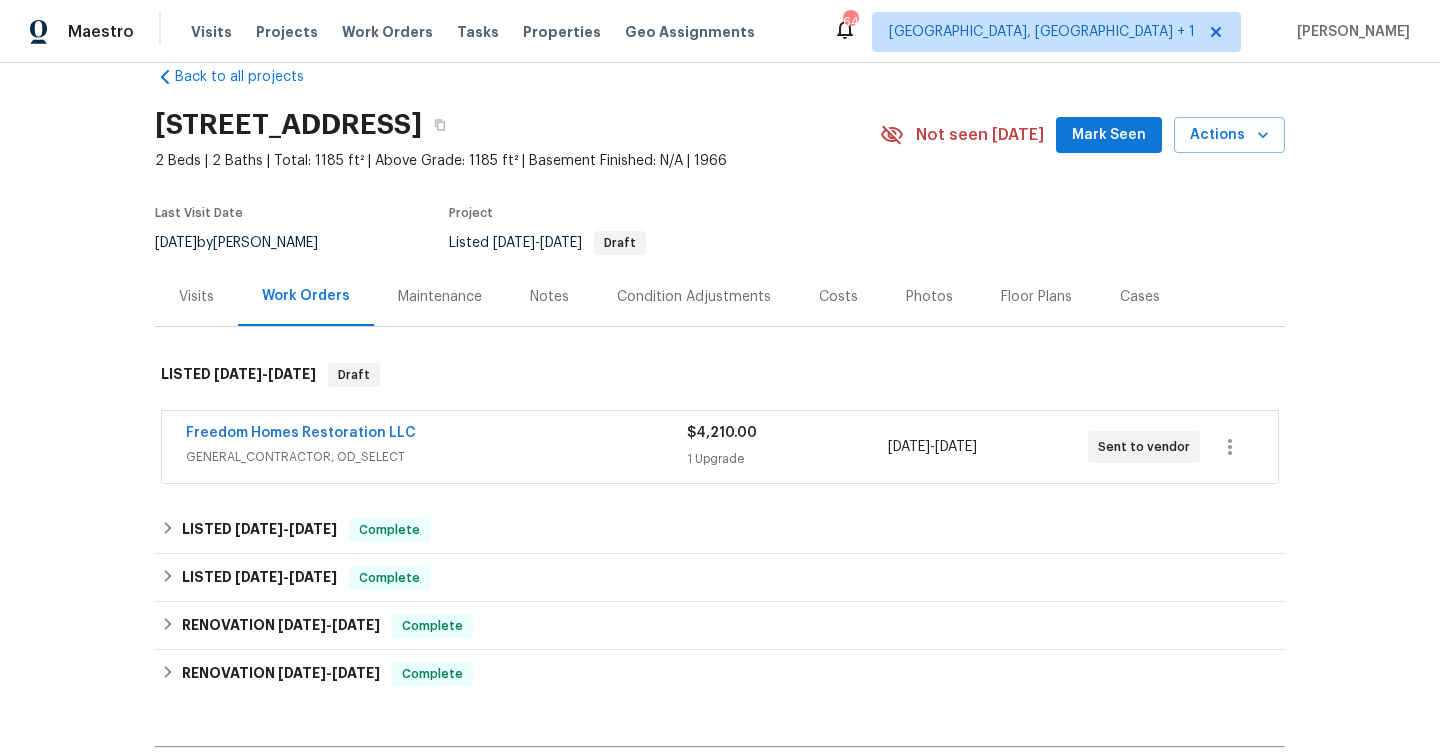 click on "Notes" at bounding box center (549, 297) 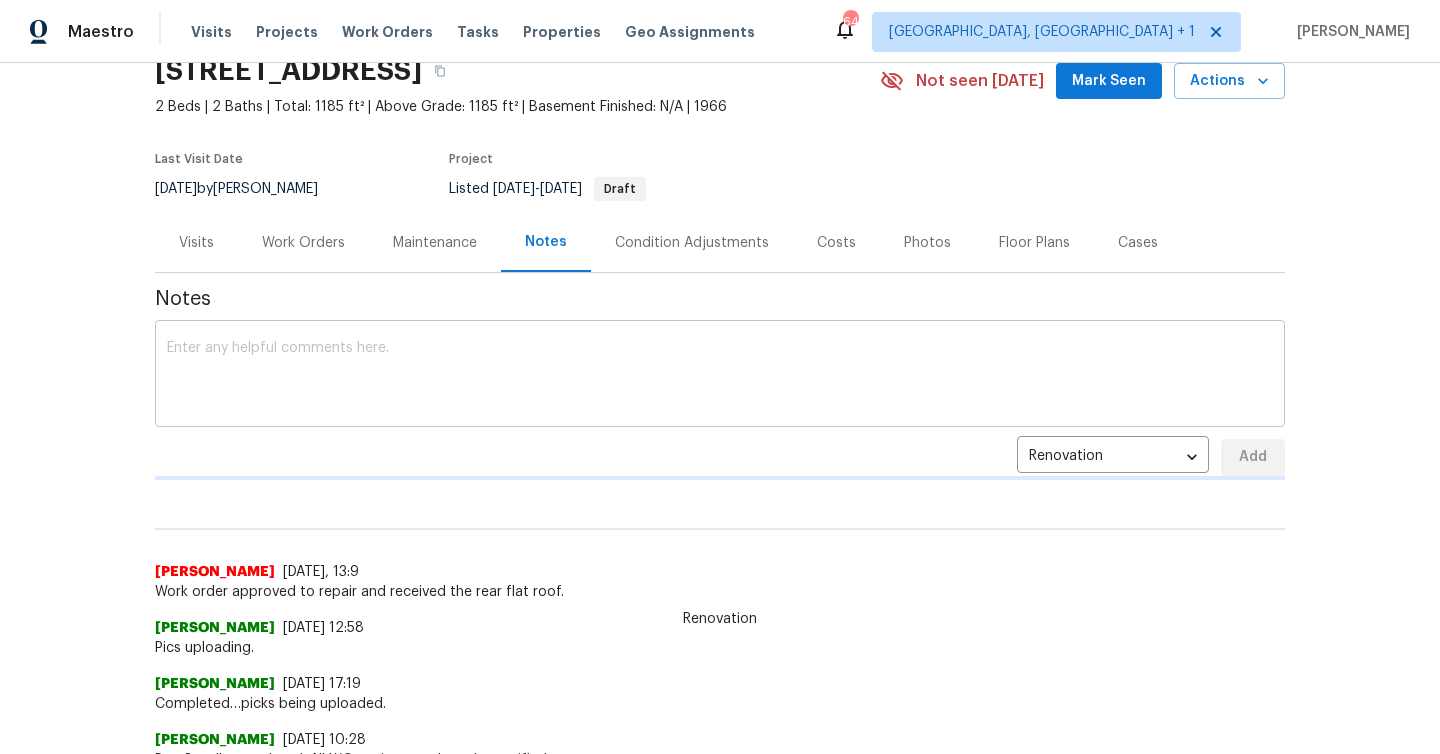 scroll, scrollTop: 140, scrollLeft: 0, axis: vertical 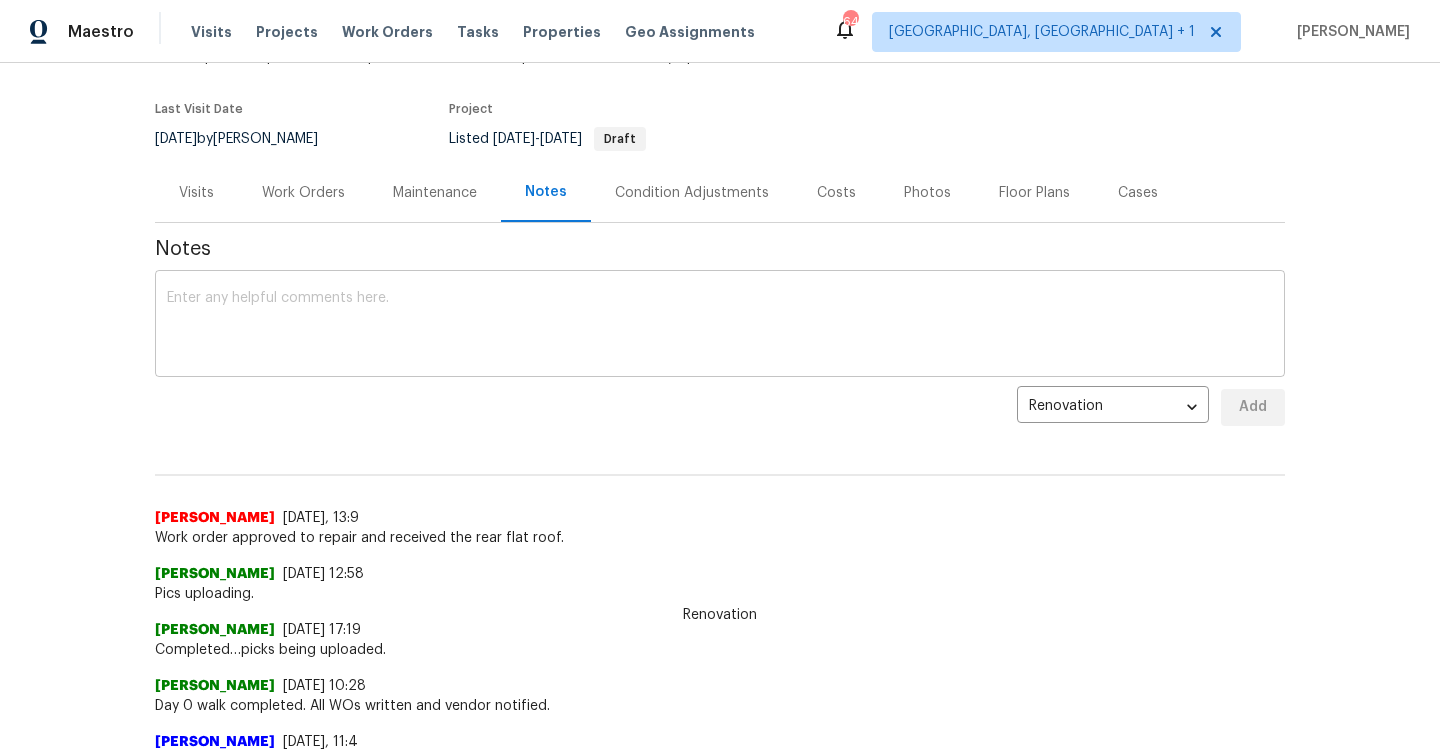 click at bounding box center [720, 326] 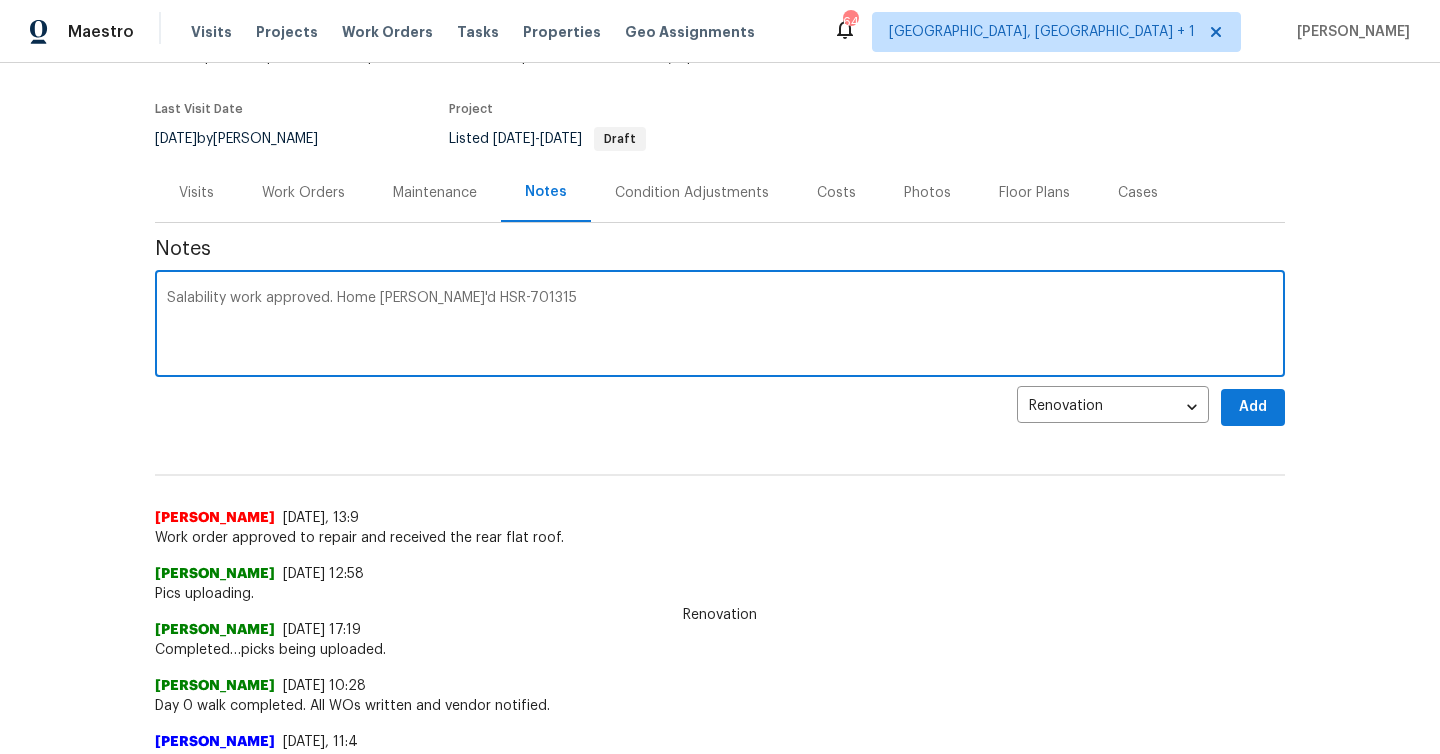 type on "Salability work approved. Home TOM'd HSR-701315" 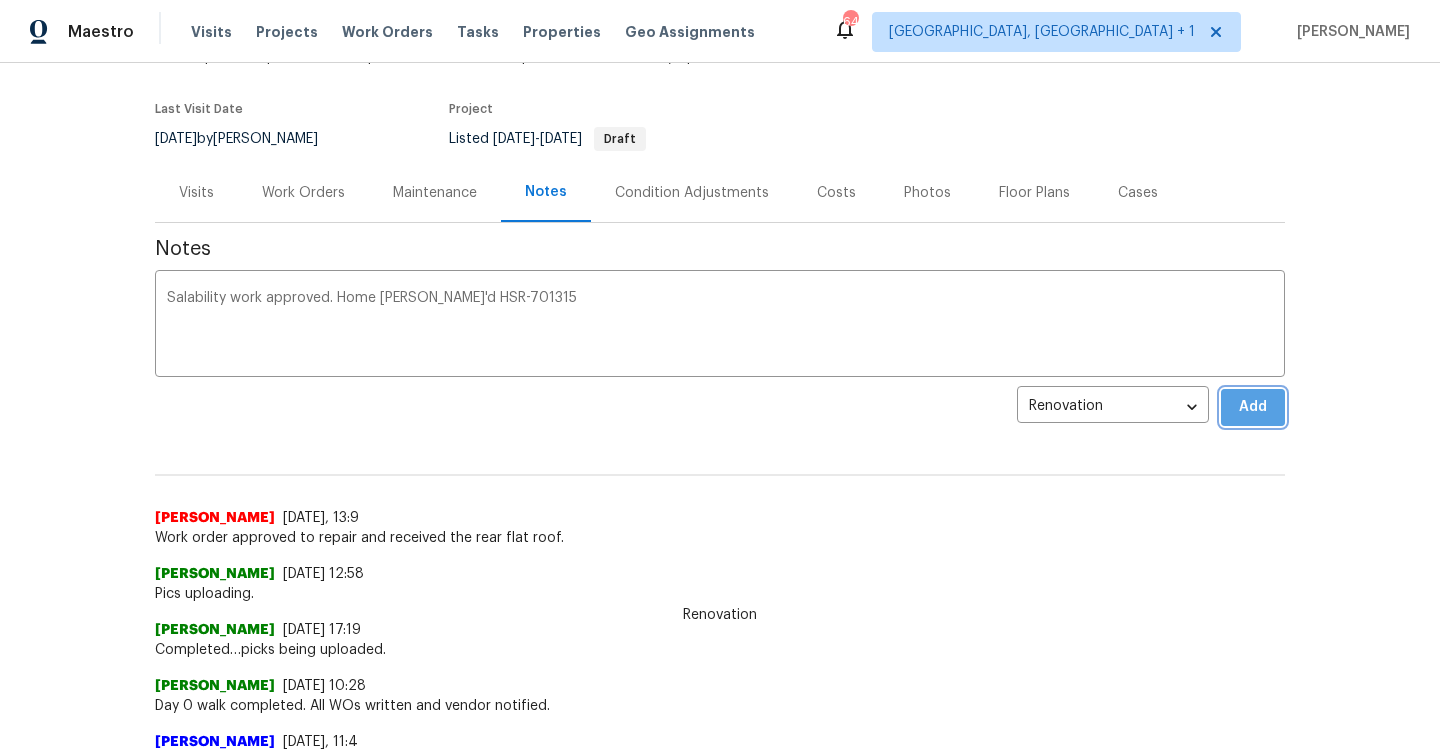 click on "Add" at bounding box center (1253, 407) 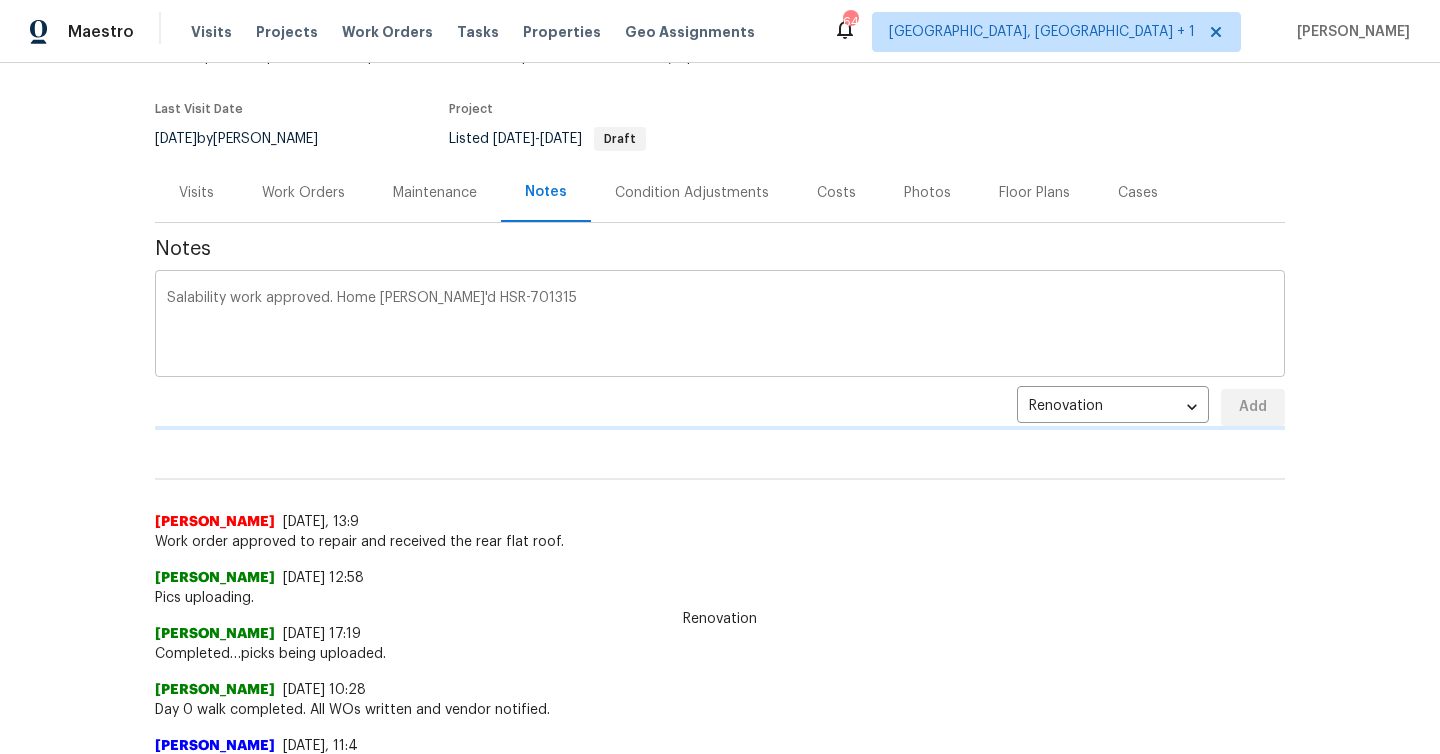 type 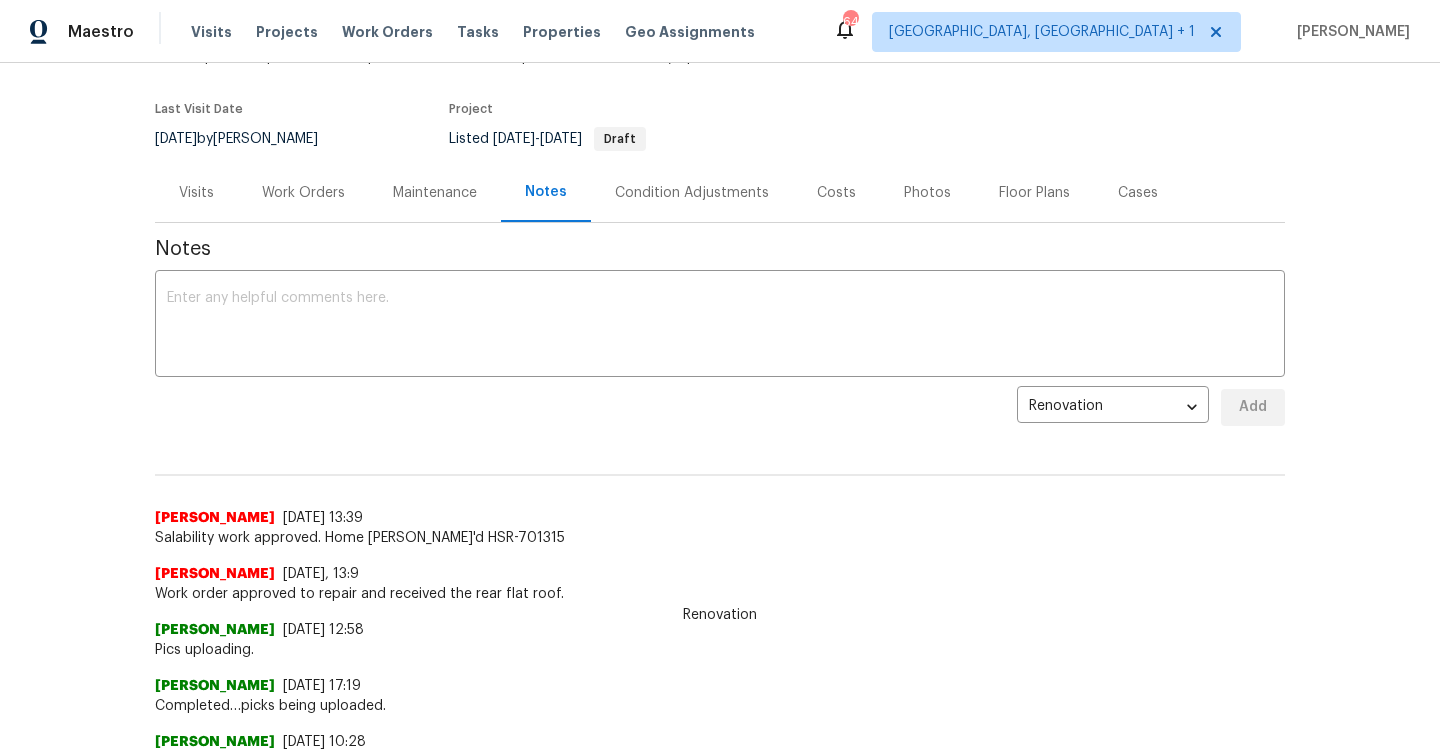 click on "Work Orders" at bounding box center (303, 192) 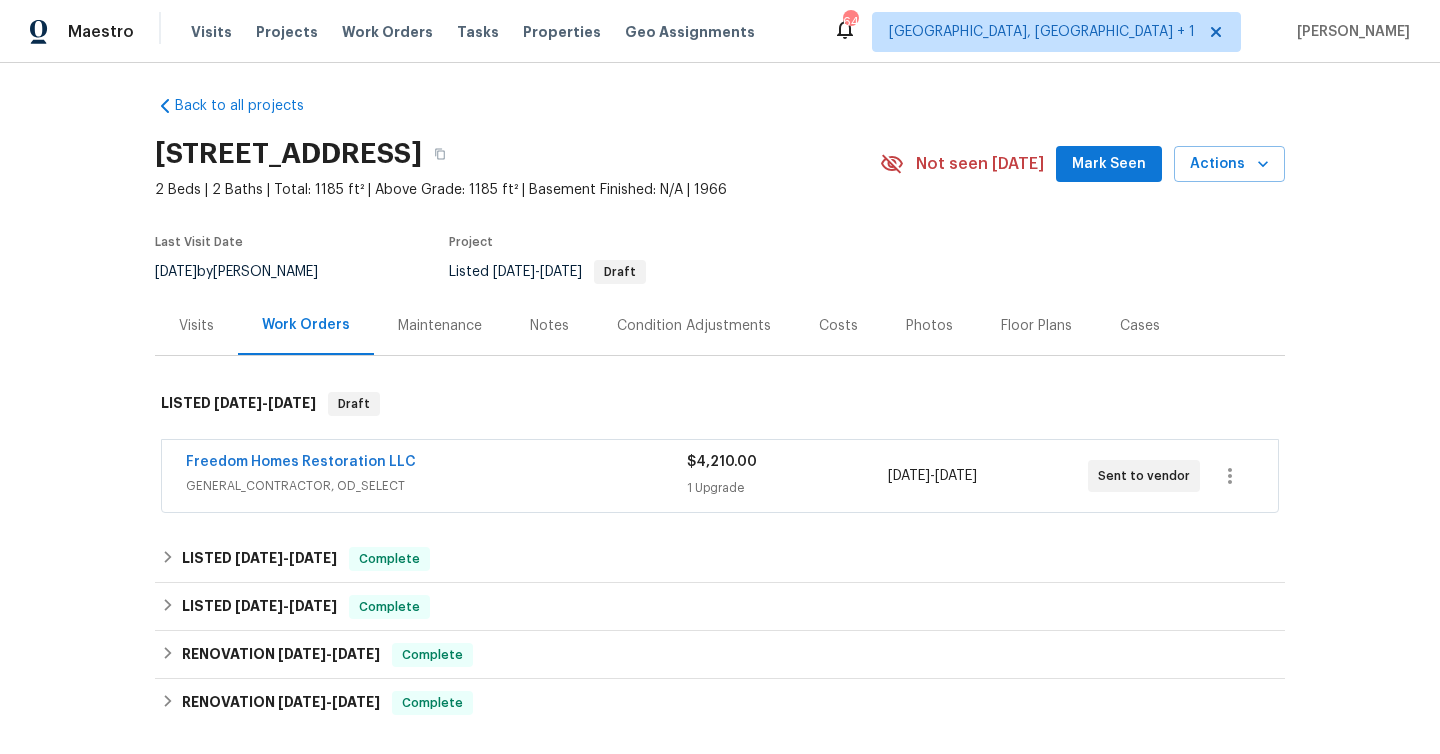 scroll, scrollTop: 0, scrollLeft: 0, axis: both 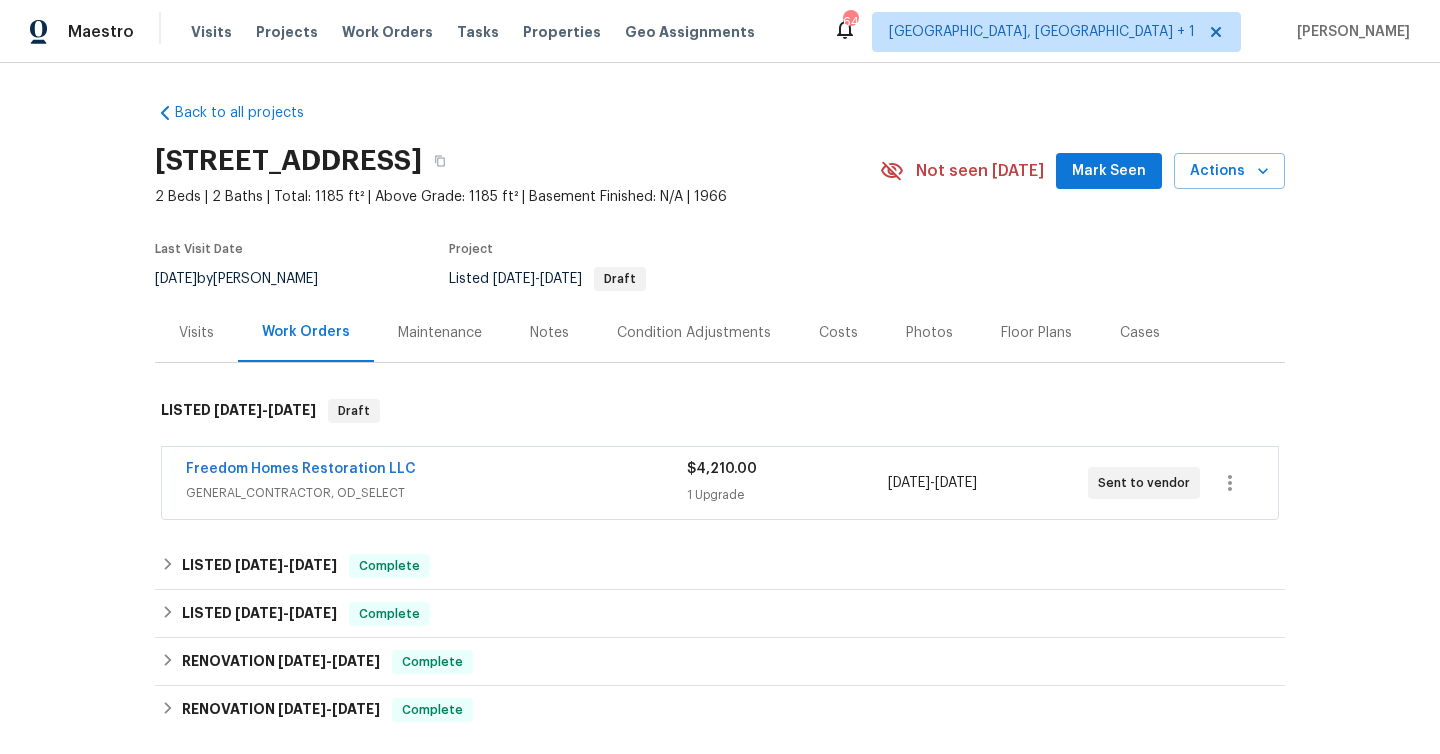 click on "Mark Seen" at bounding box center (1109, 171) 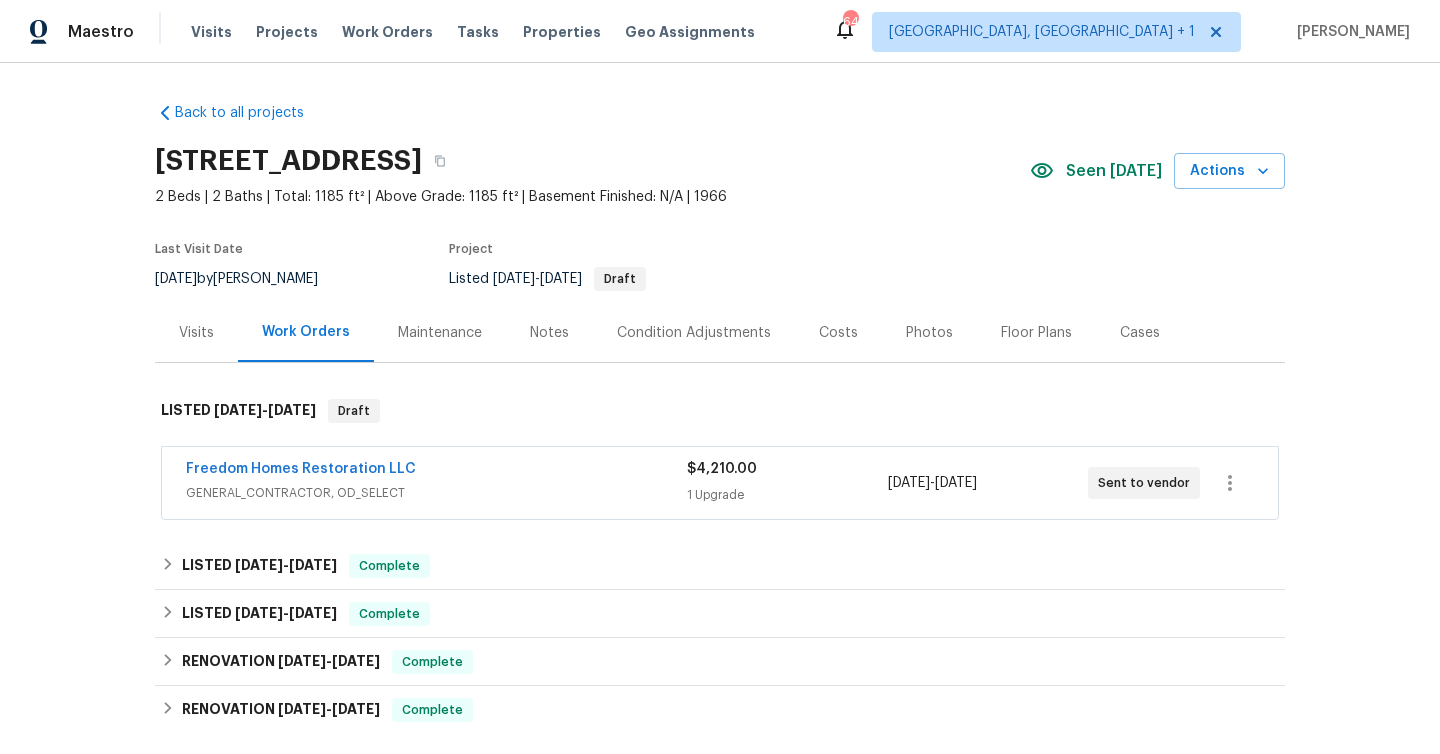 click on "Notes" at bounding box center [549, 333] 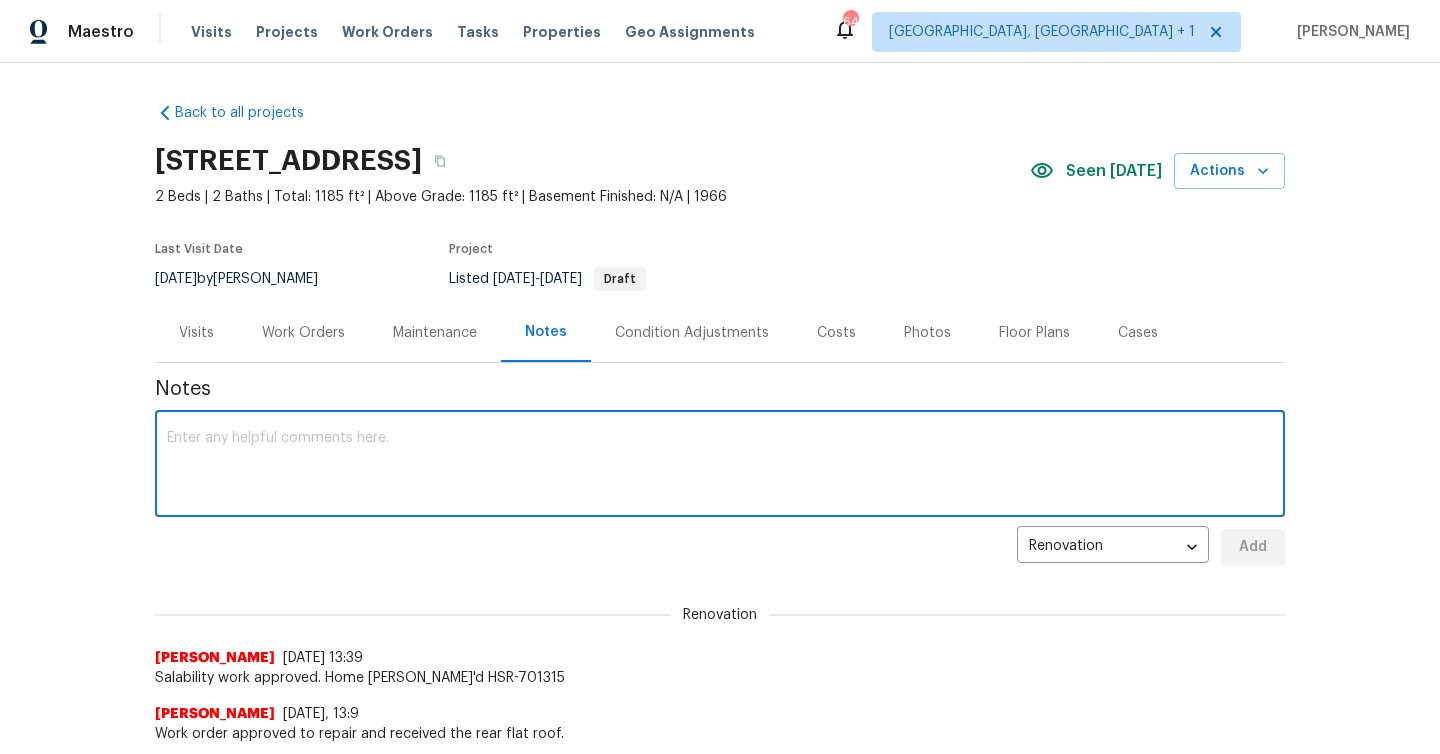click at bounding box center [720, 466] 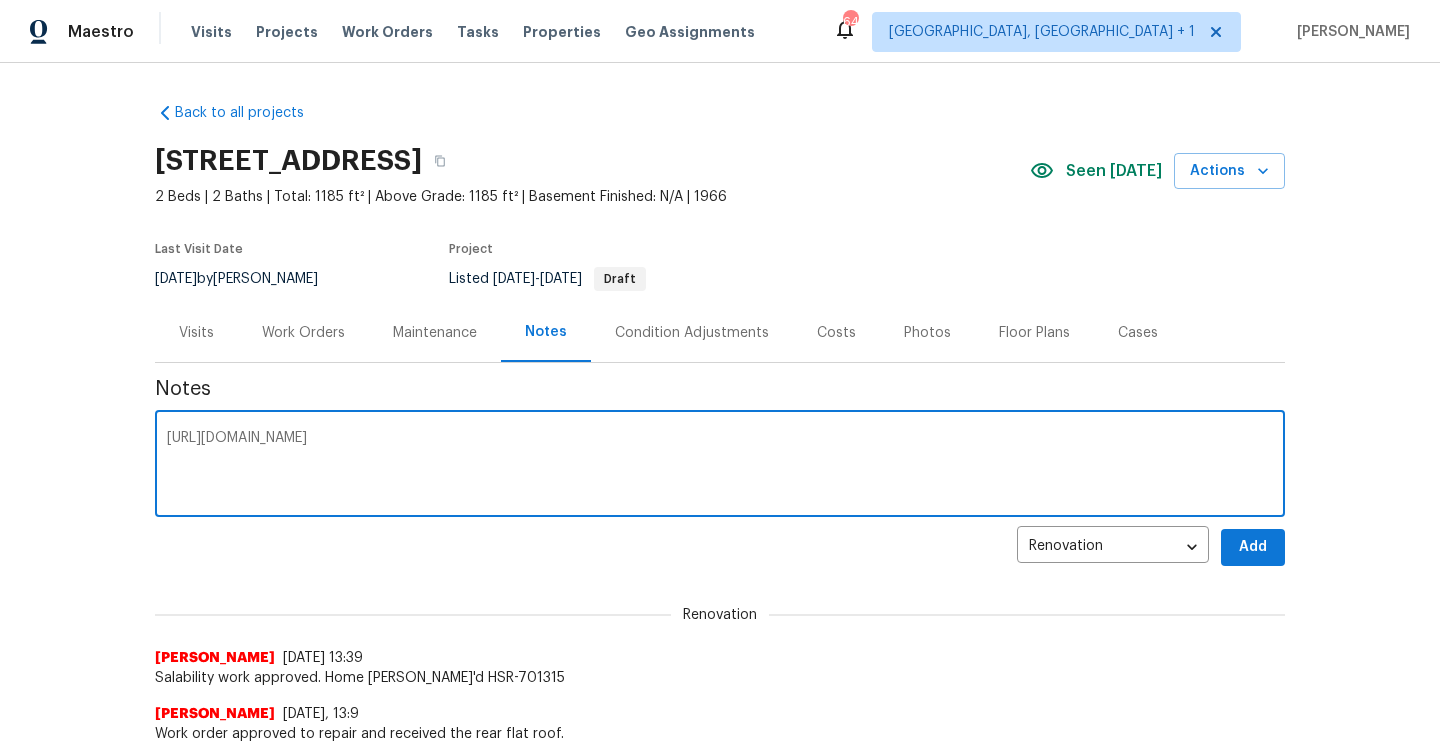 type on "https://opendoor.slack.com/archives/C02LGTV08AK/p1752000633062309" 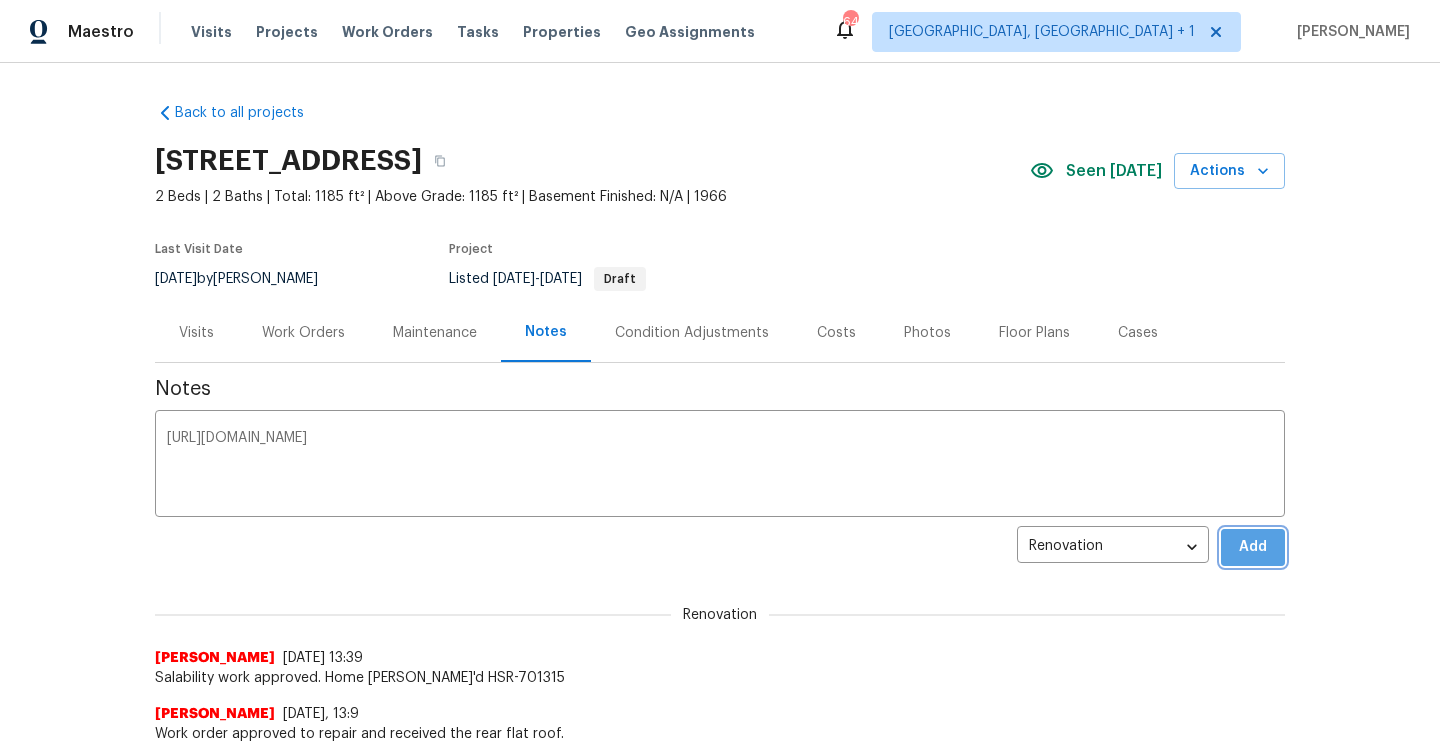 click on "Add" at bounding box center [1253, 547] 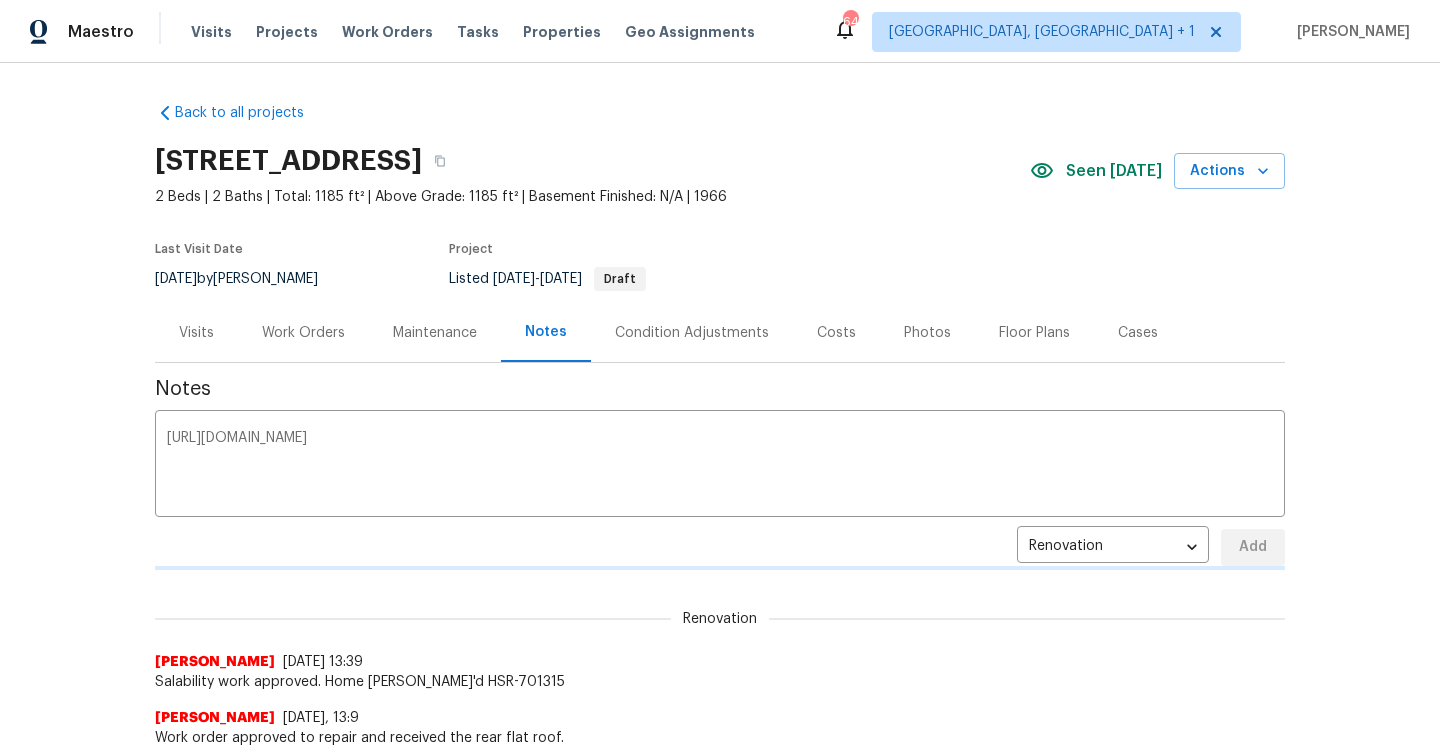 type 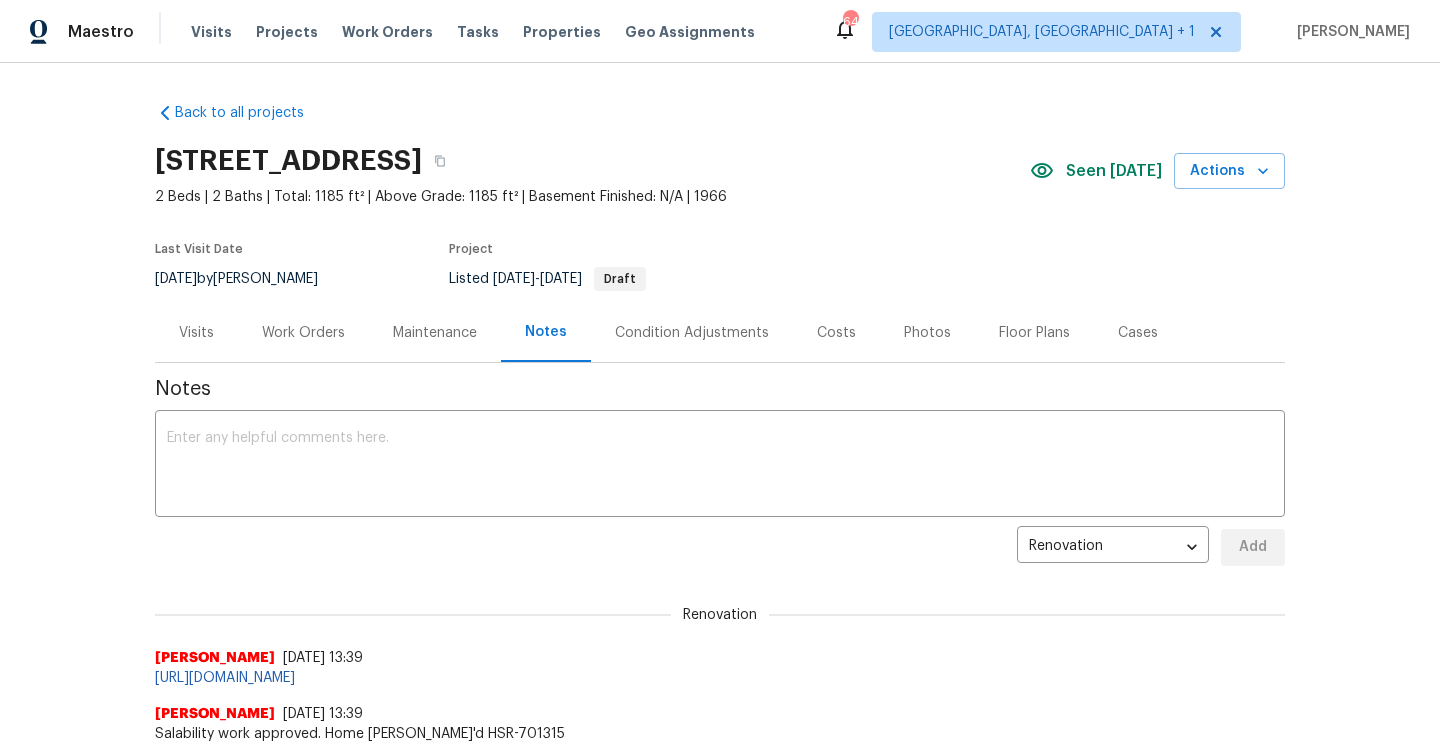 click on "Work Orders" at bounding box center (303, 333) 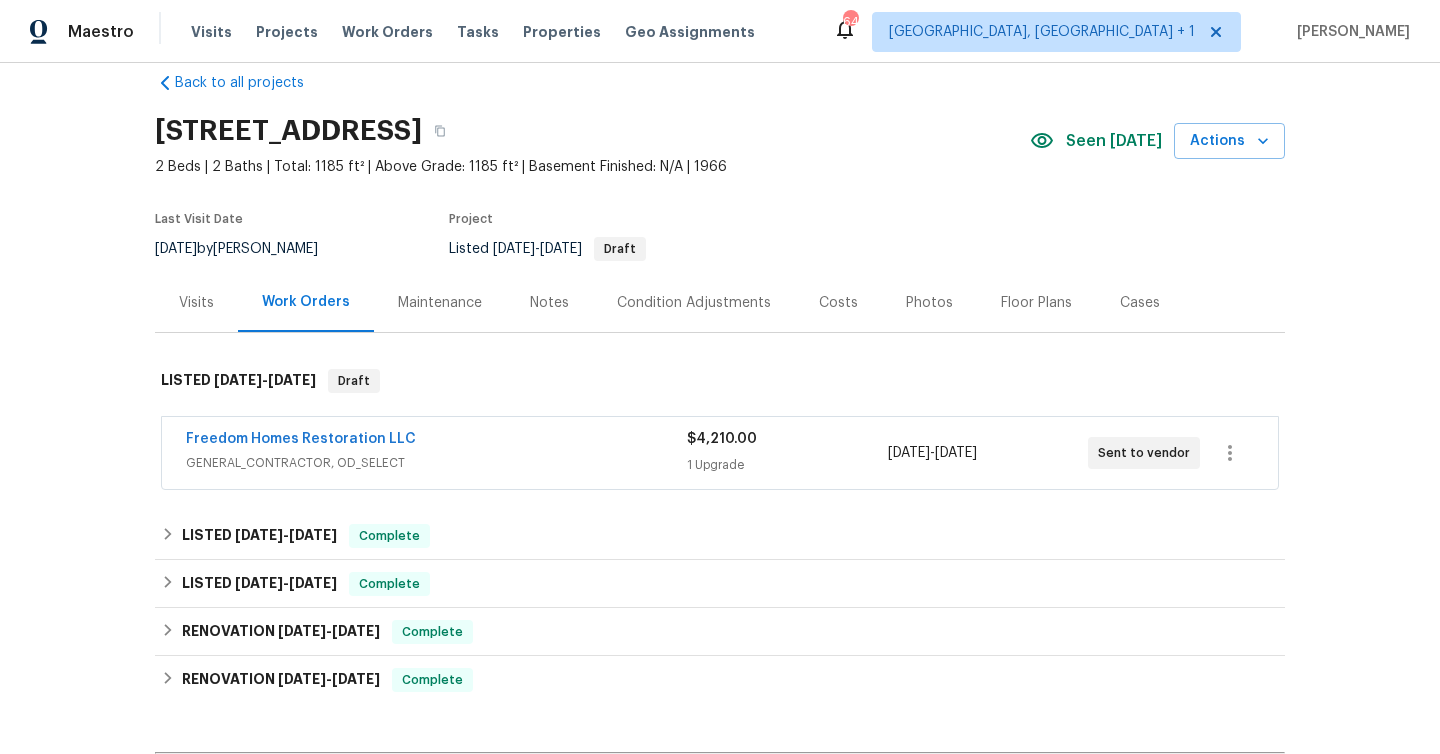 scroll, scrollTop: 29, scrollLeft: 0, axis: vertical 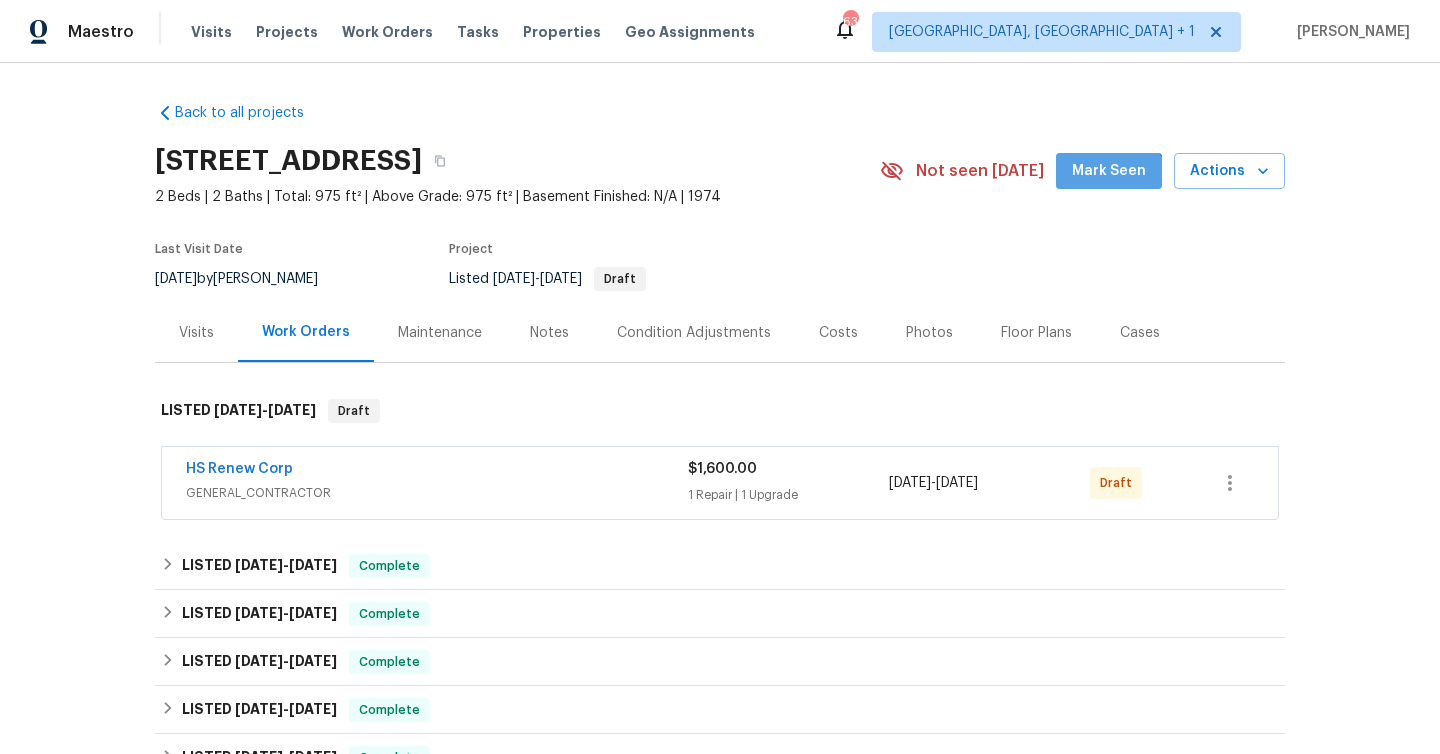 click on "Mark Seen" at bounding box center [1109, 171] 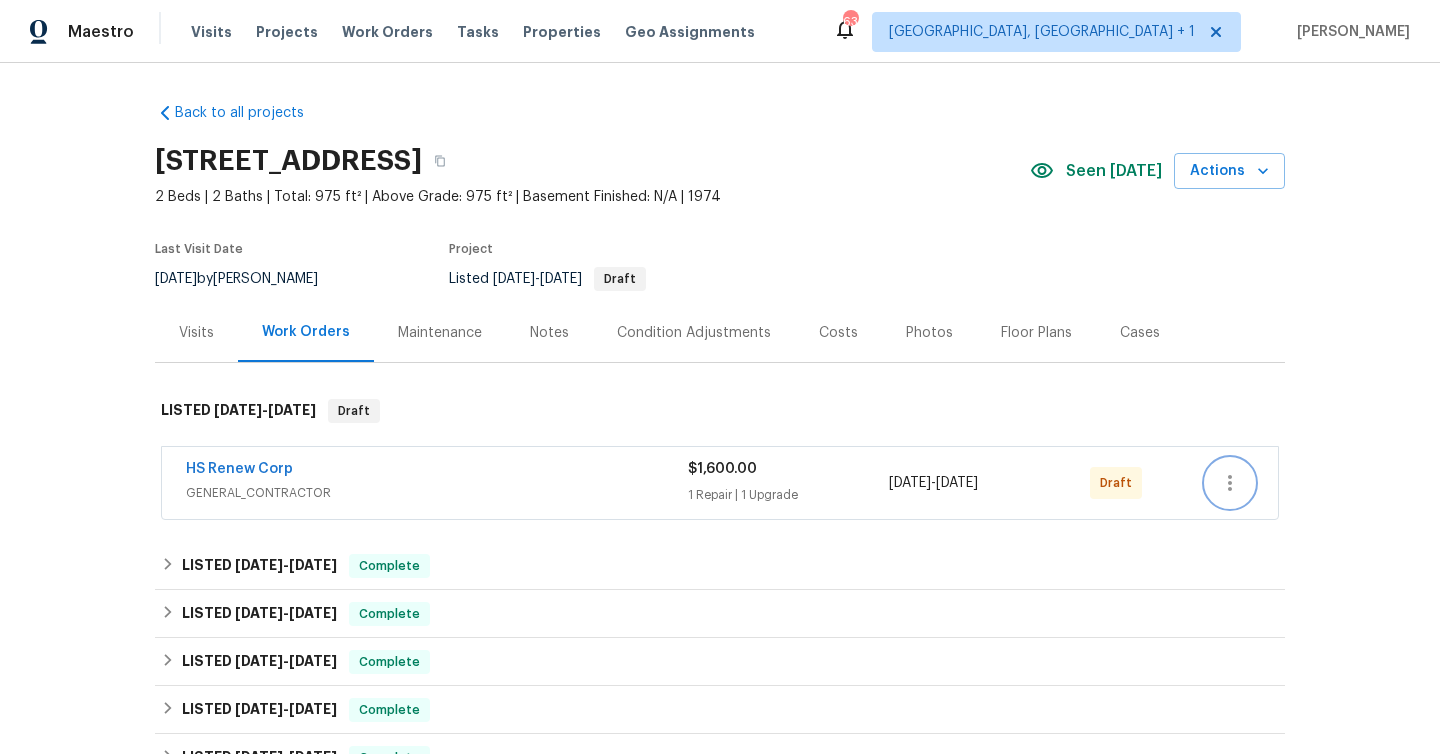 click 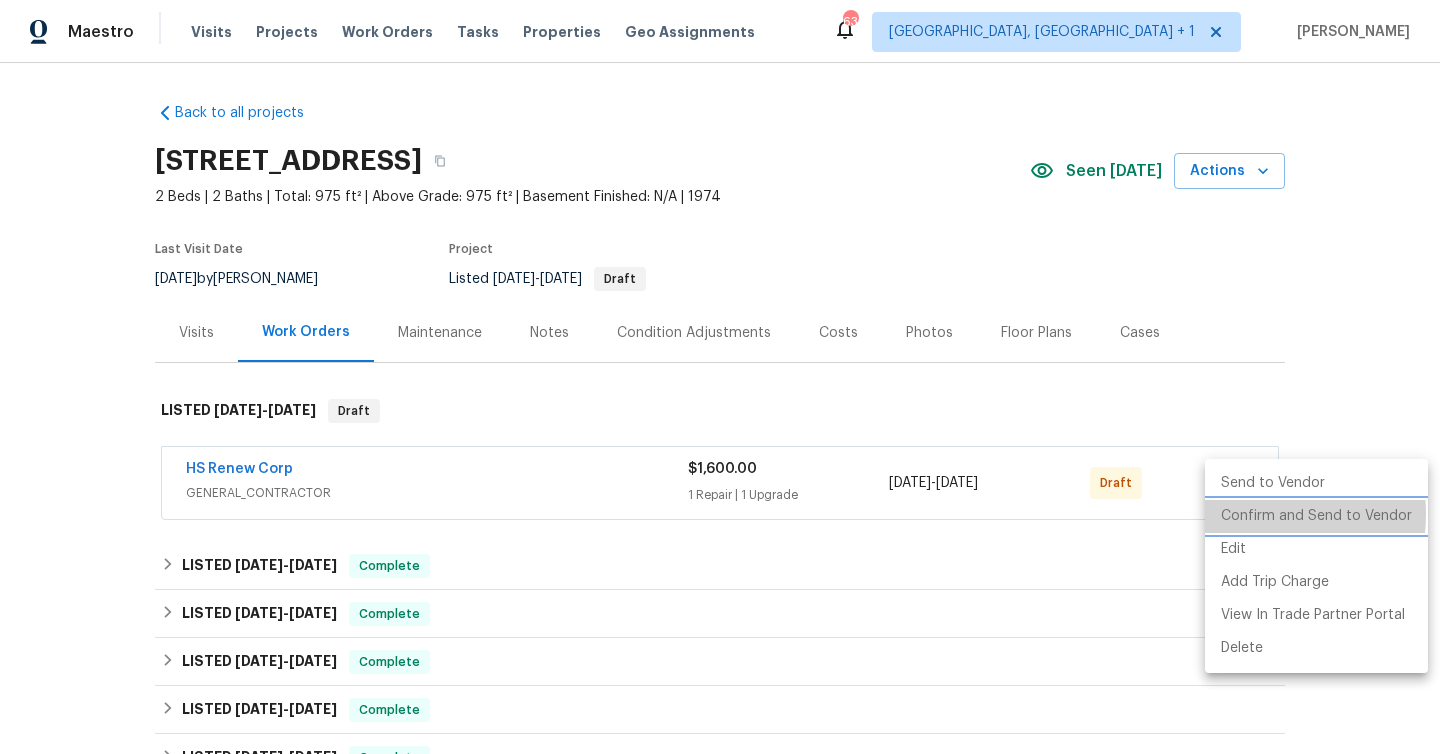 click on "Confirm and Send to Vendor" at bounding box center [1316, 516] 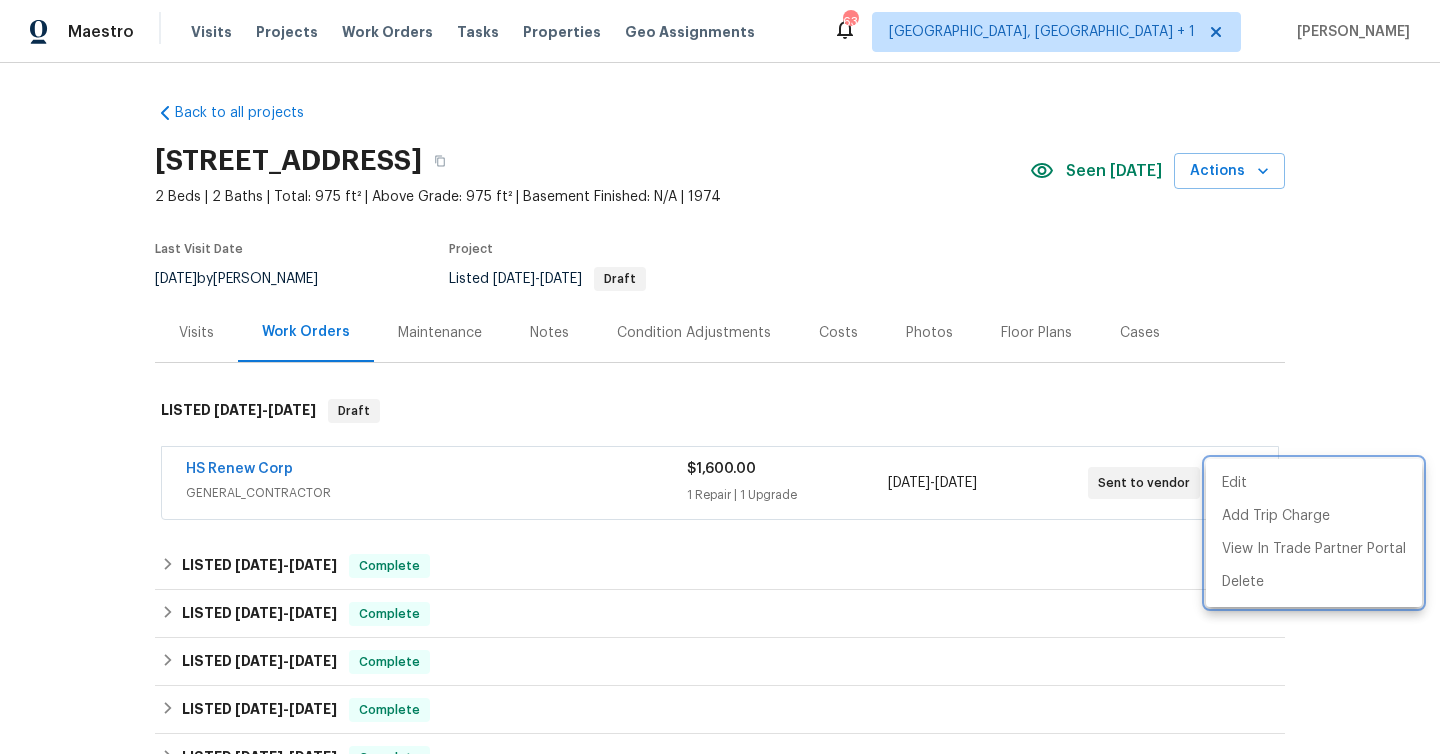 click at bounding box center [720, 377] 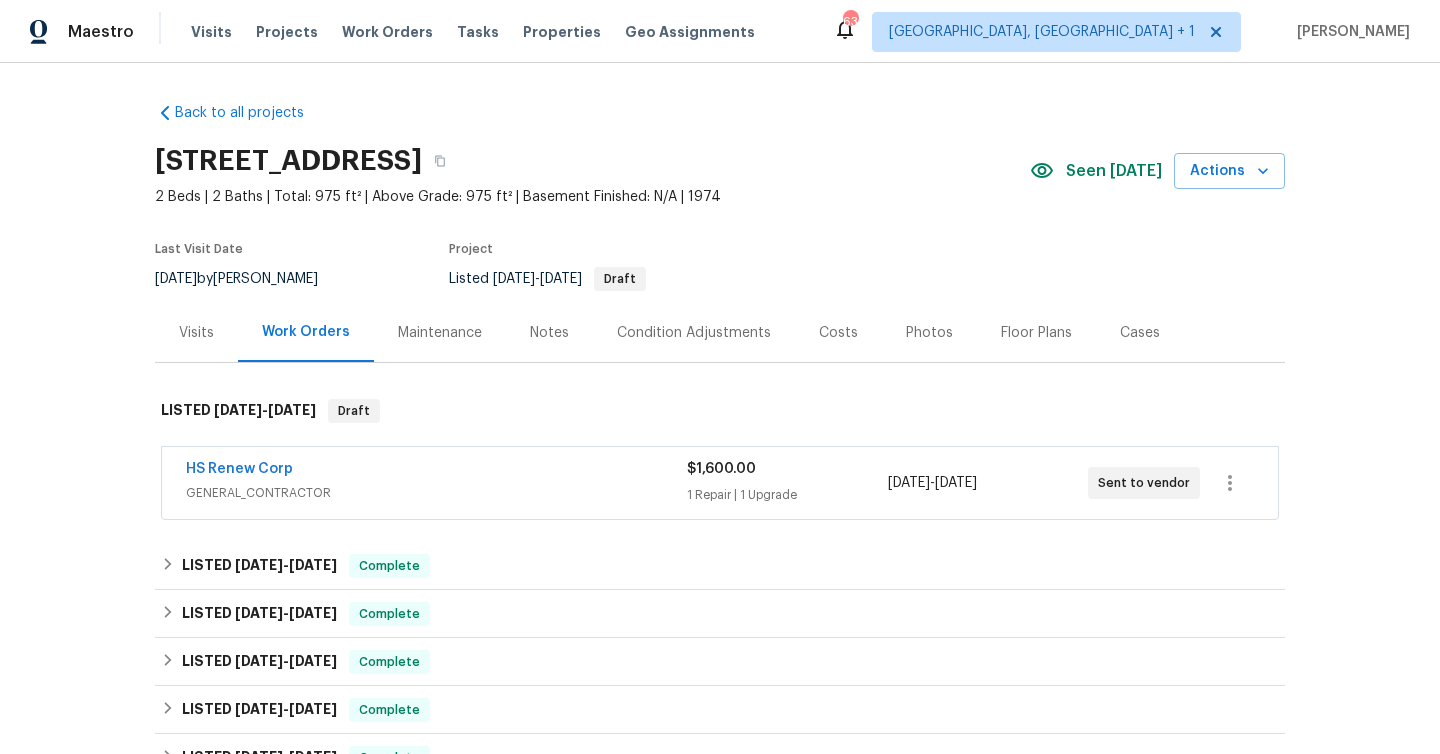 click on "Notes" at bounding box center (549, 333) 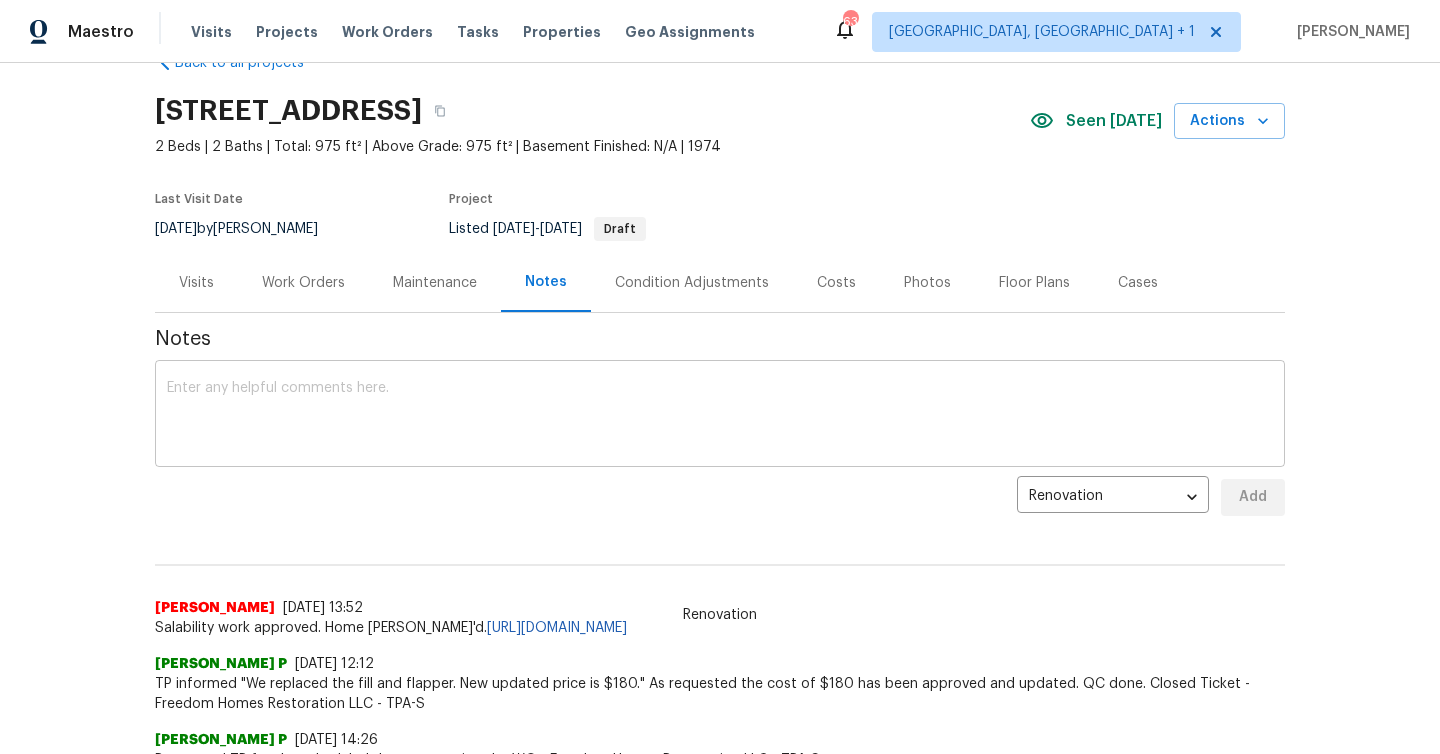 scroll, scrollTop: 0, scrollLeft: 0, axis: both 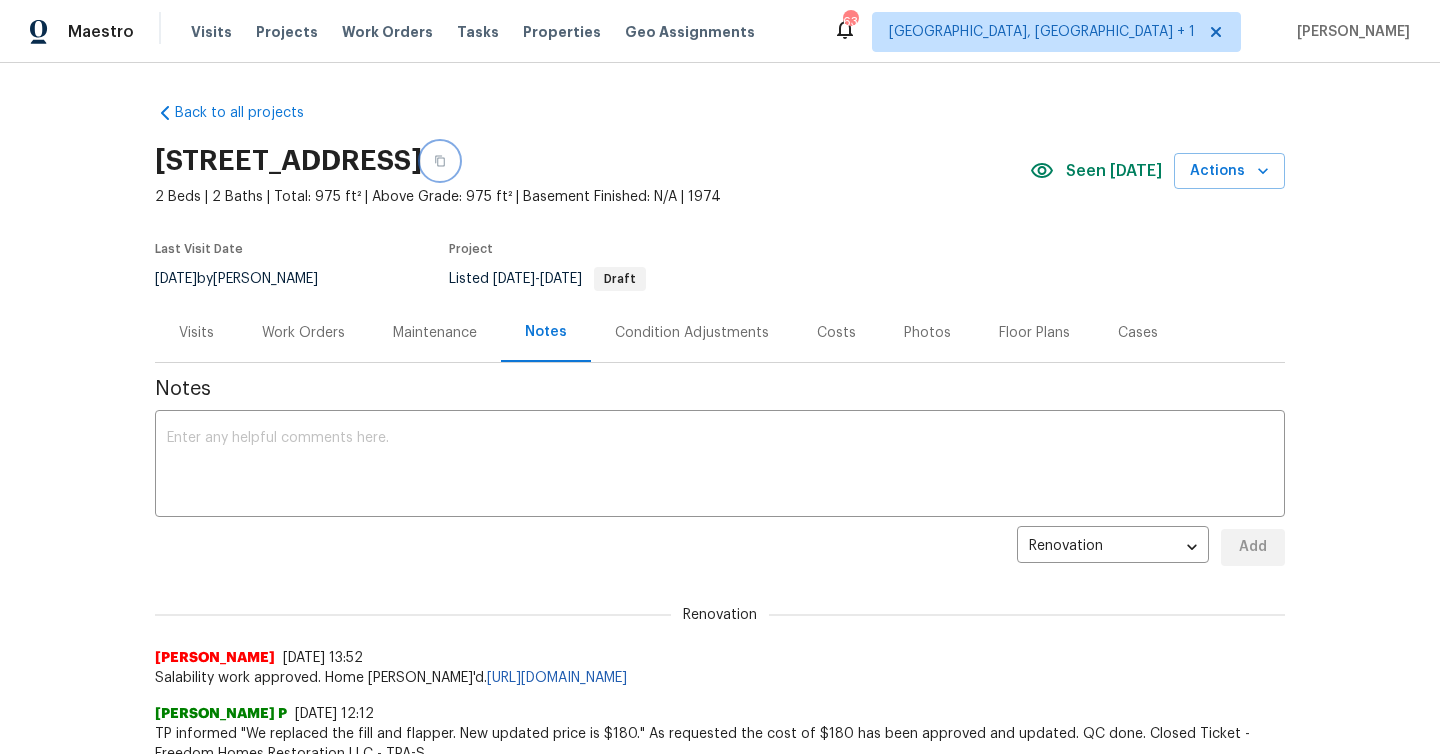 click 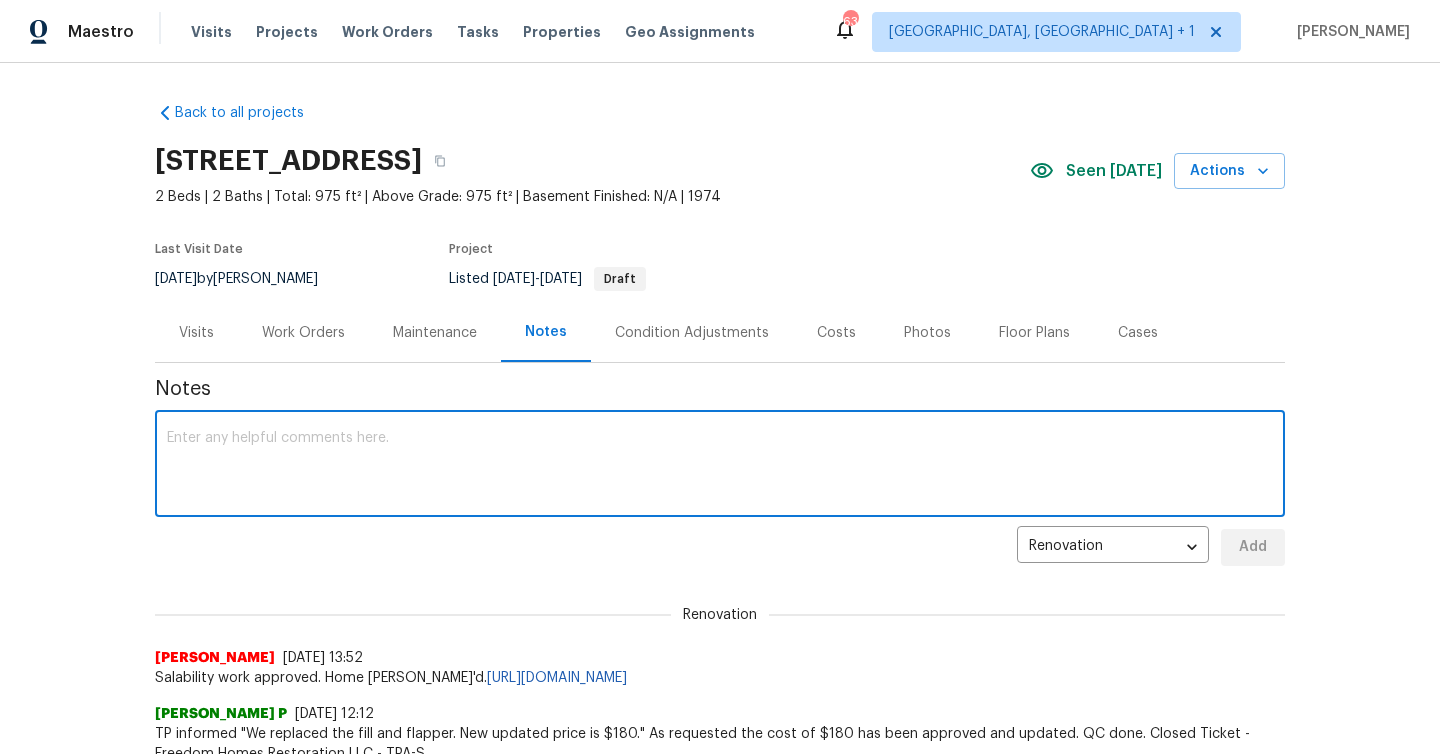 click at bounding box center (720, 466) 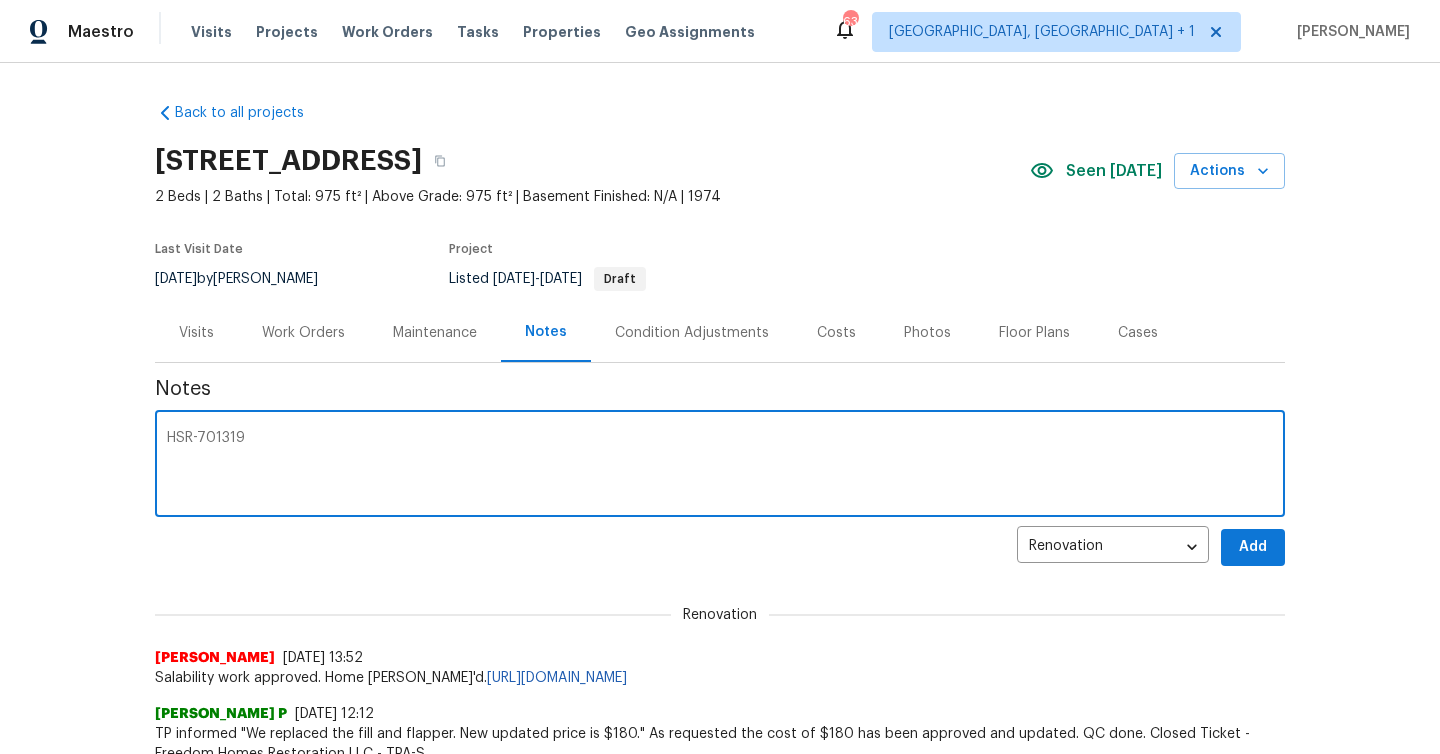 type on "HSR-701319" 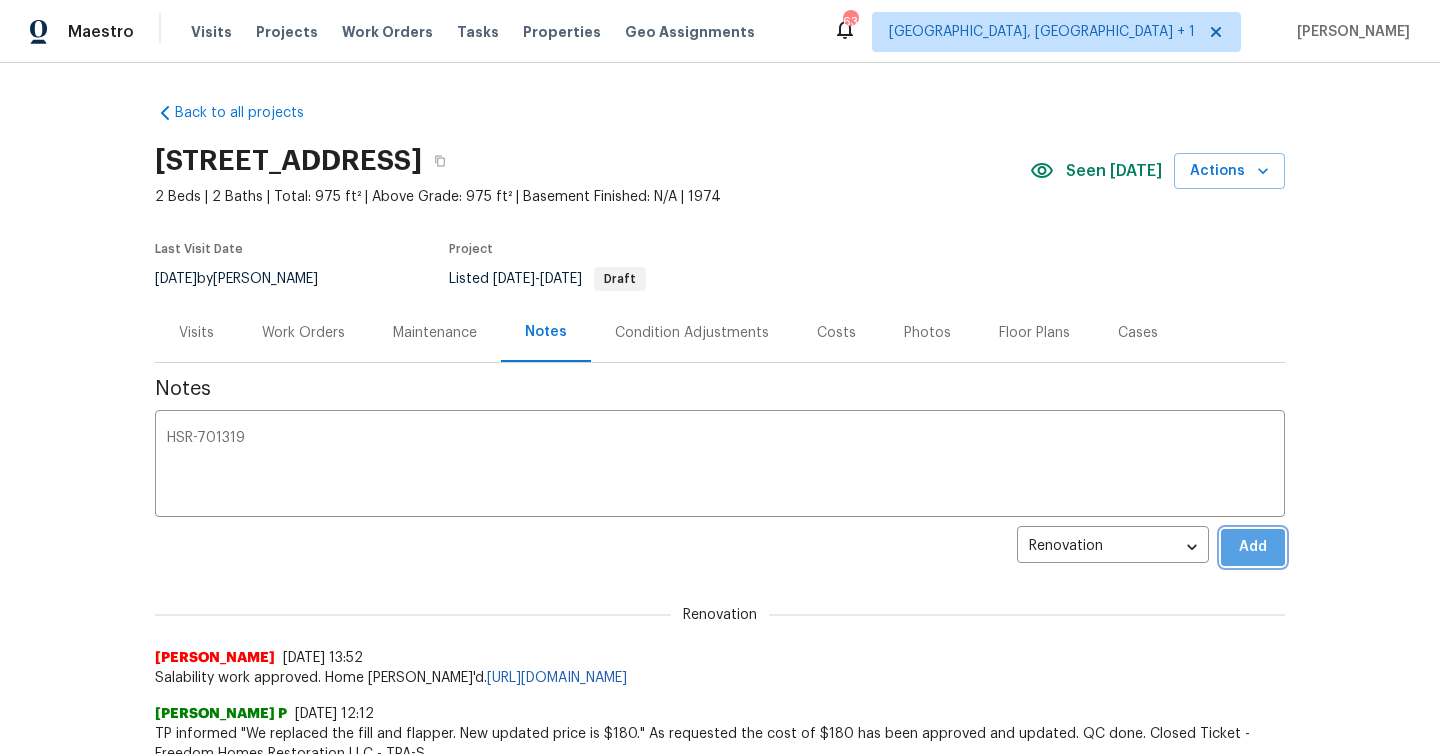 click on "Add" at bounding box center [1253, 547] 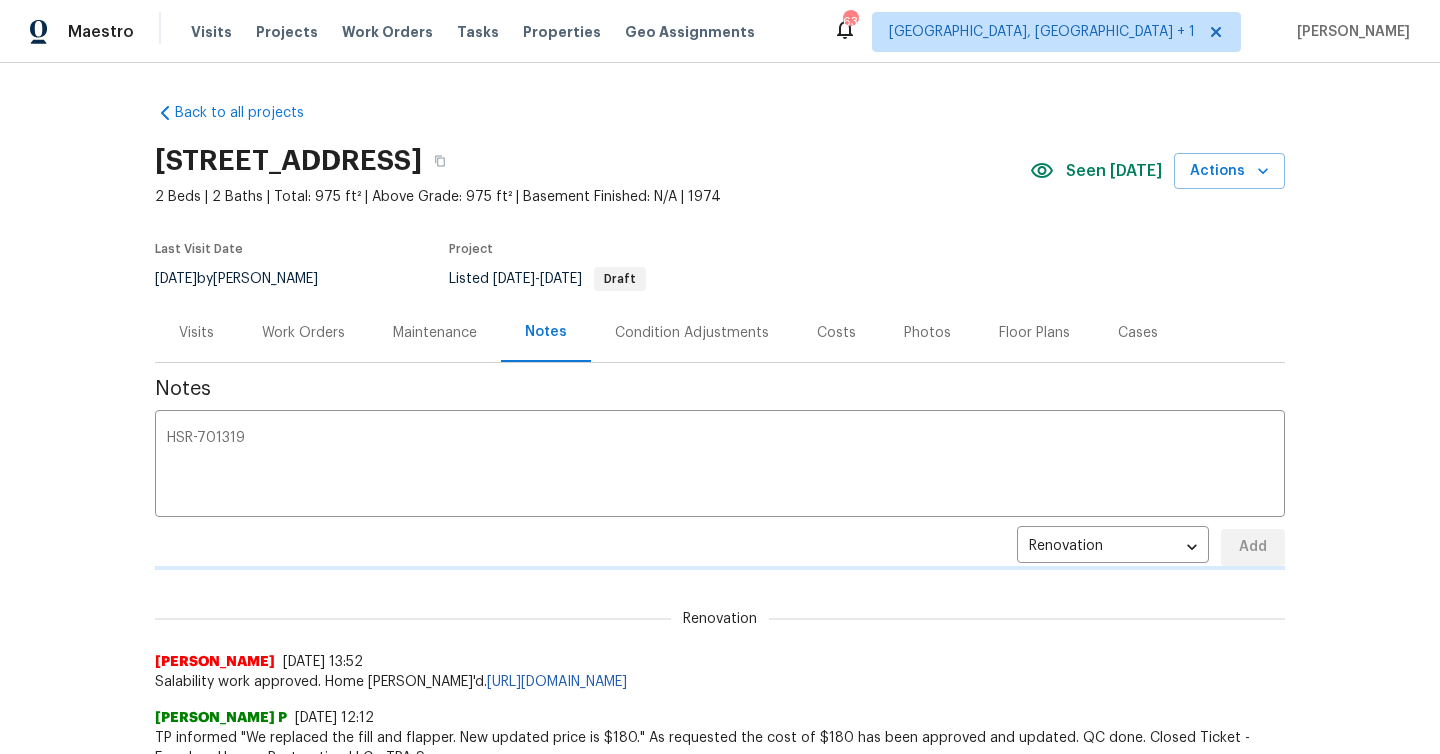 type 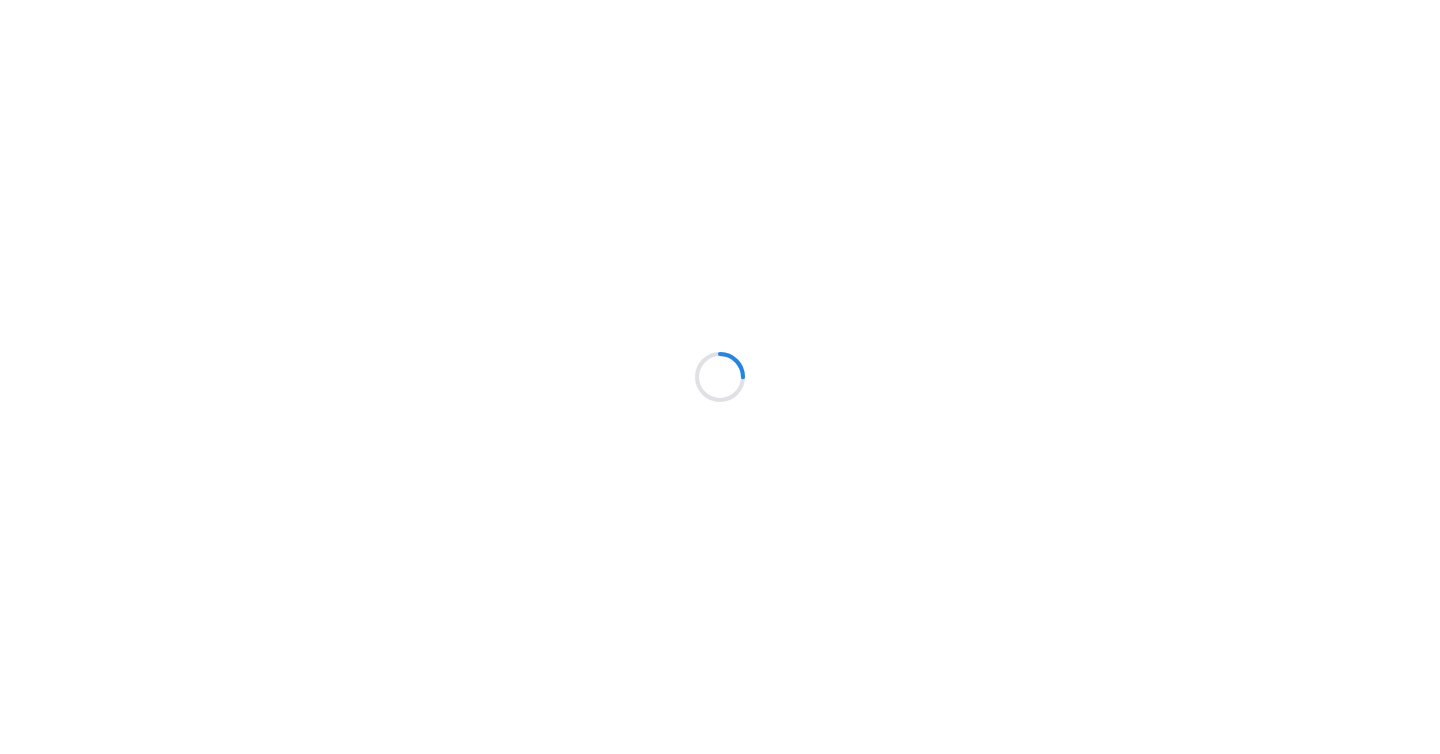 scroll, scrollTop: 0, scrollLeft: 0, axis: both 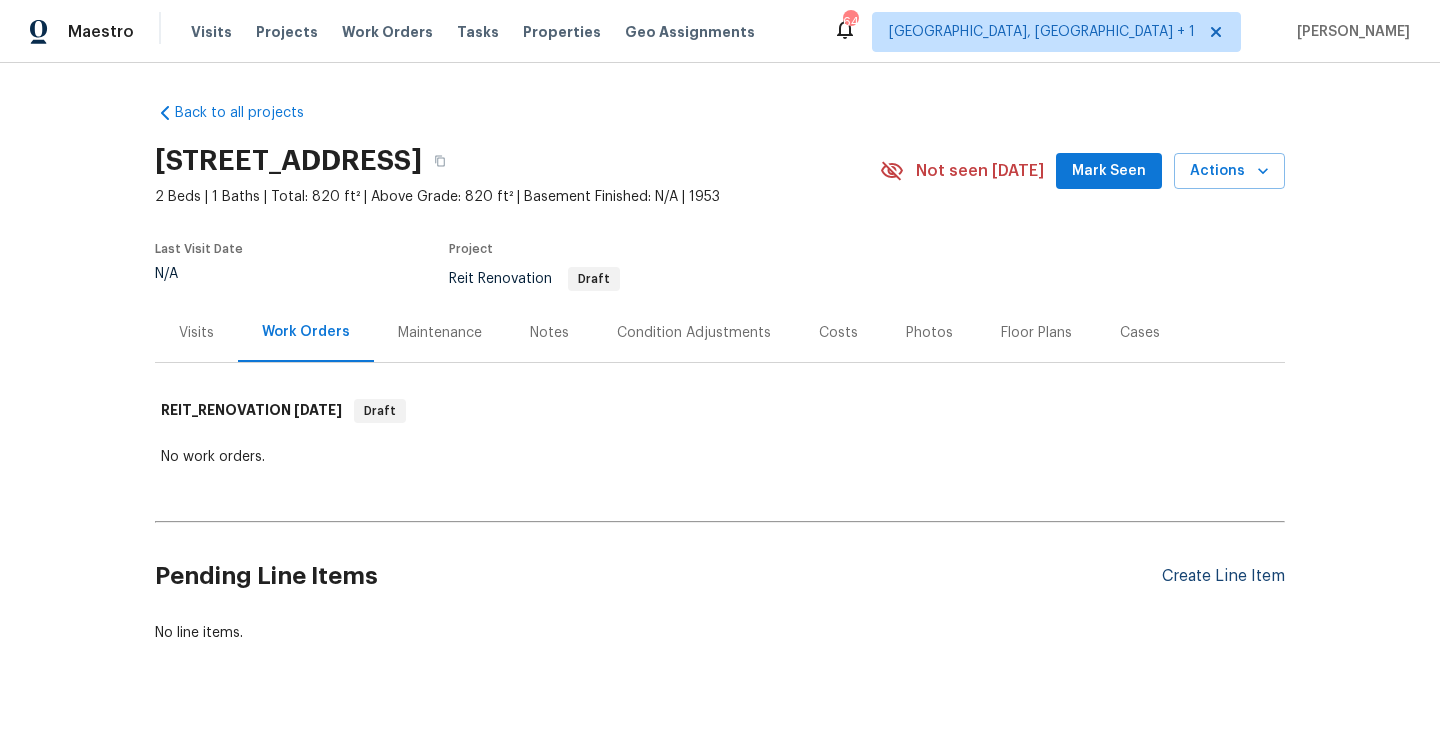 click on "Create Line Item" at bounding box center [1223, 576] 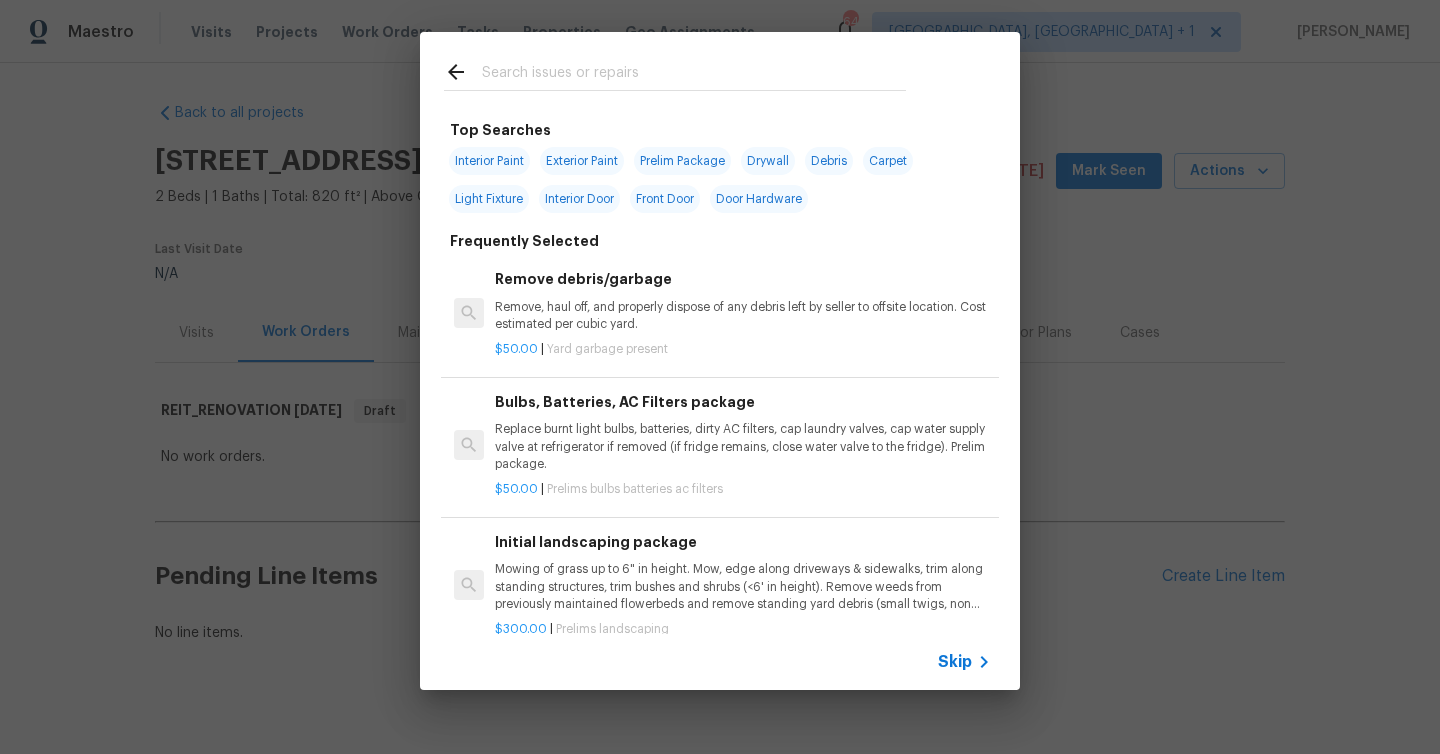 click on "Skip" at bounding box center [955, 662] 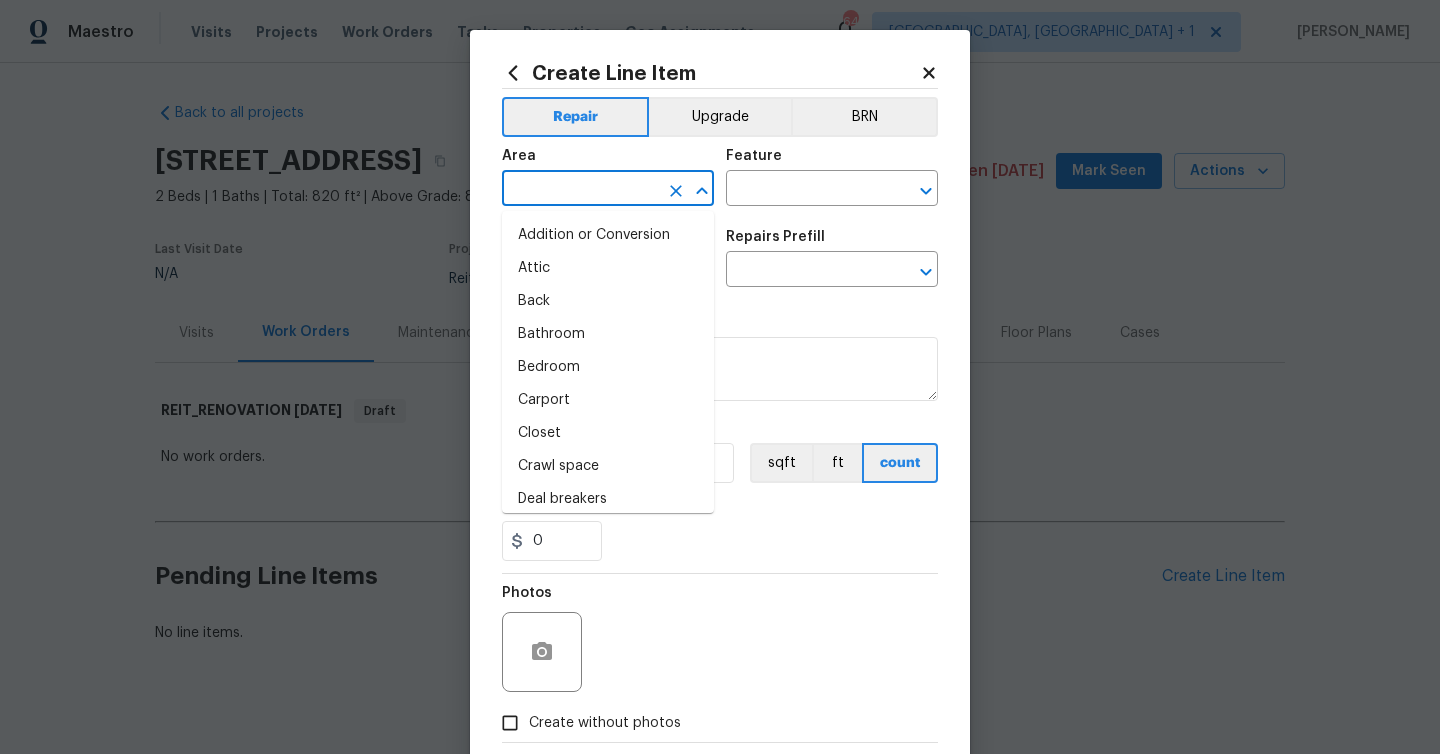 click at bounding box center [580, 190] 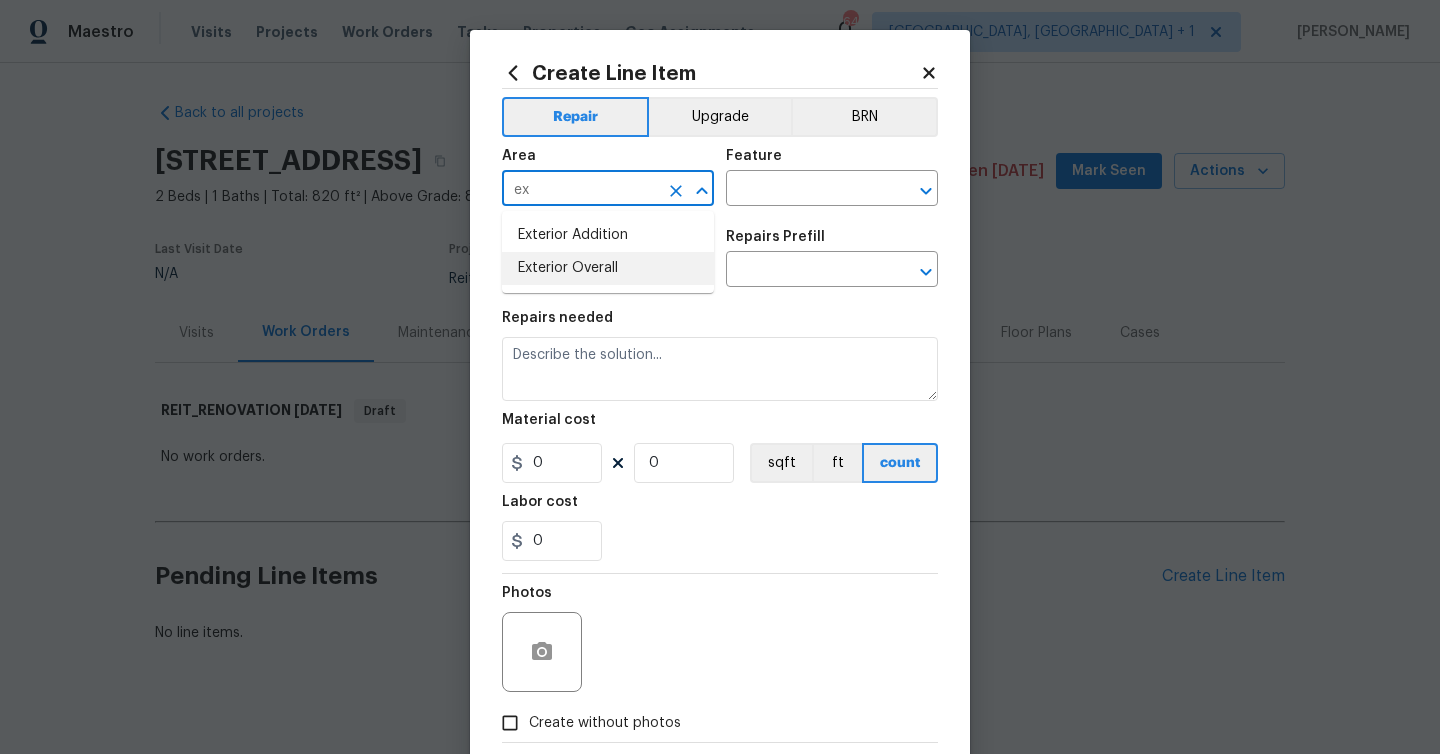 click on "Exterior Overall" at bounding box center (608, 268) 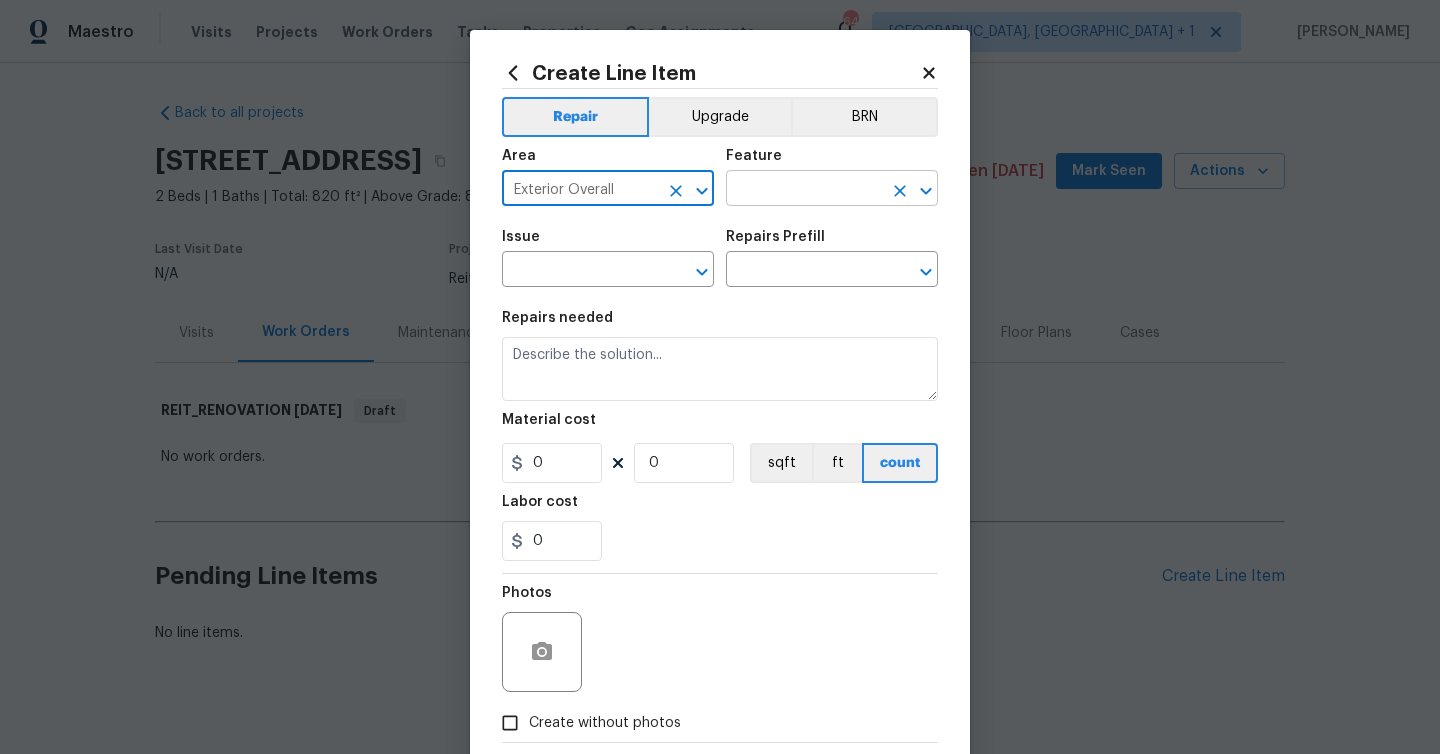 type on "Exterior Overall" 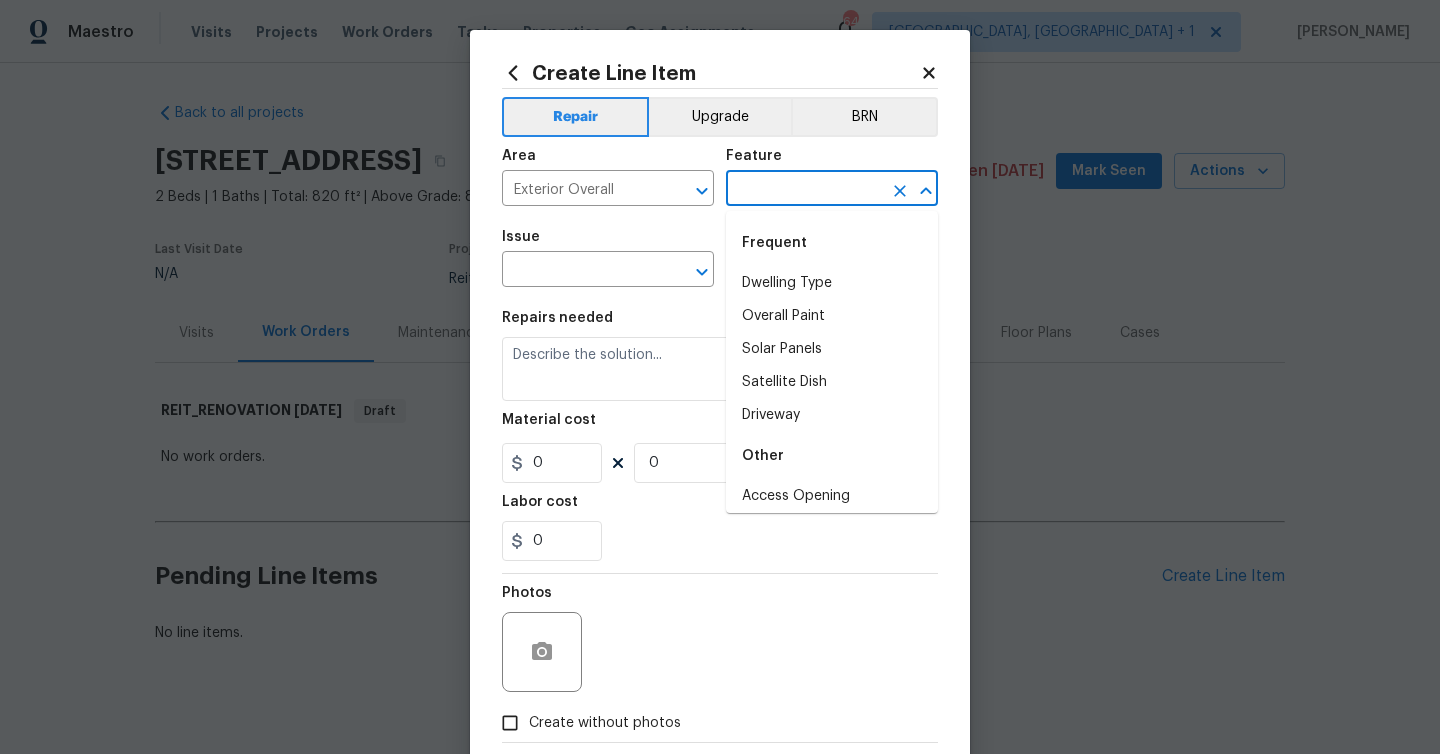 click at bounding box center (804, 190) 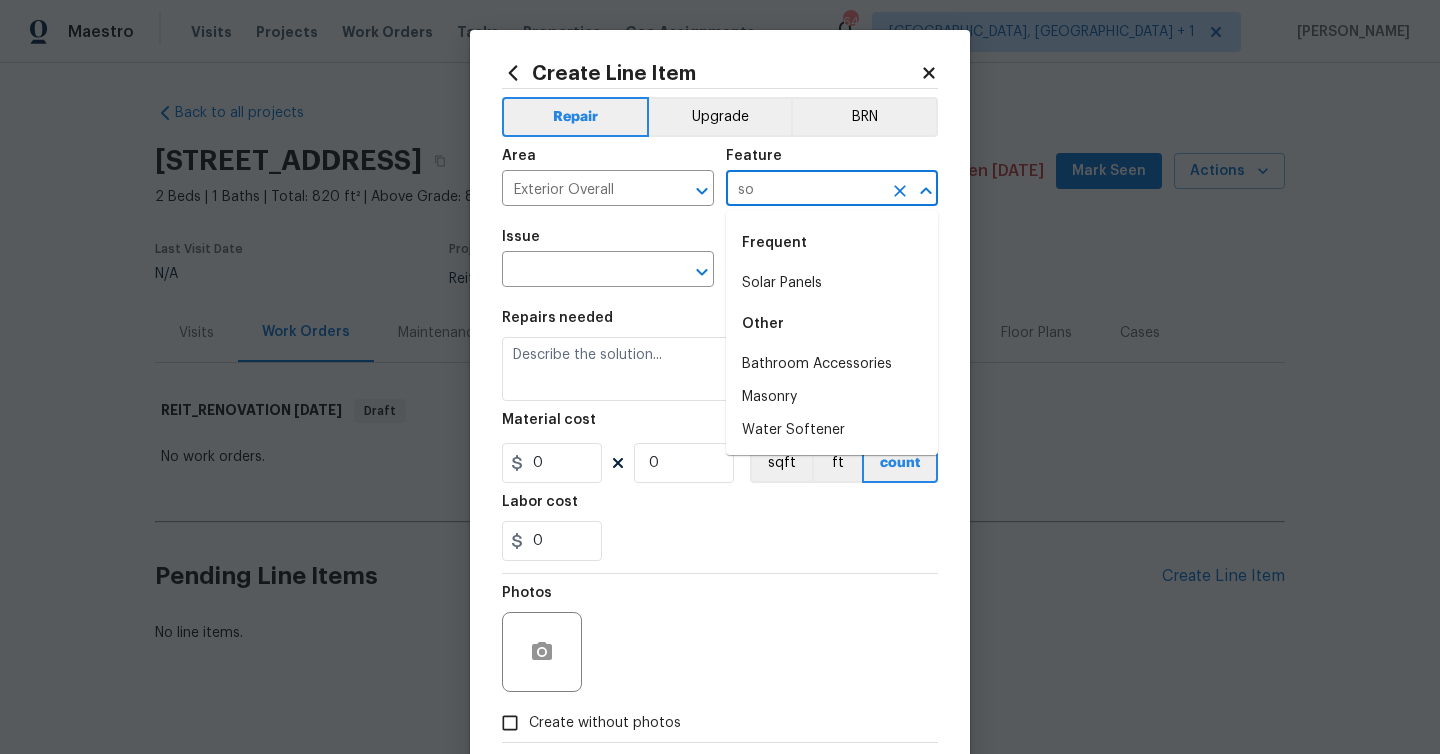 type on "s" 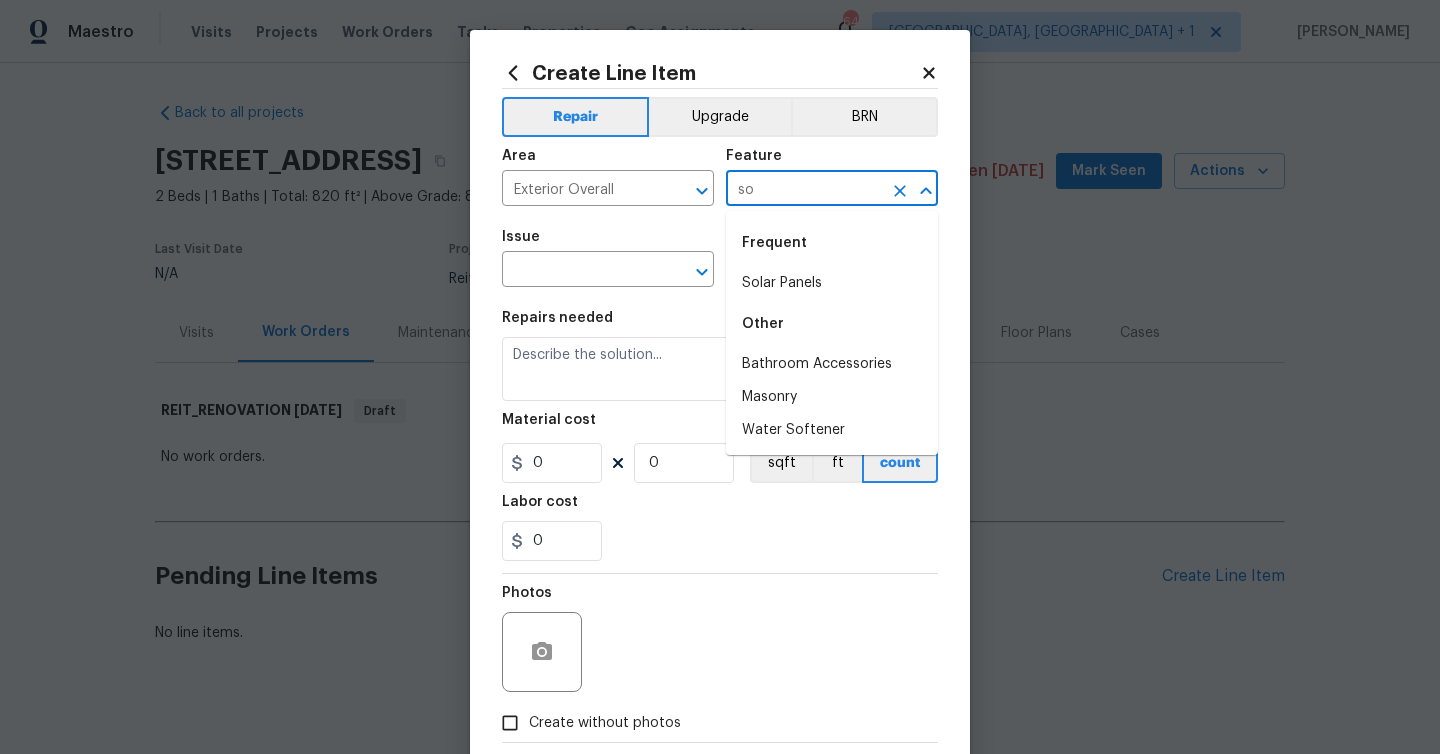 type on "s" 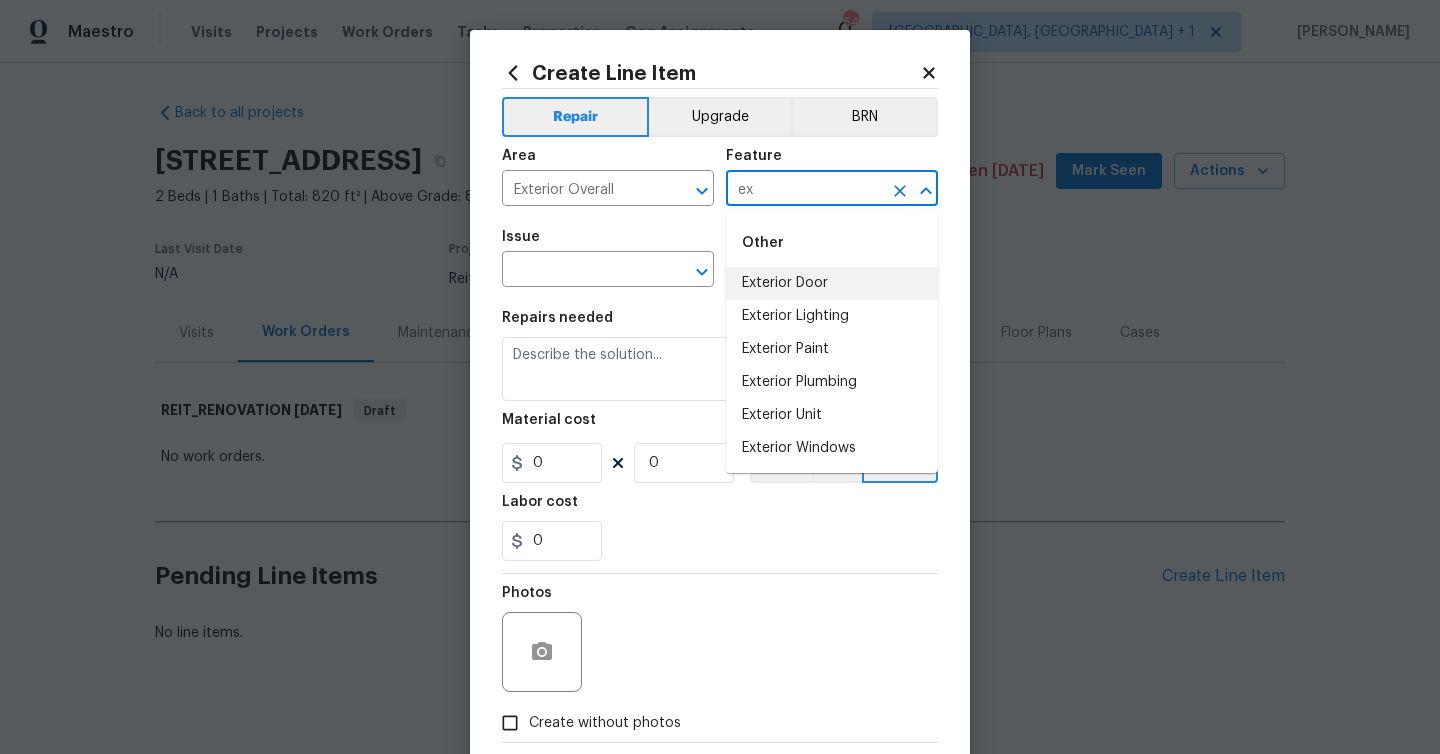 type on "e" 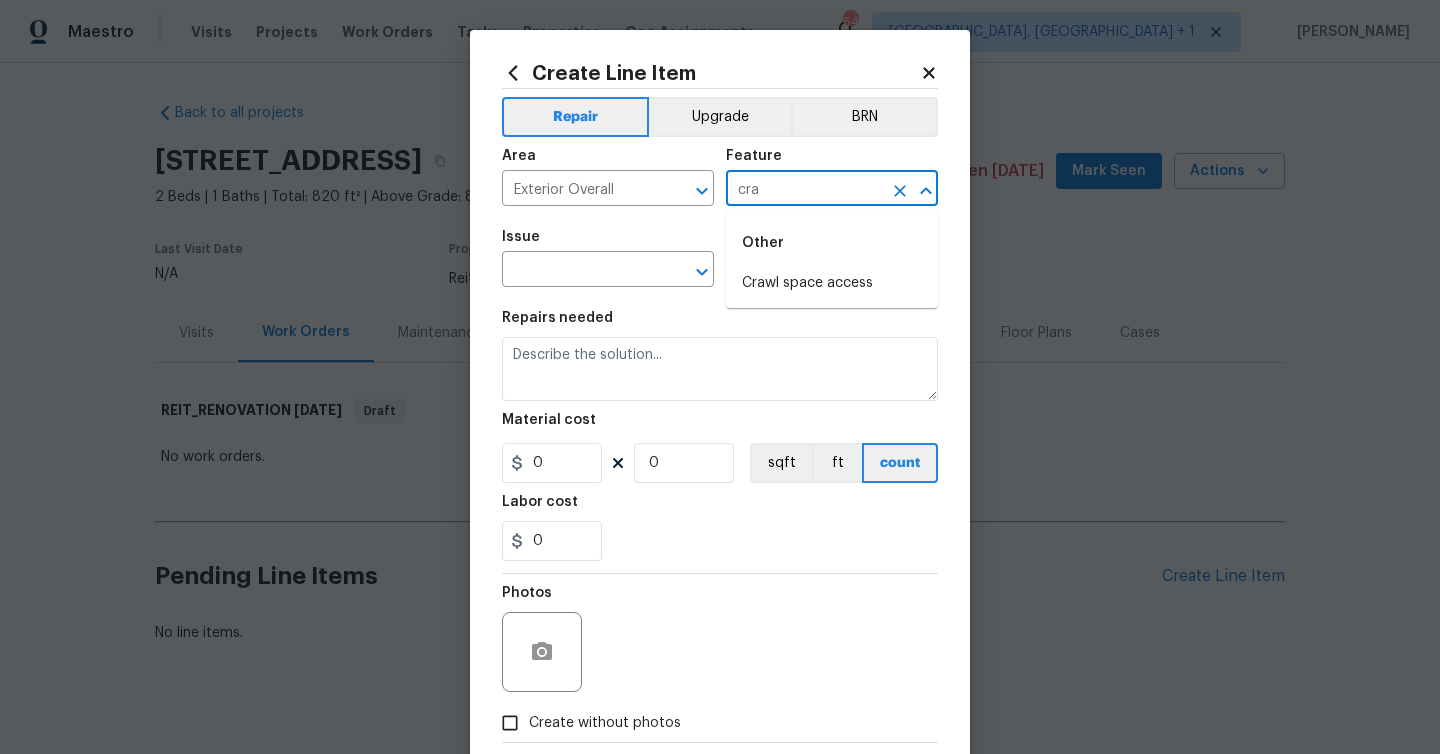 click on "Crawl space access" at bounding box center [832, 283] 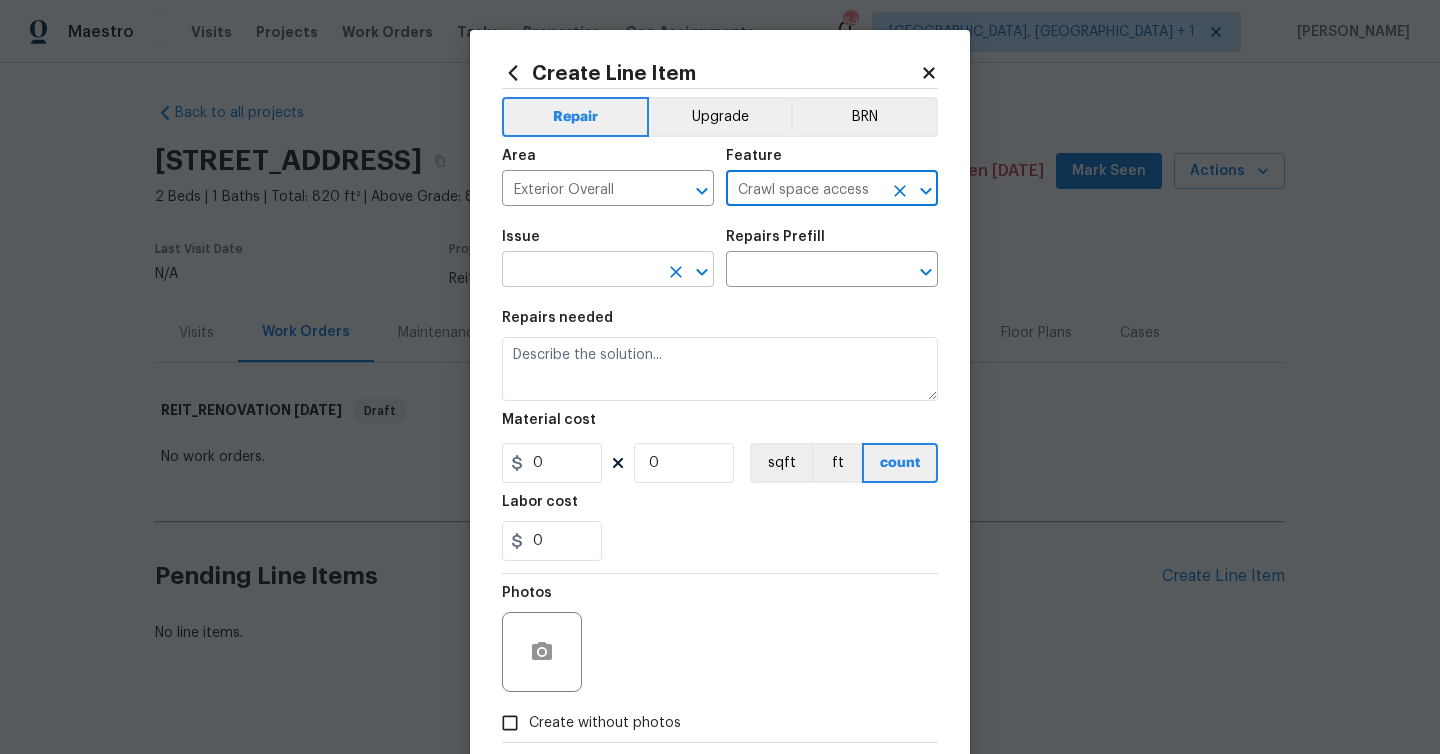 type on "Crawl space access" 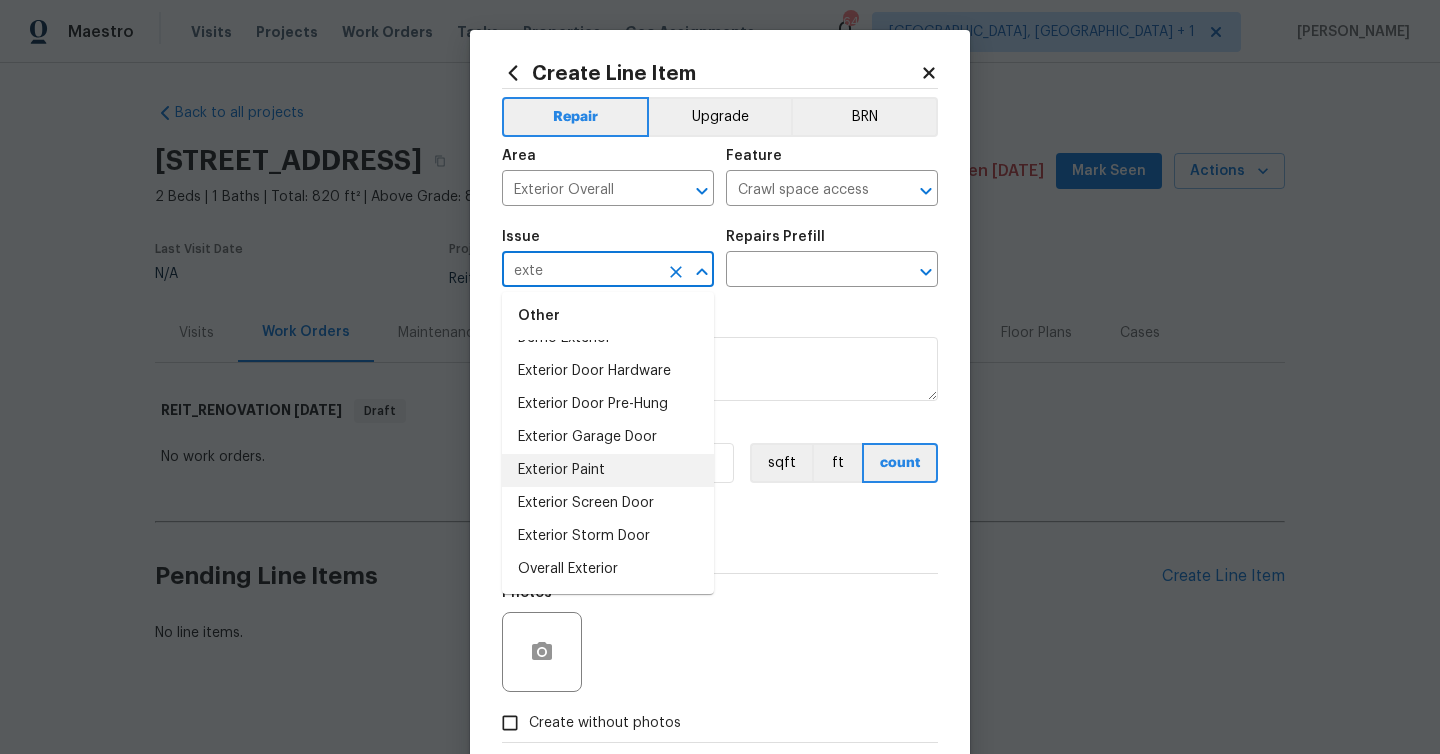 scroll, scrollTop: 0, scrollLeft: 0, axis: both 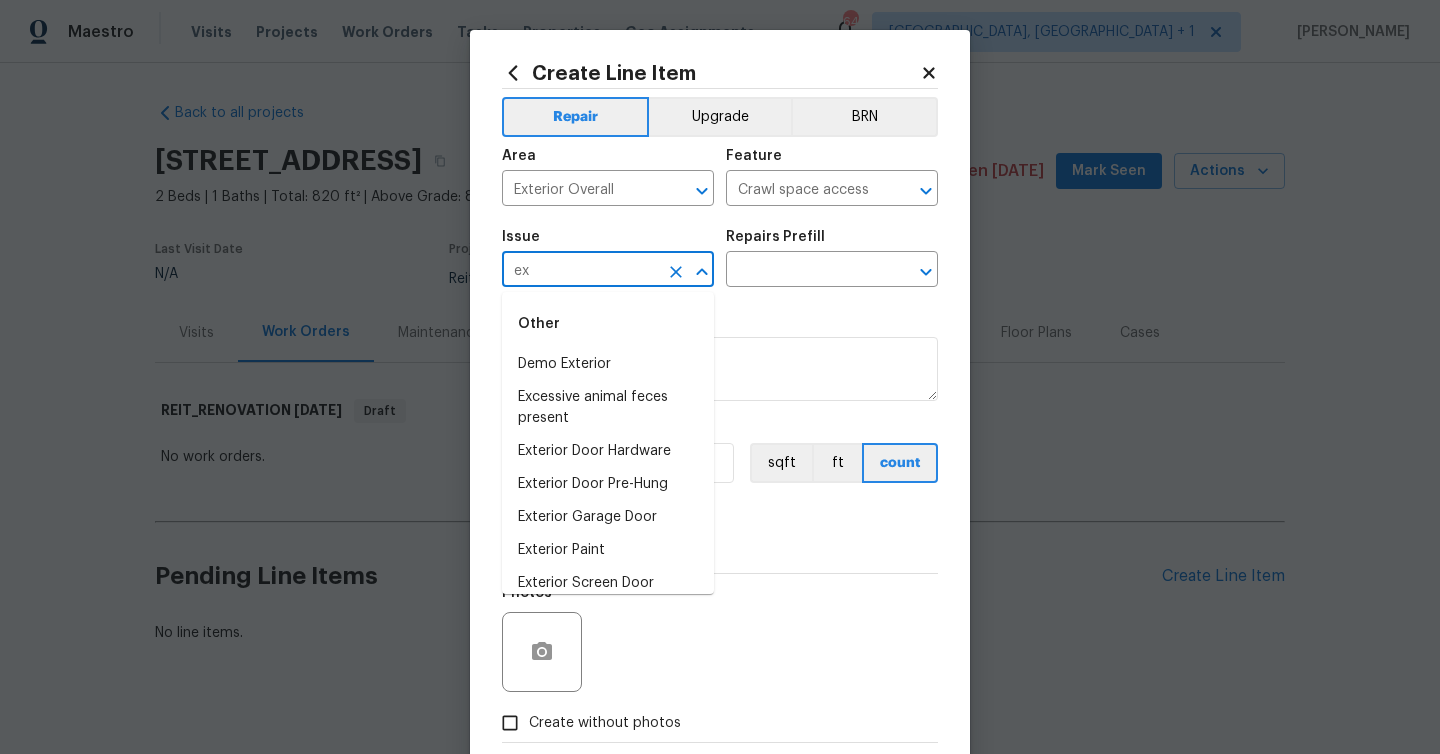 type on "e" 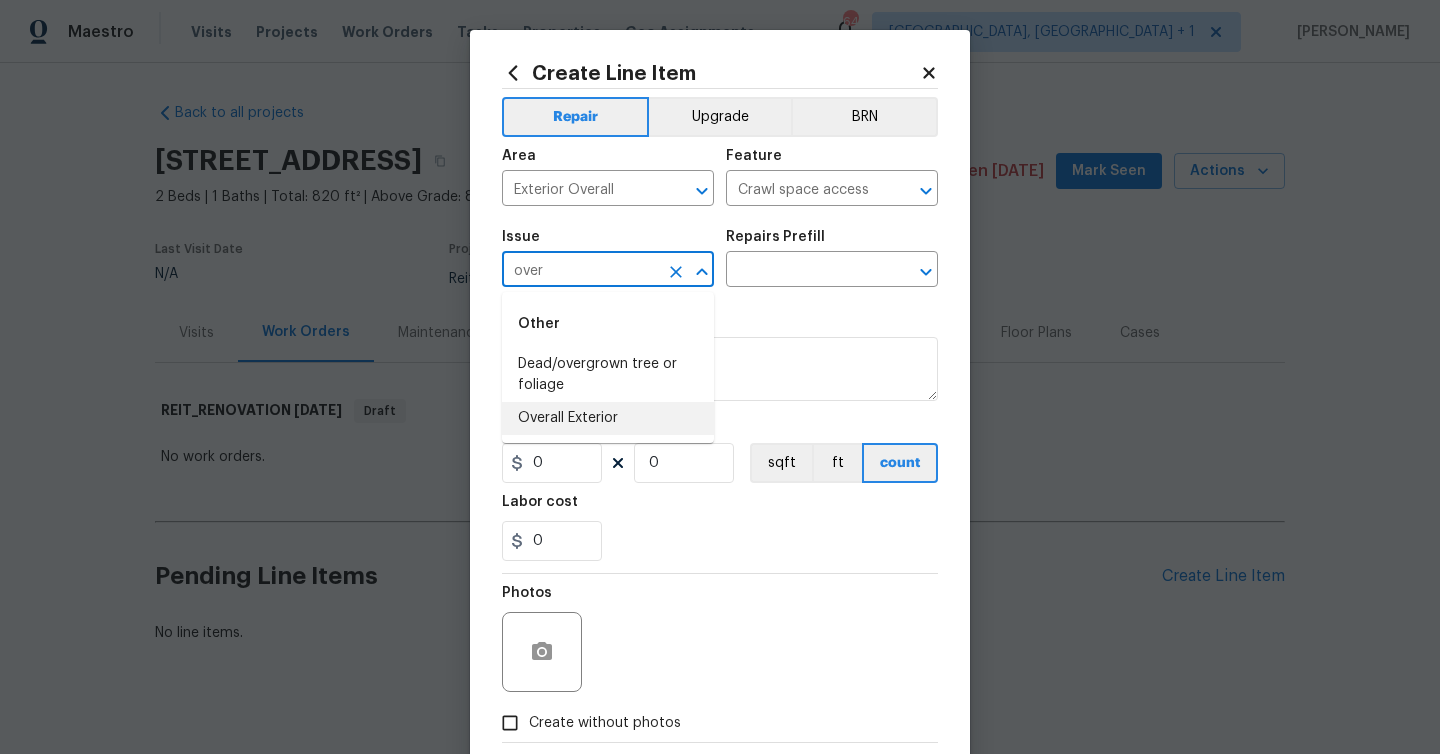 click on "Overall Exterior" at bounding box center (608, 418) 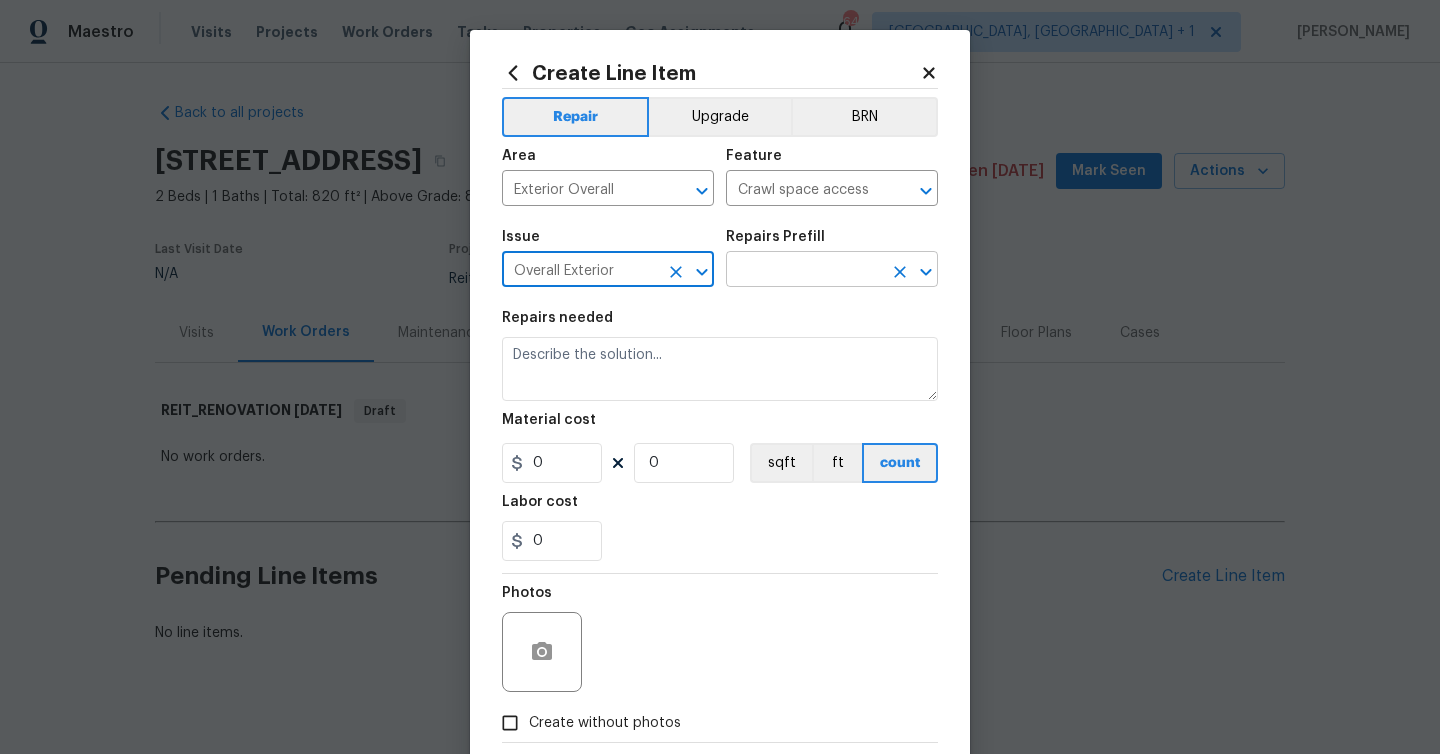 type on "Overall Exterior" 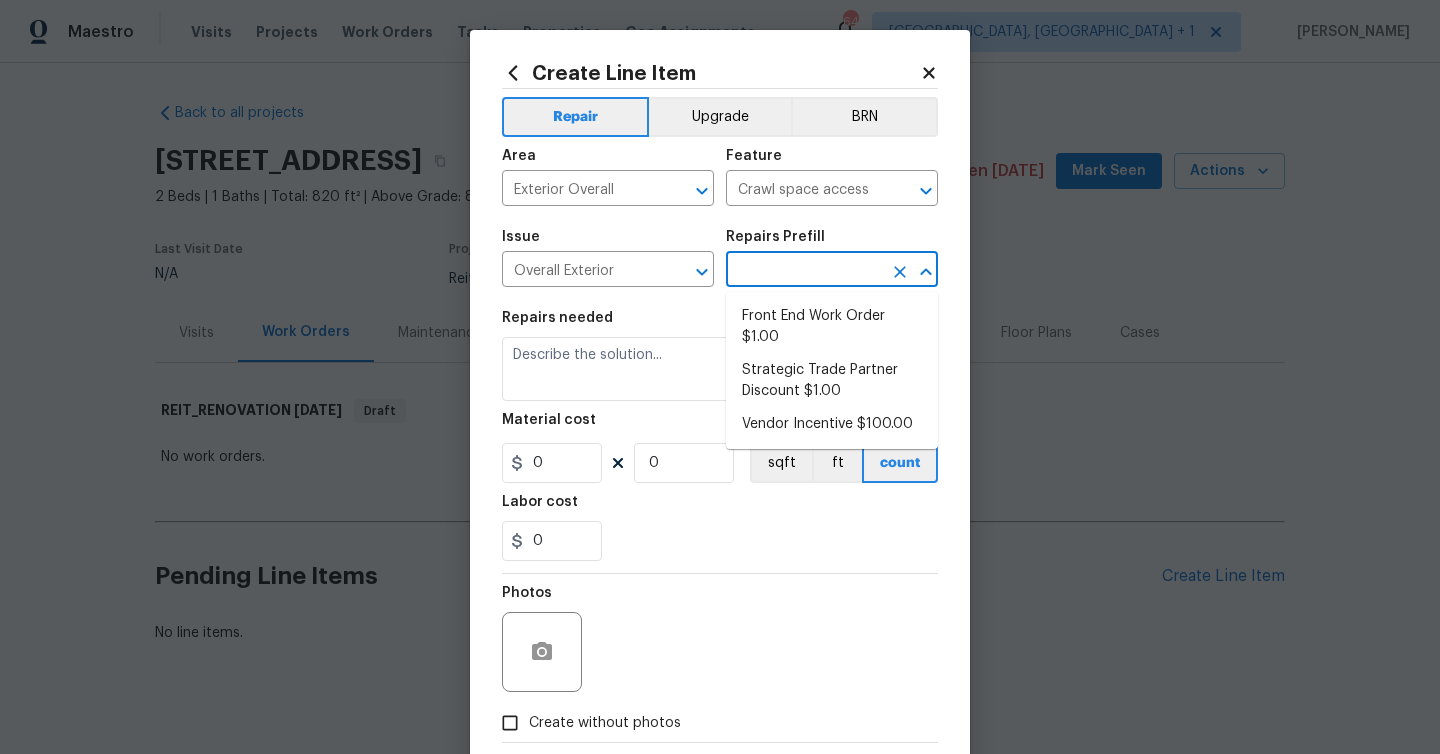 click at bounding box center [804, 271] 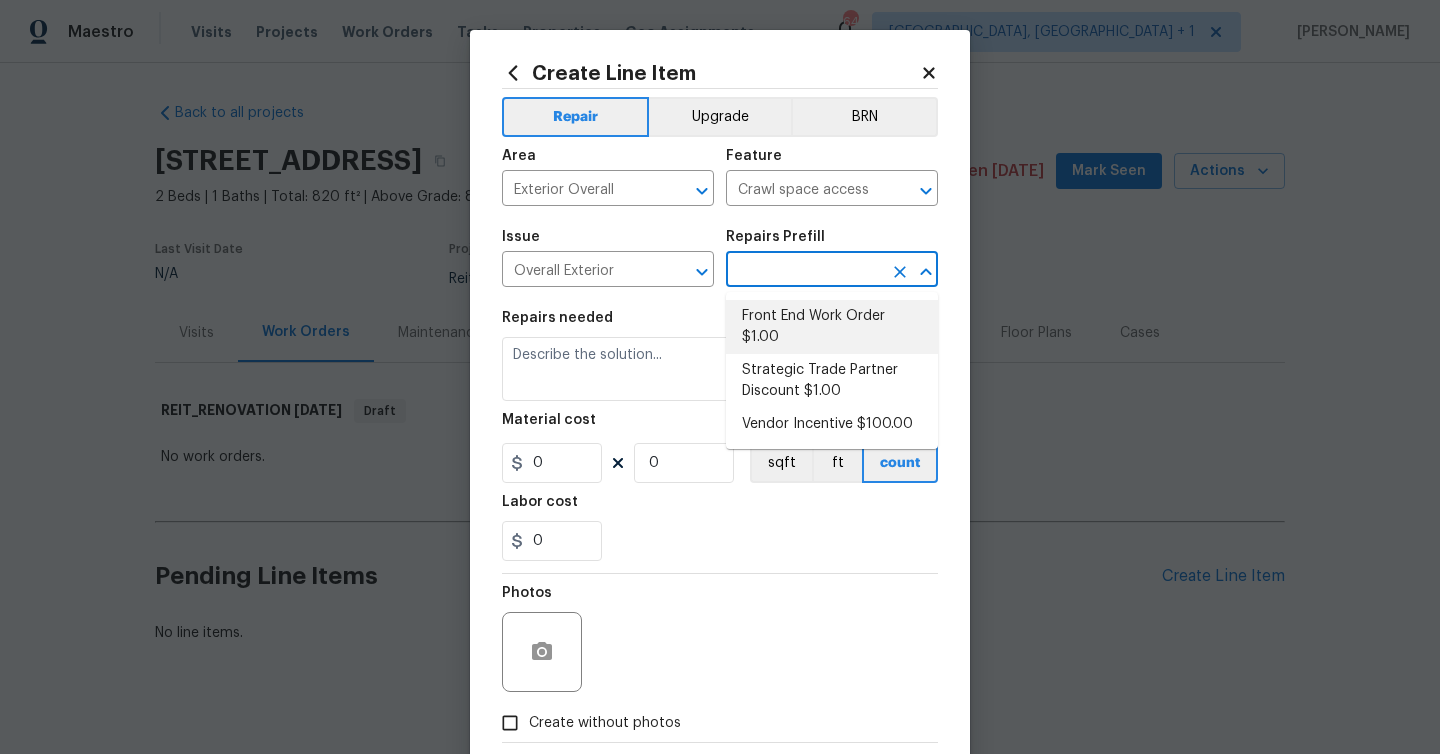 click on "Front End Work Order $1.00" at bounding box center (832, 327) 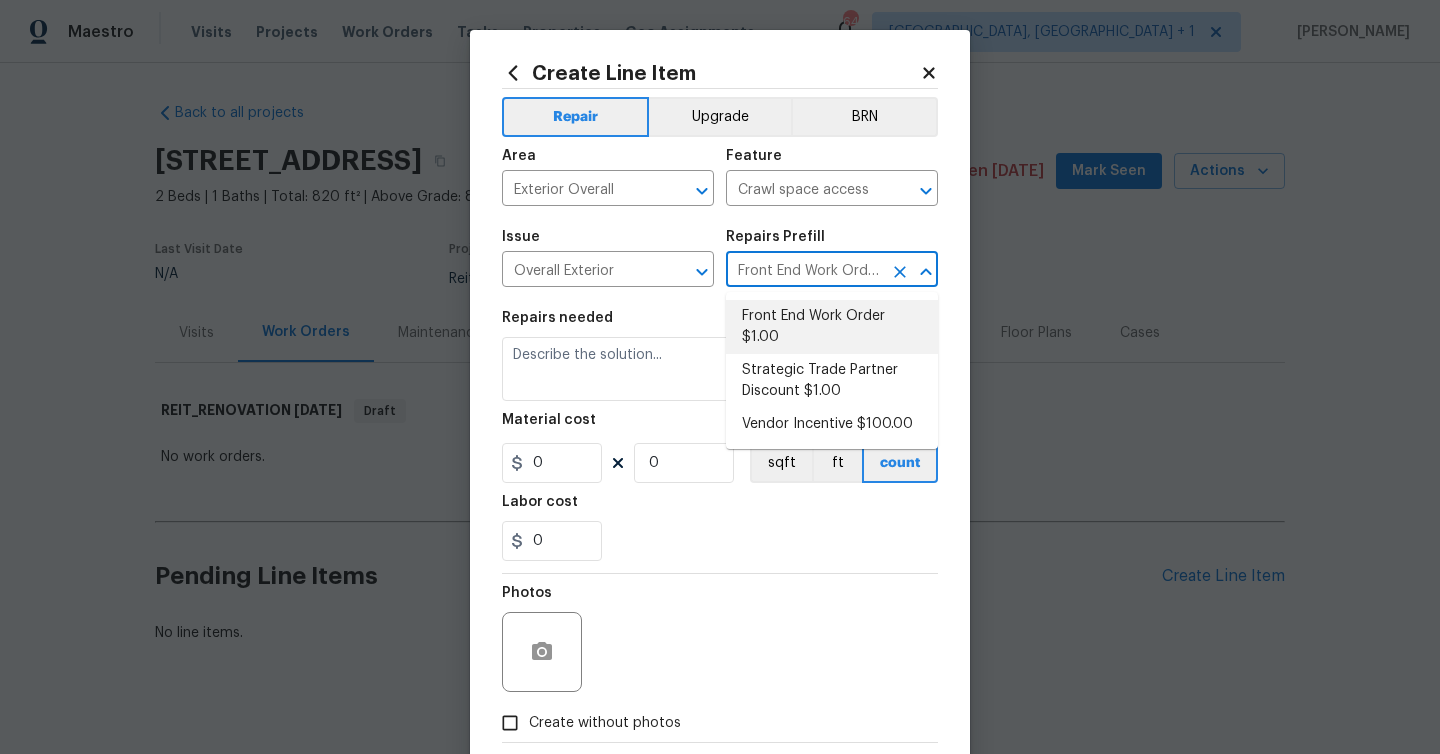 type on "Placeholder line item for the creation of front end work orders." 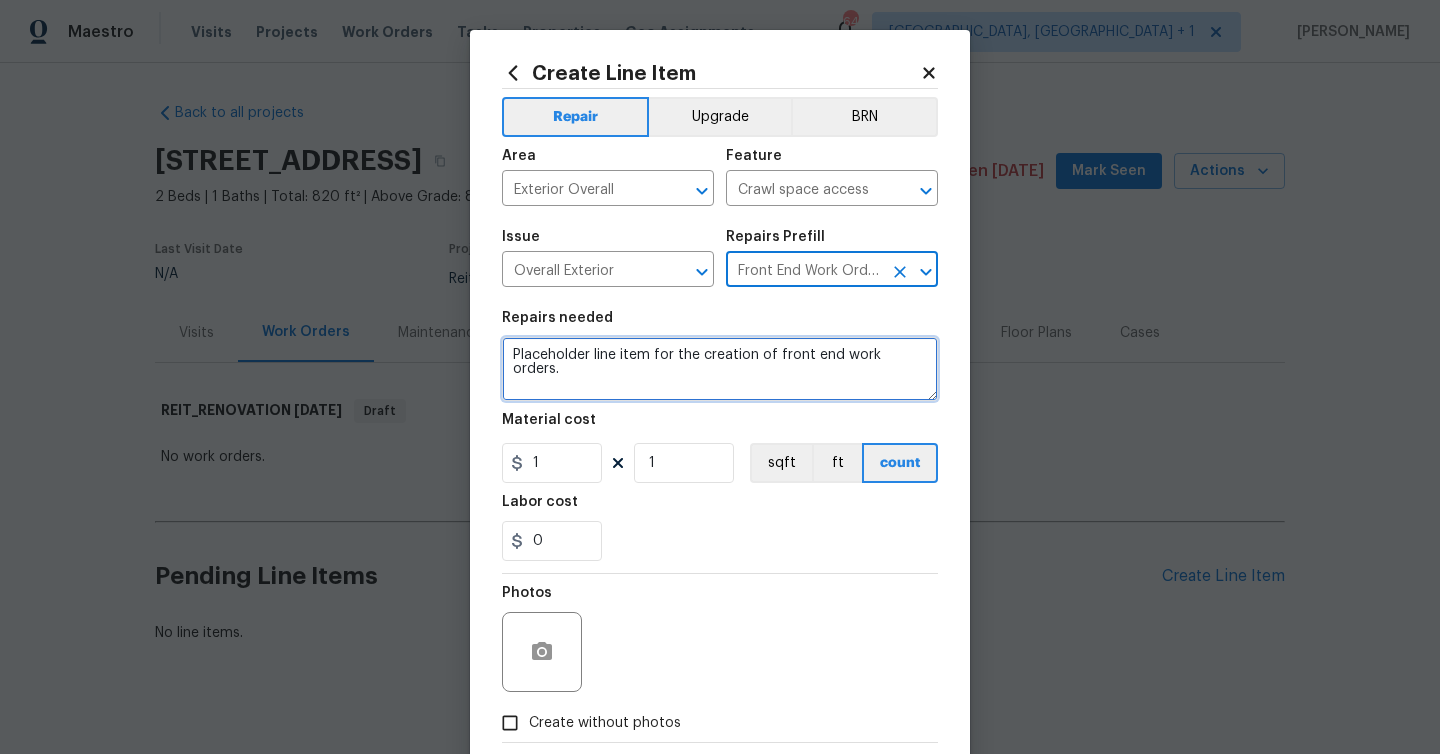 click on "Placeholder line item for the creation of front end work orders." at bounding box center (720, 369) 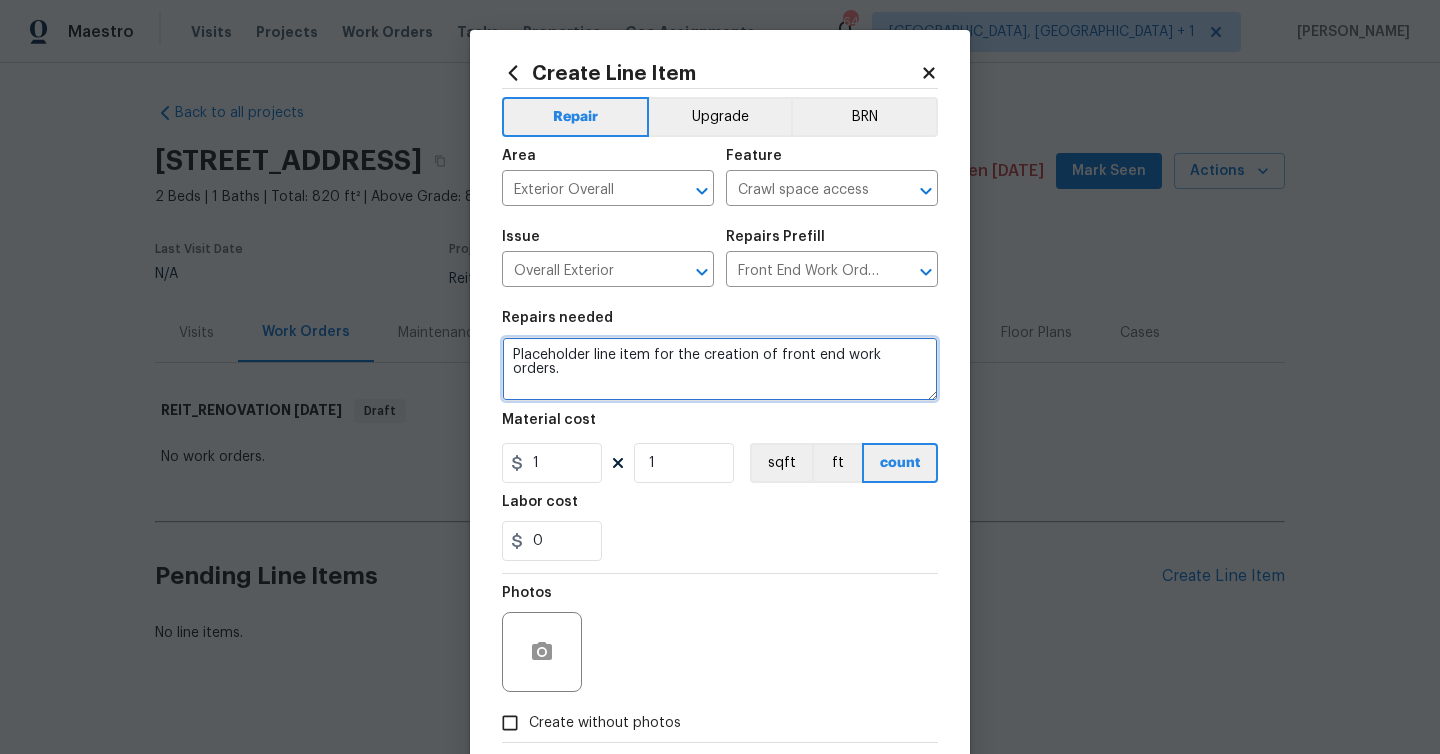 click on "Placeholder line item for the creation of front end work orders." at bounding box center (720, 369) 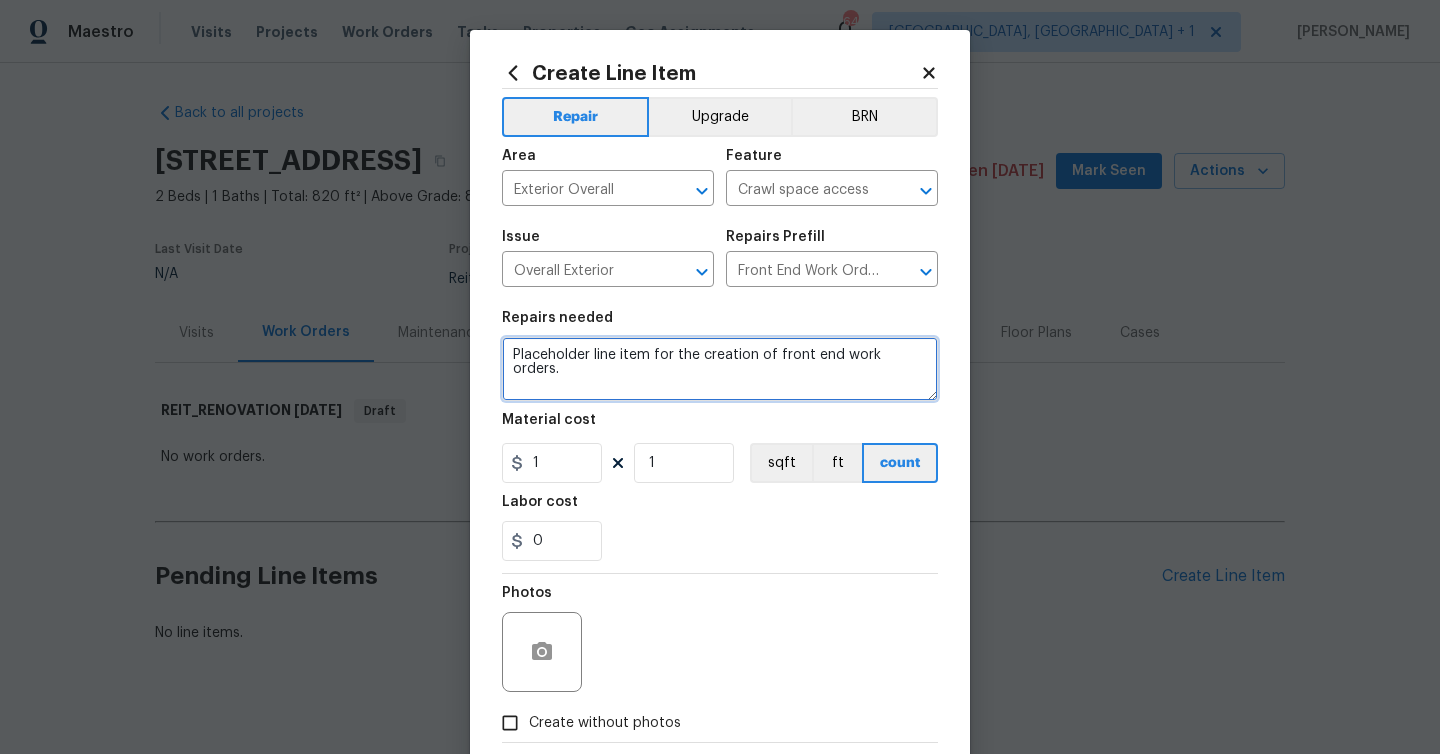 paste on "The report is made subject to:
1. Install a safety handrail on the front entry steps
2. Replace/repair as required any deteriorated wood on the soffit/fascia. Scrape/repaint/remove any old paint residue from the premises any peeling/flaking/chipping paint on the wood soffit/fascia due to the age of the property and the potential for lead-based paint to be present.
3. Mow the rear grass - substantially overgrown
4. Inspection by a Certified contractor to inspect the crawl space, as noted on page 8 of the attached email. of the crawl space - recommended due to the age of the property and not being safely accessible by the appraiser at the time of the inspection." 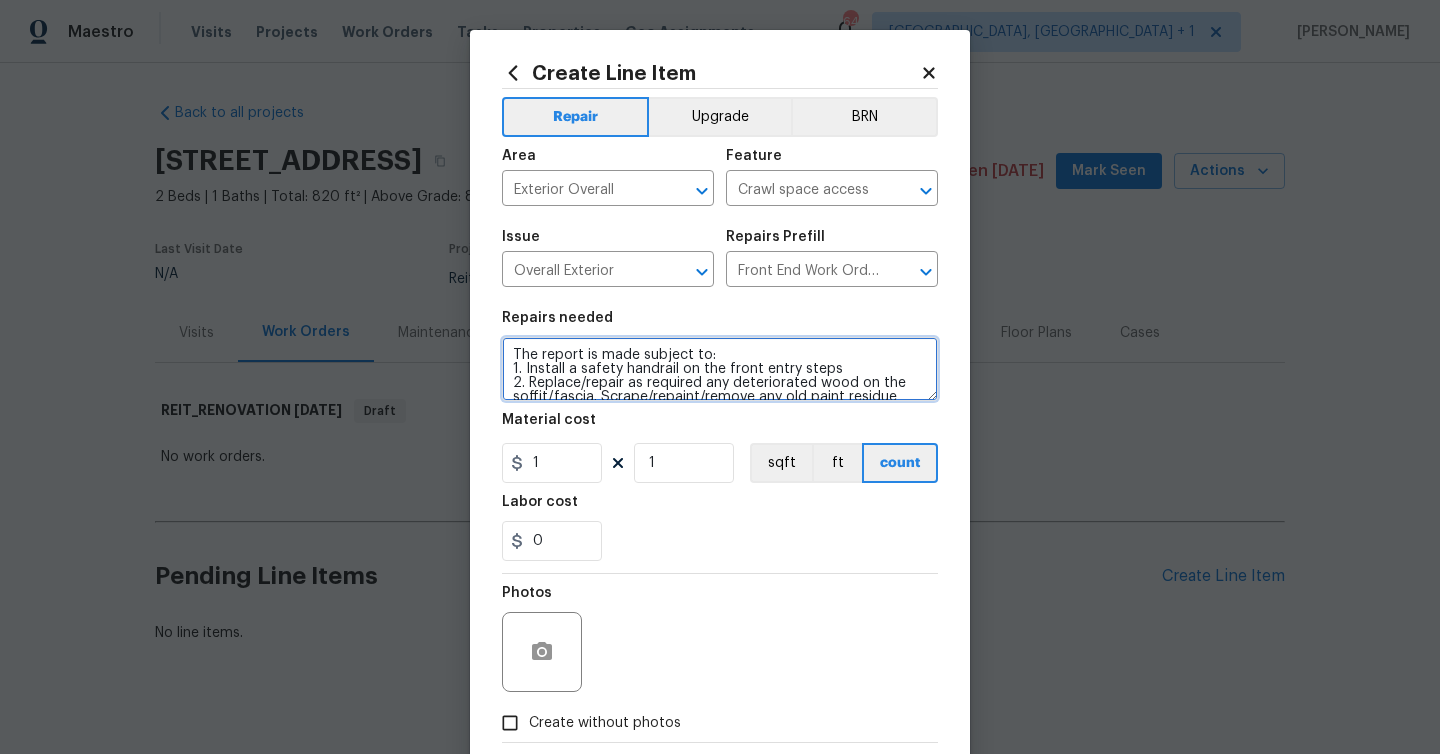 scroll, scrollTop: 144, scrollLeft: 0, axis: vertical 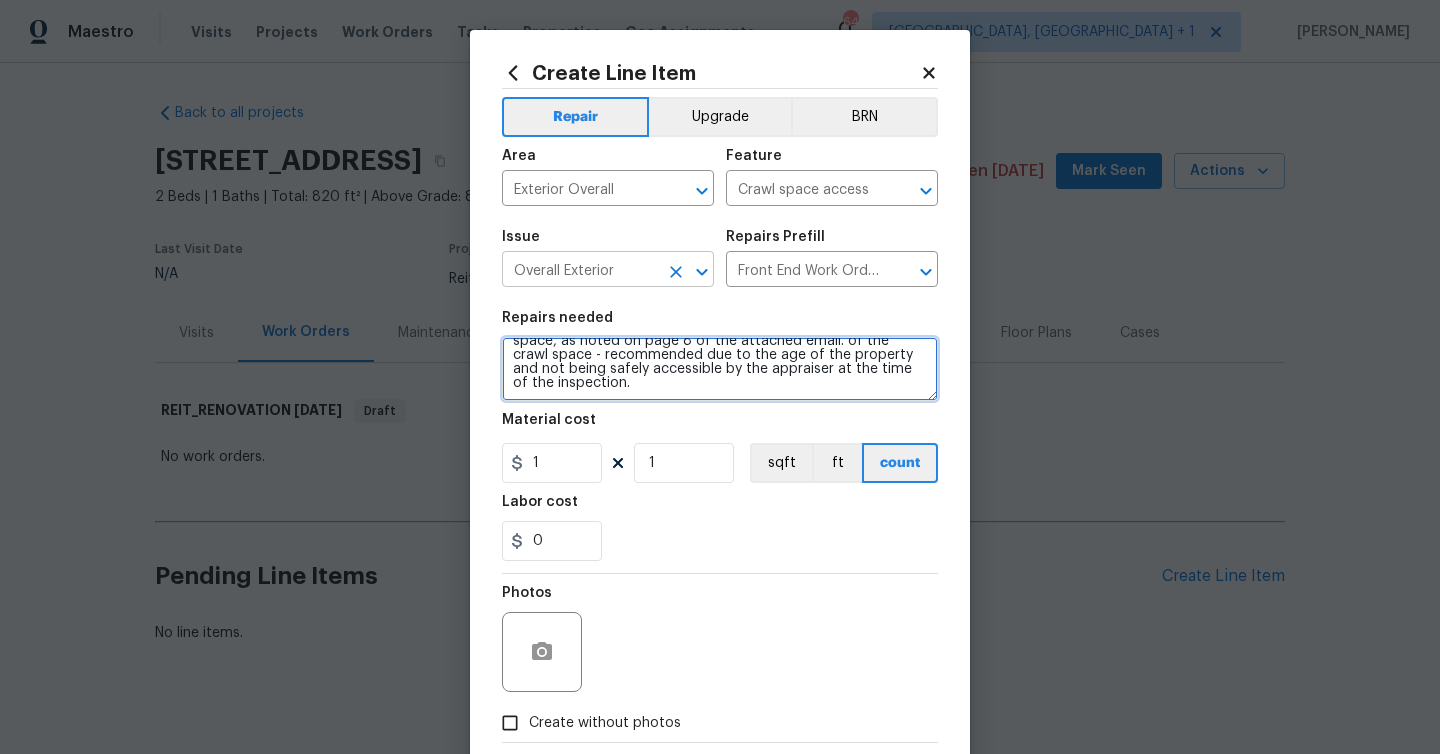 type on "The report is made subject to:
1. Install a safety handrail on the front entry steps
2. Replace/repair as required any deteriorated wood on the soffit/fascia. Scrape/repaint/remove any old paint residue from the premises any peeling/flaking/chipping paint on the wood soffit/fascia due to the age of the property and the potential for lead-based paint to be present.
3. Mow the rear grass - substantially overgrown
4. Inspection by a Certified contractor to inspect the crawl space, as noted on page 8 of the attached email. of the crawl space - recommended due to the age of the property and not being safely accessible by the appraiser at the time of the inspection." 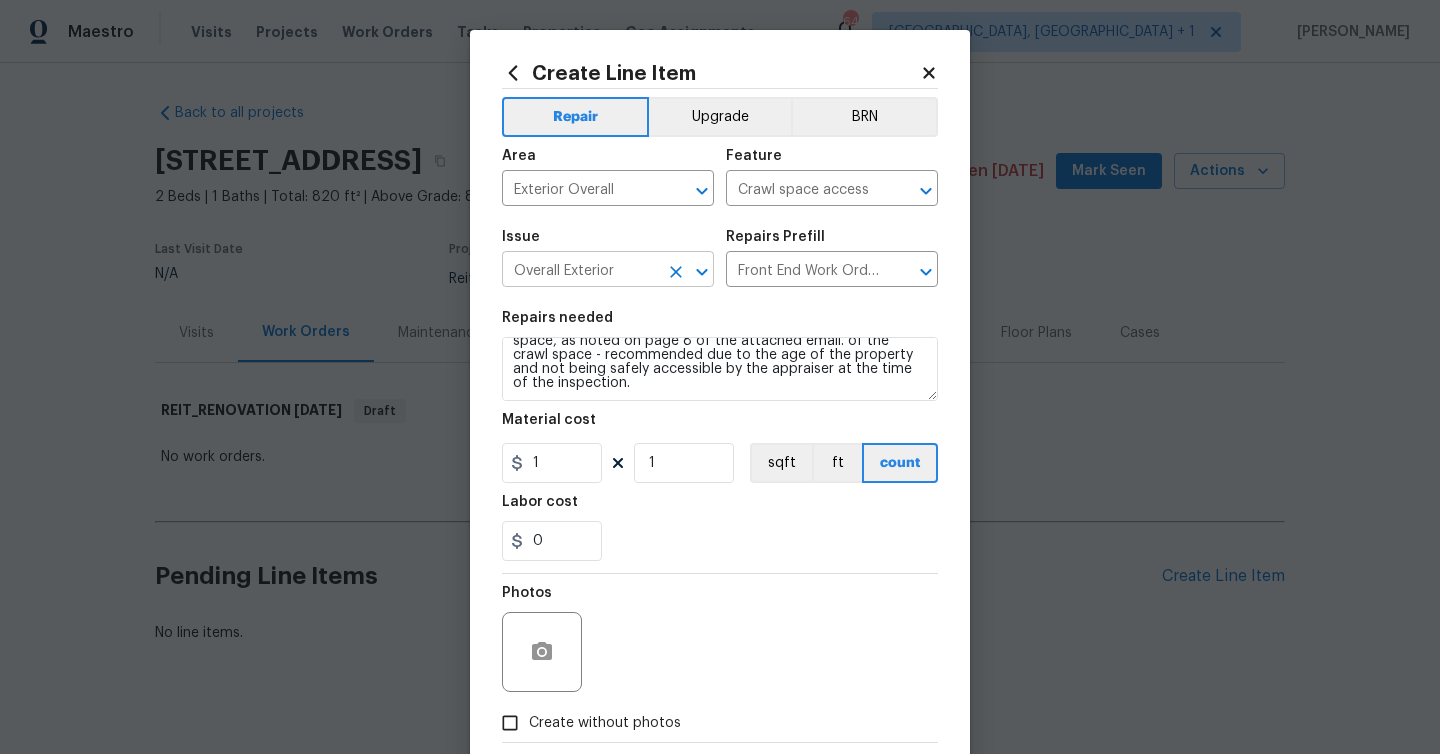 click on "Overall Exterior" at bounding box center [580, 271] 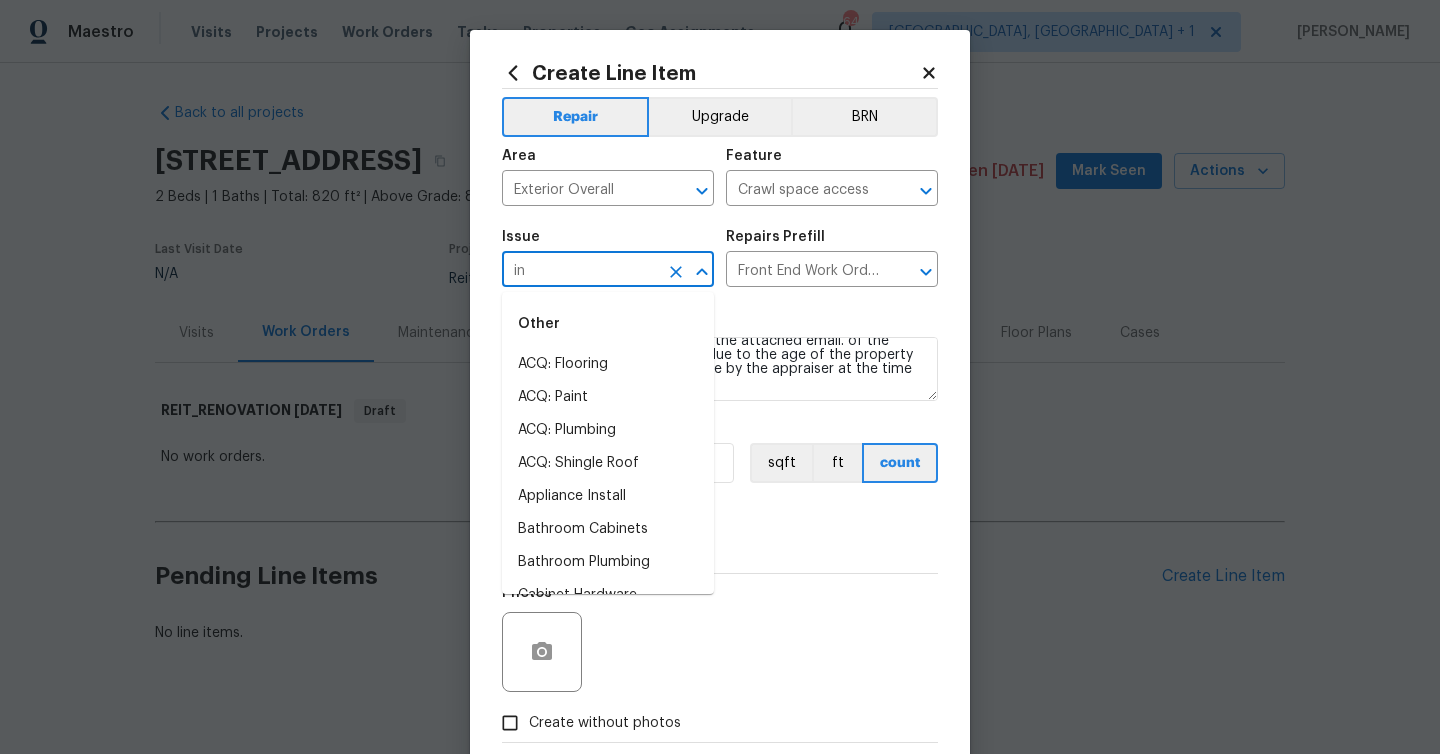 type on "i" 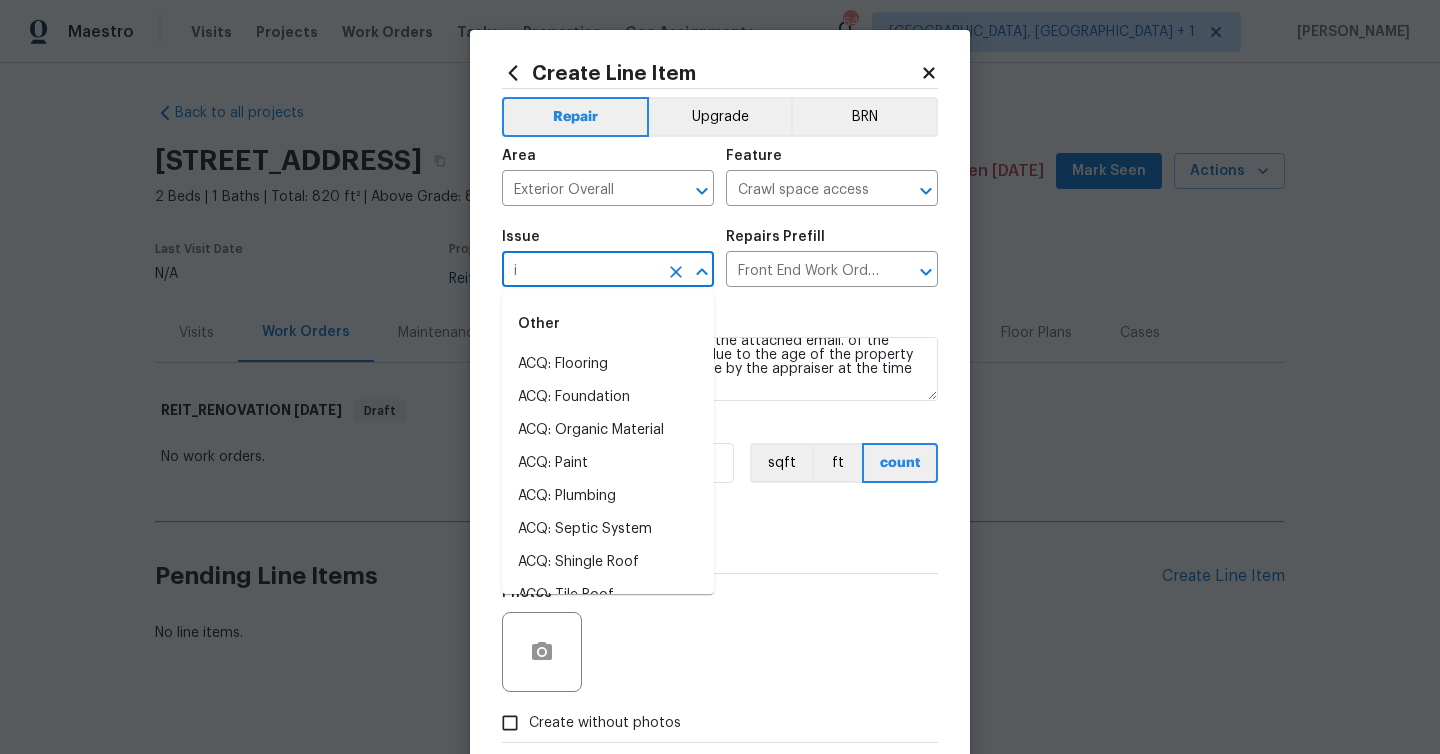 type 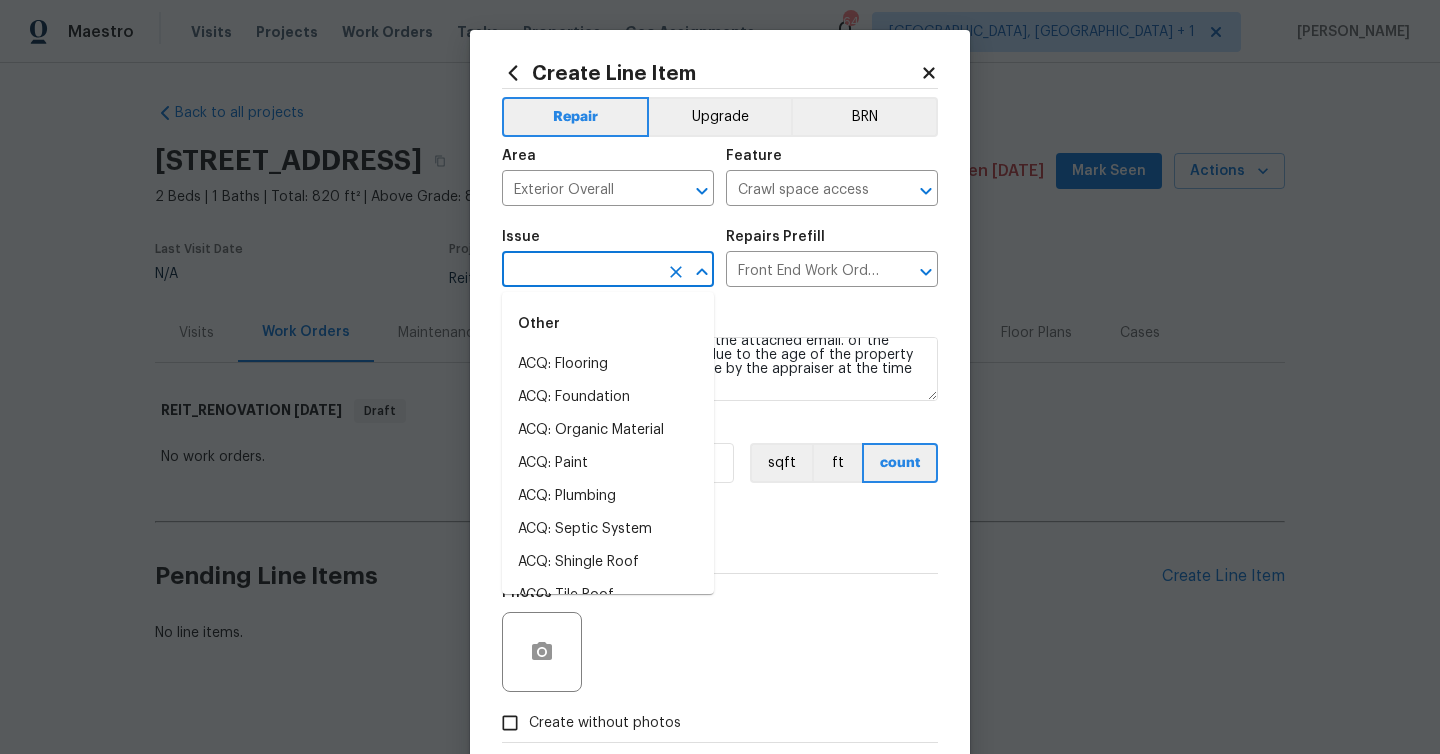 type 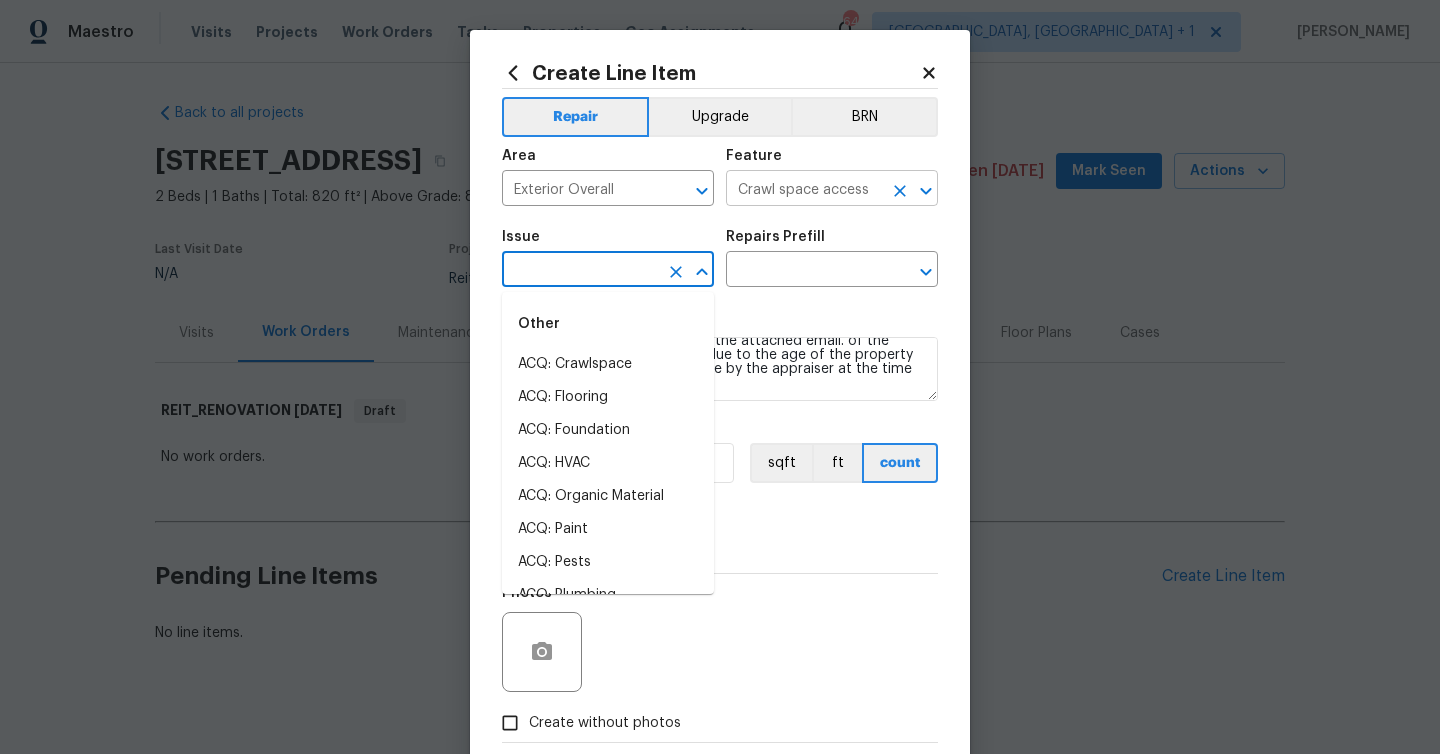 type 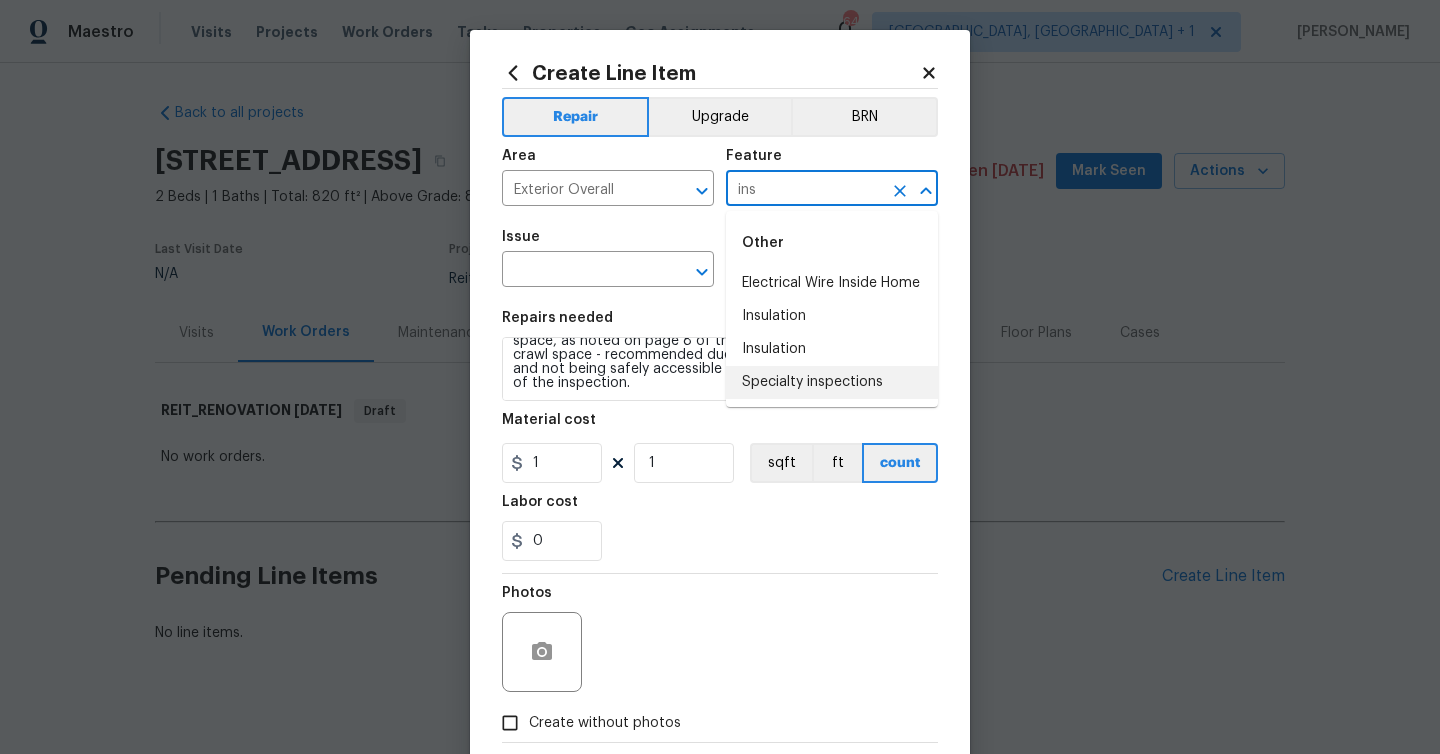 click on "Specialty inspections" at bounding box center (832, 382) 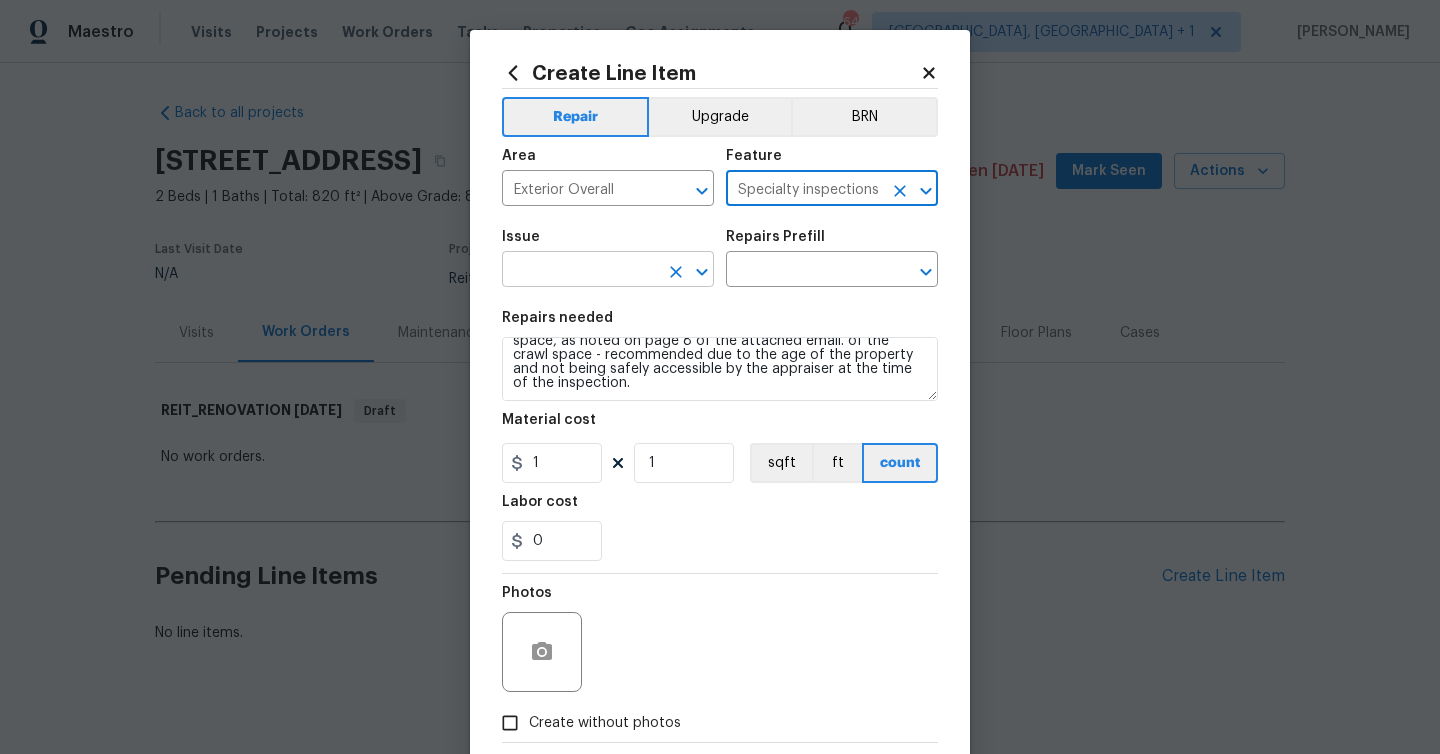 type on "Specialty inspections" 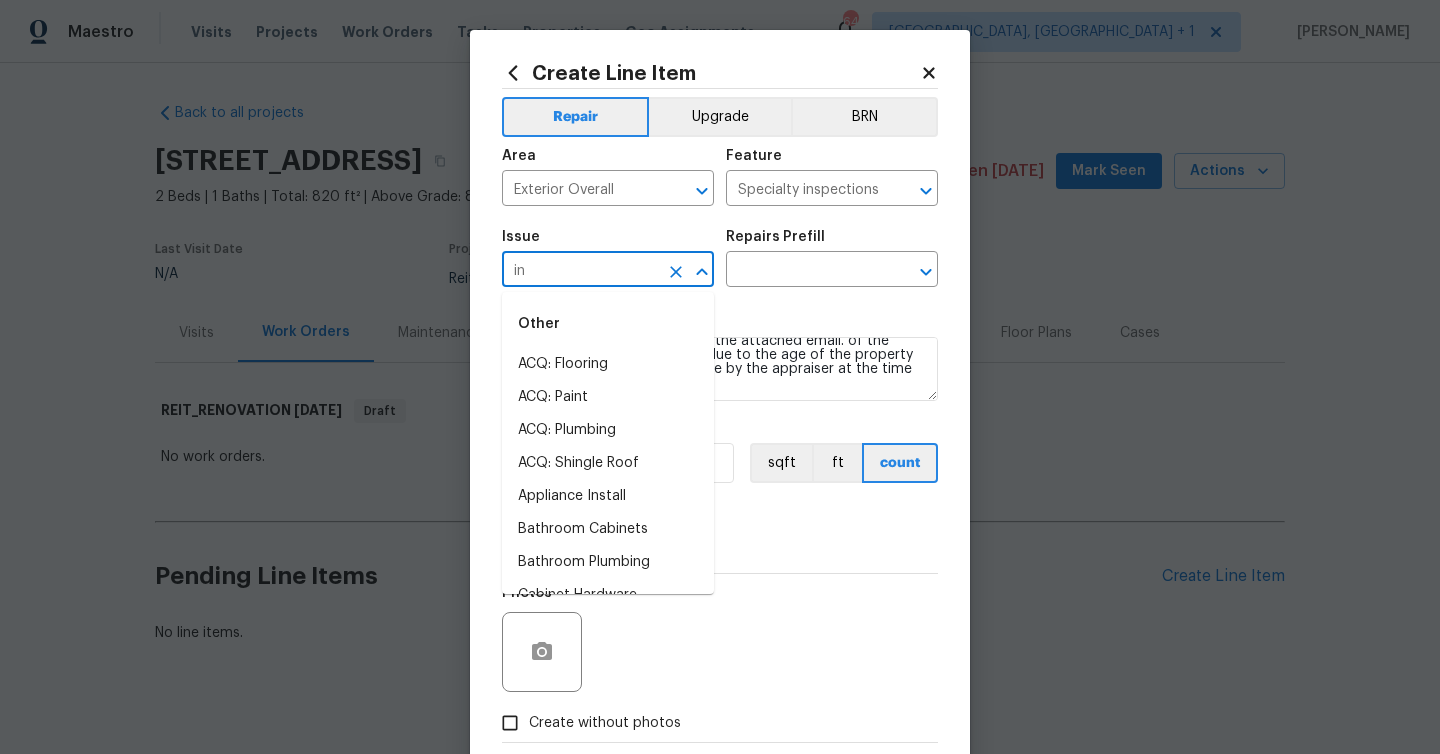 type on "i" 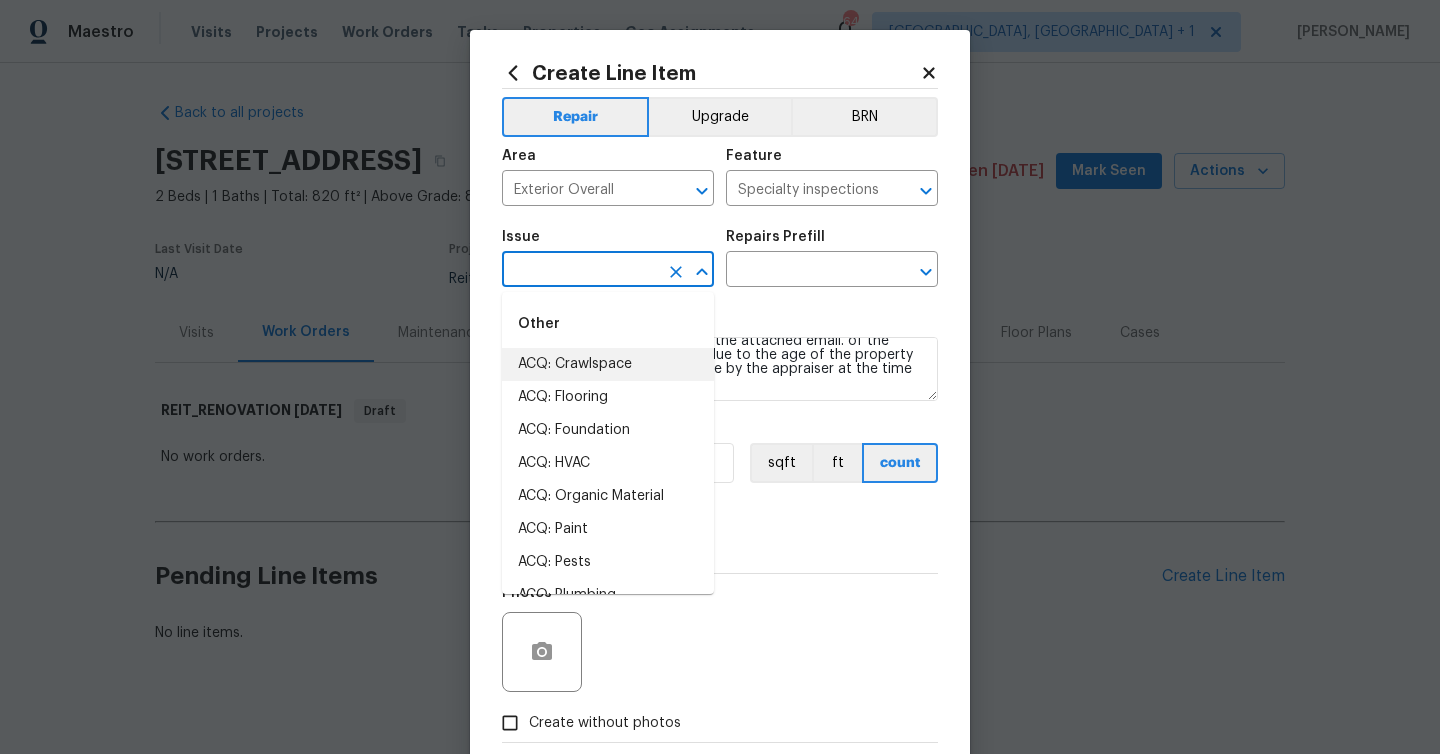 click on "ACQ: Crawlspace" at bounding box center [608, 364] 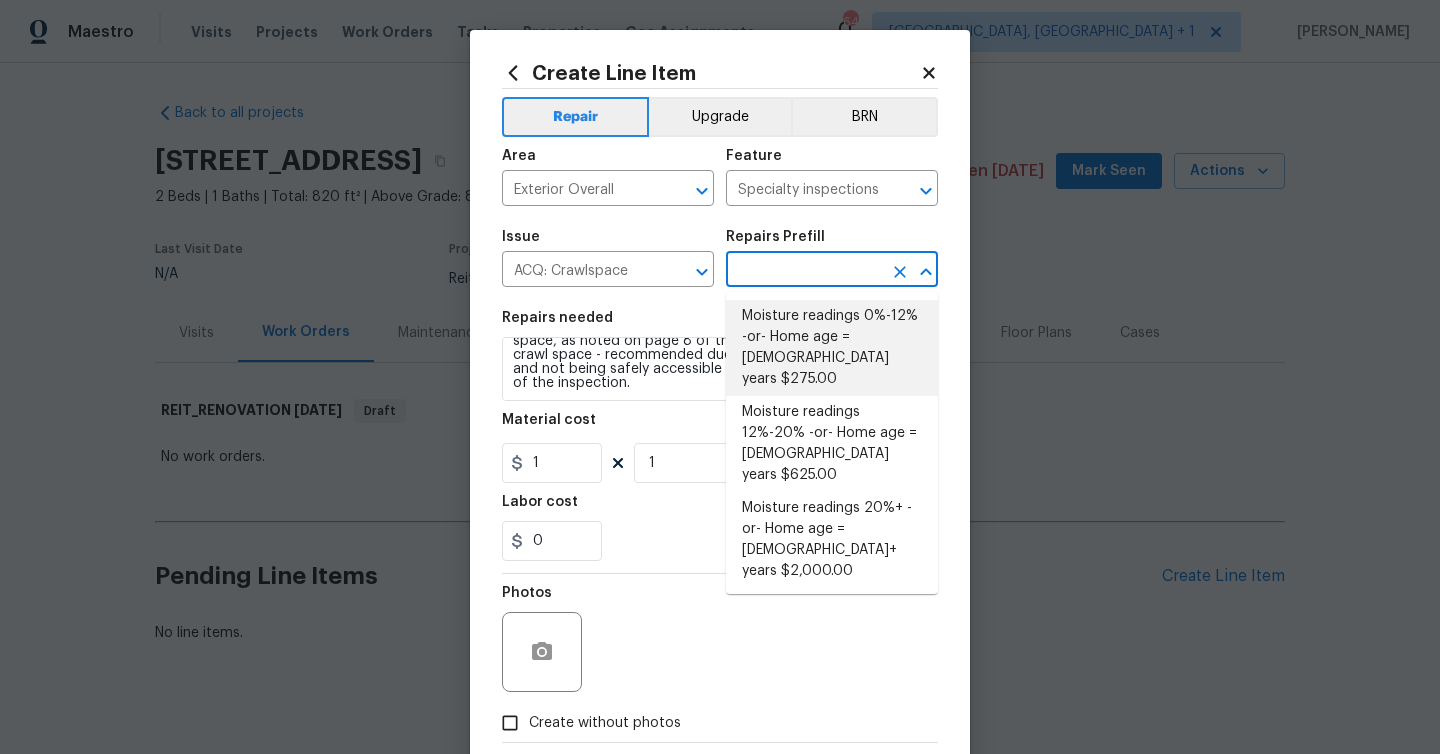 click at bounding box center (804, 271) 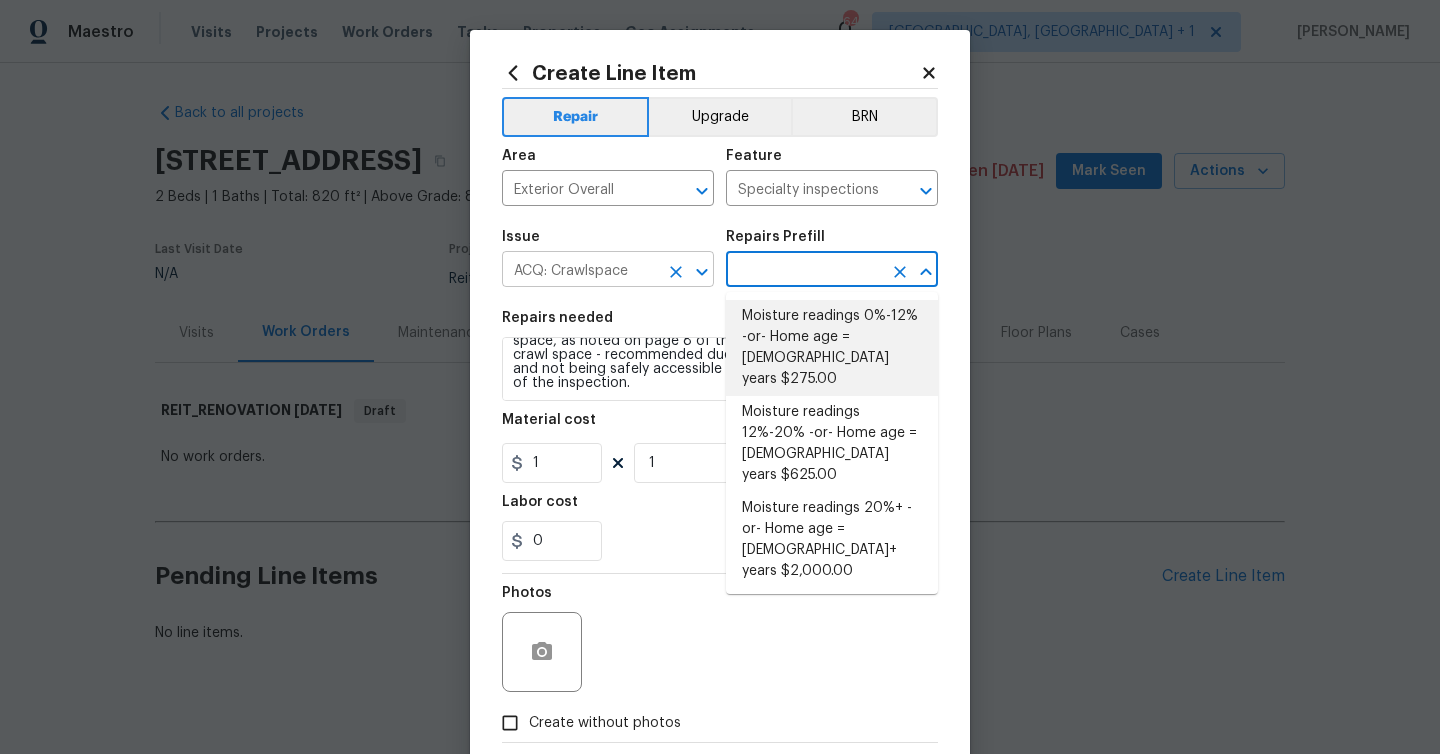 click on "ACQ: Crawlspace" at bounding box center (580, 271) 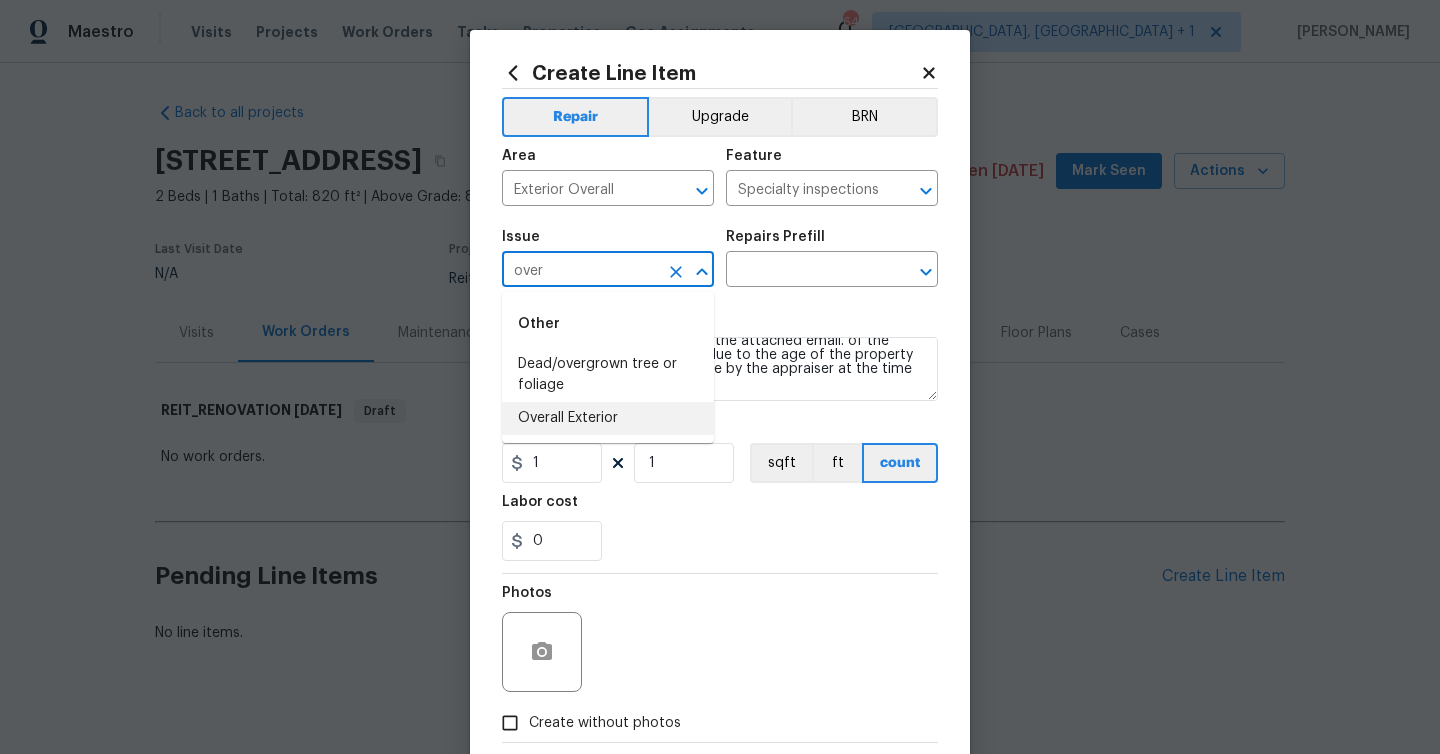 click on "Overall Exterior" at bounding box center (608, 418) 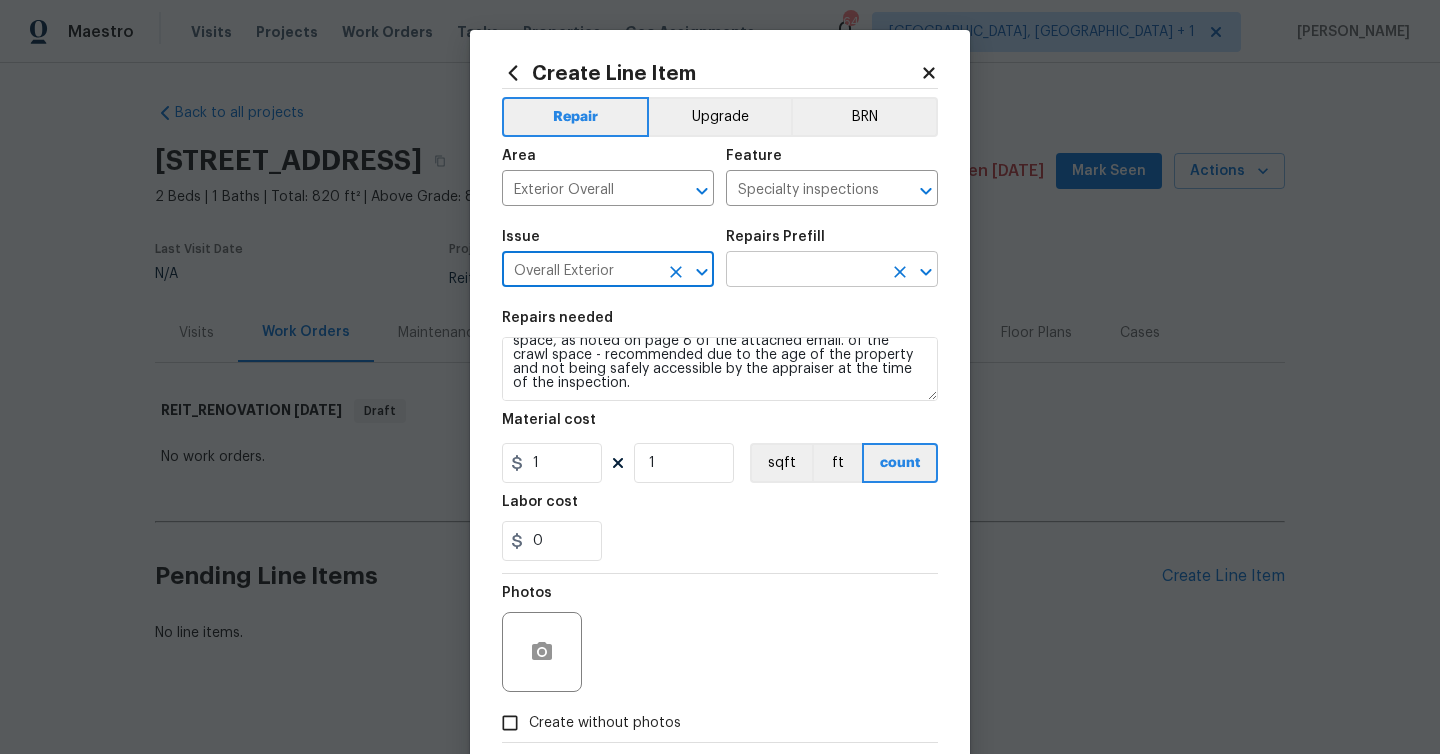 type on "Overall Exterior" 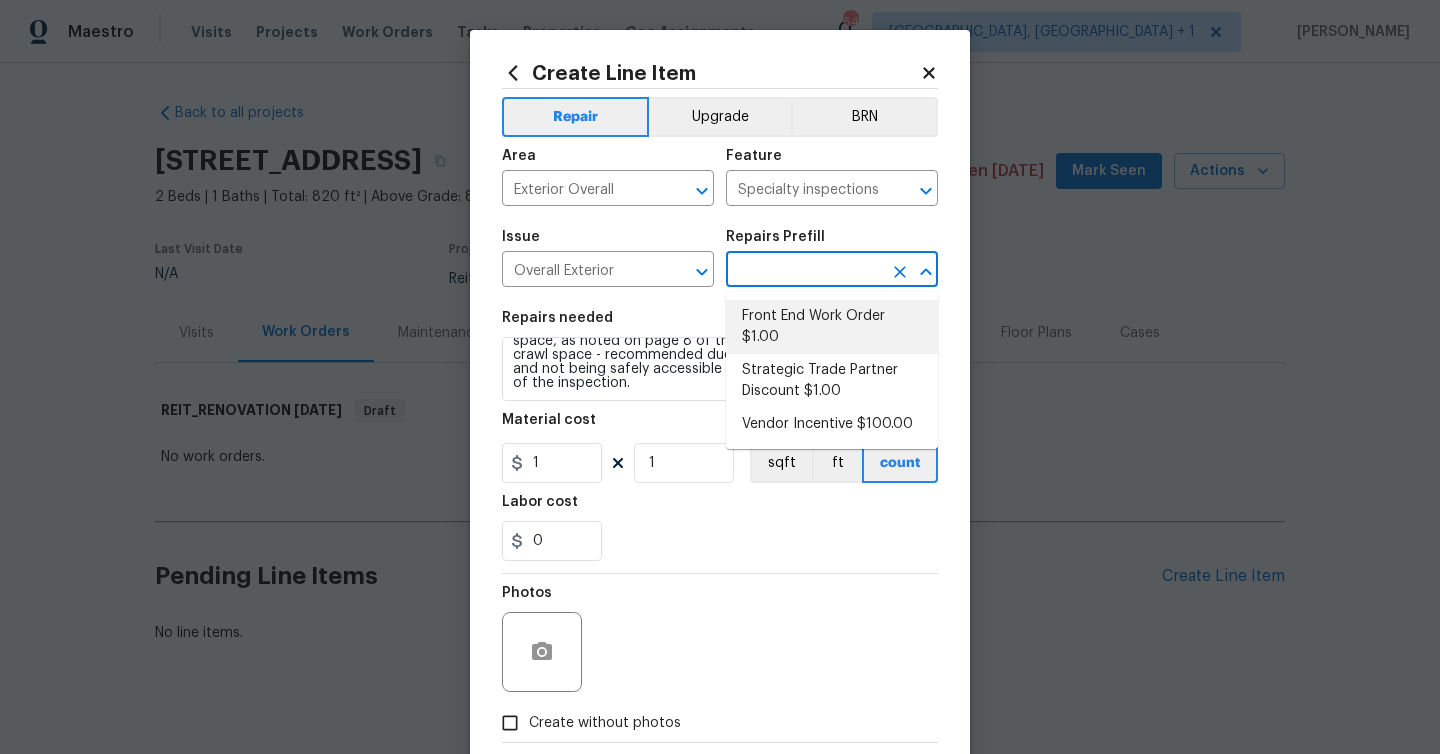 click on "Front End Work Order $1.00" at bounding box center (832, 327) 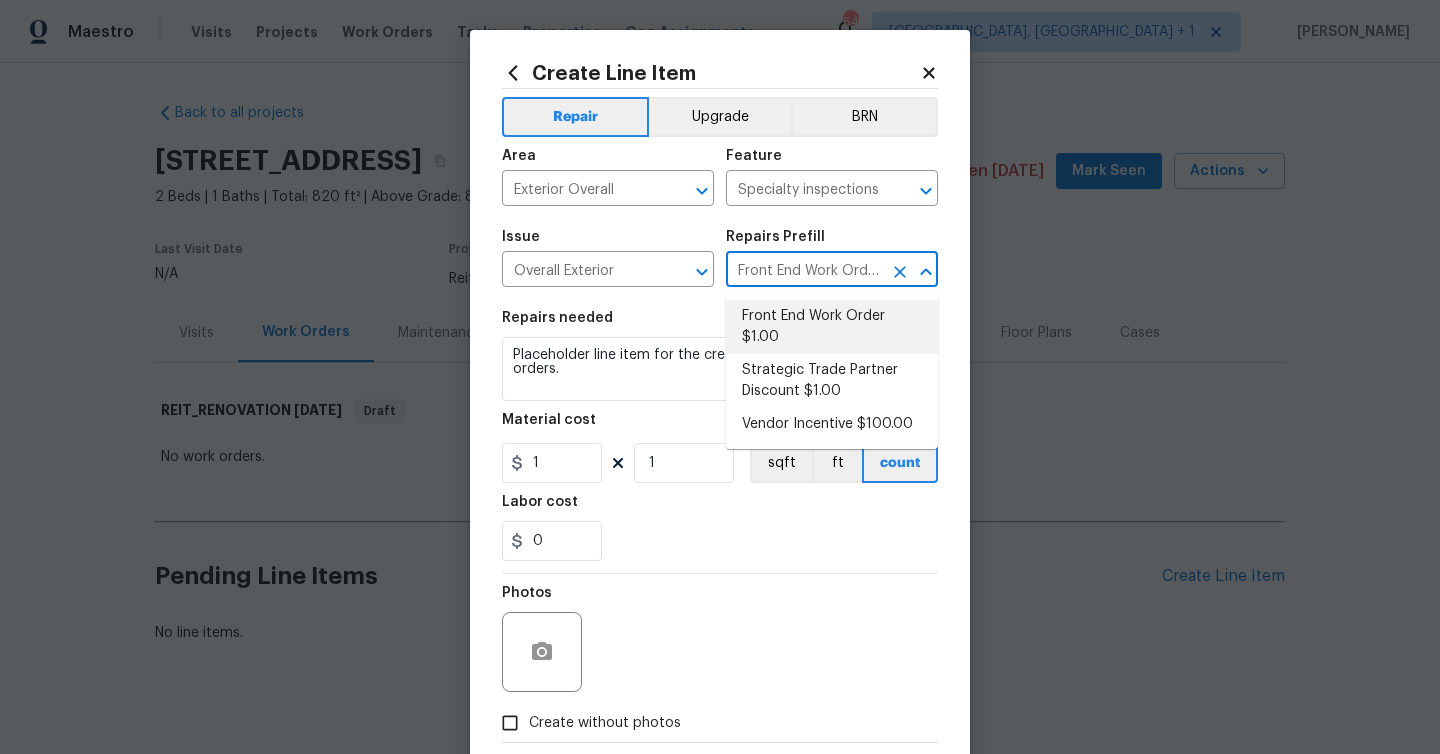 scroll, scrollTop: 0, scrollLeft: 0, axis: both 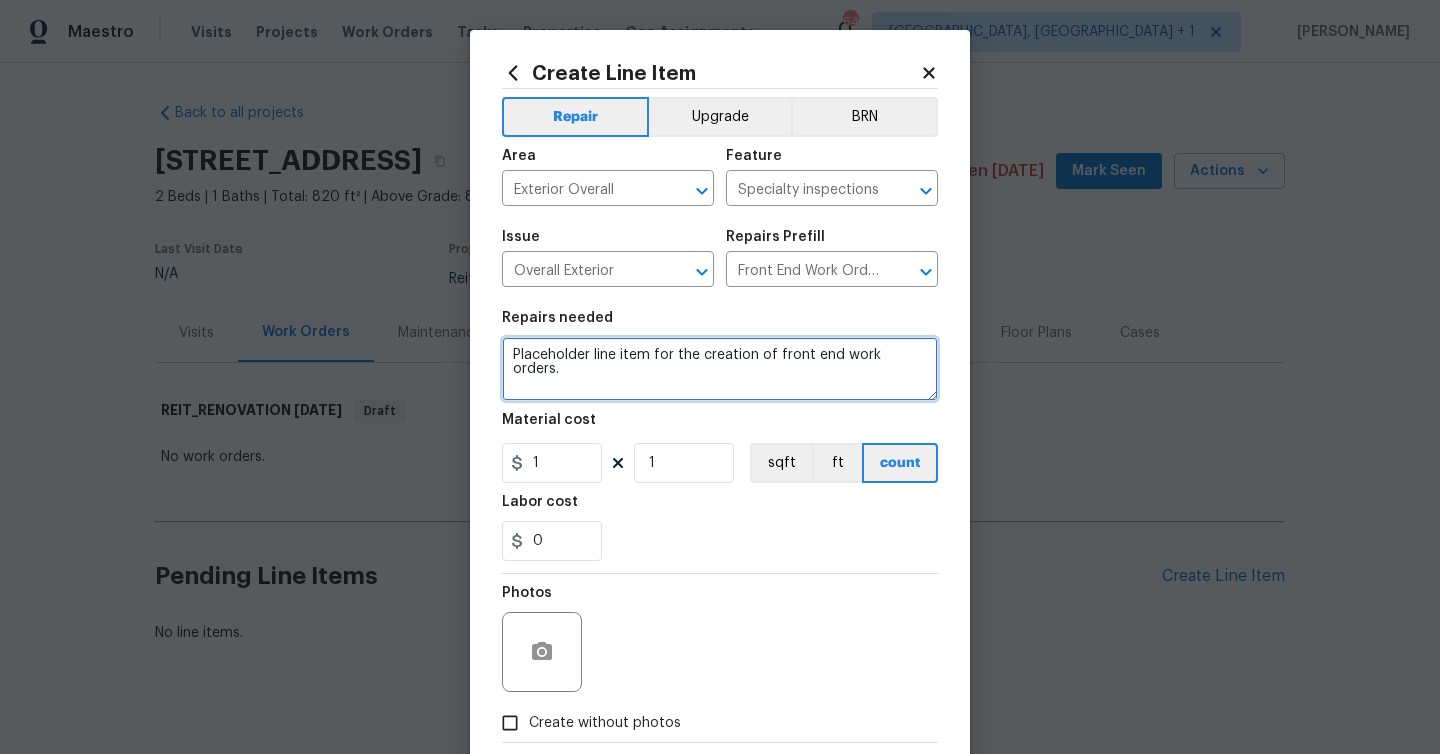 click on "Placeholder line item for the creation of front end work orders." at bounding box center [720, 369] 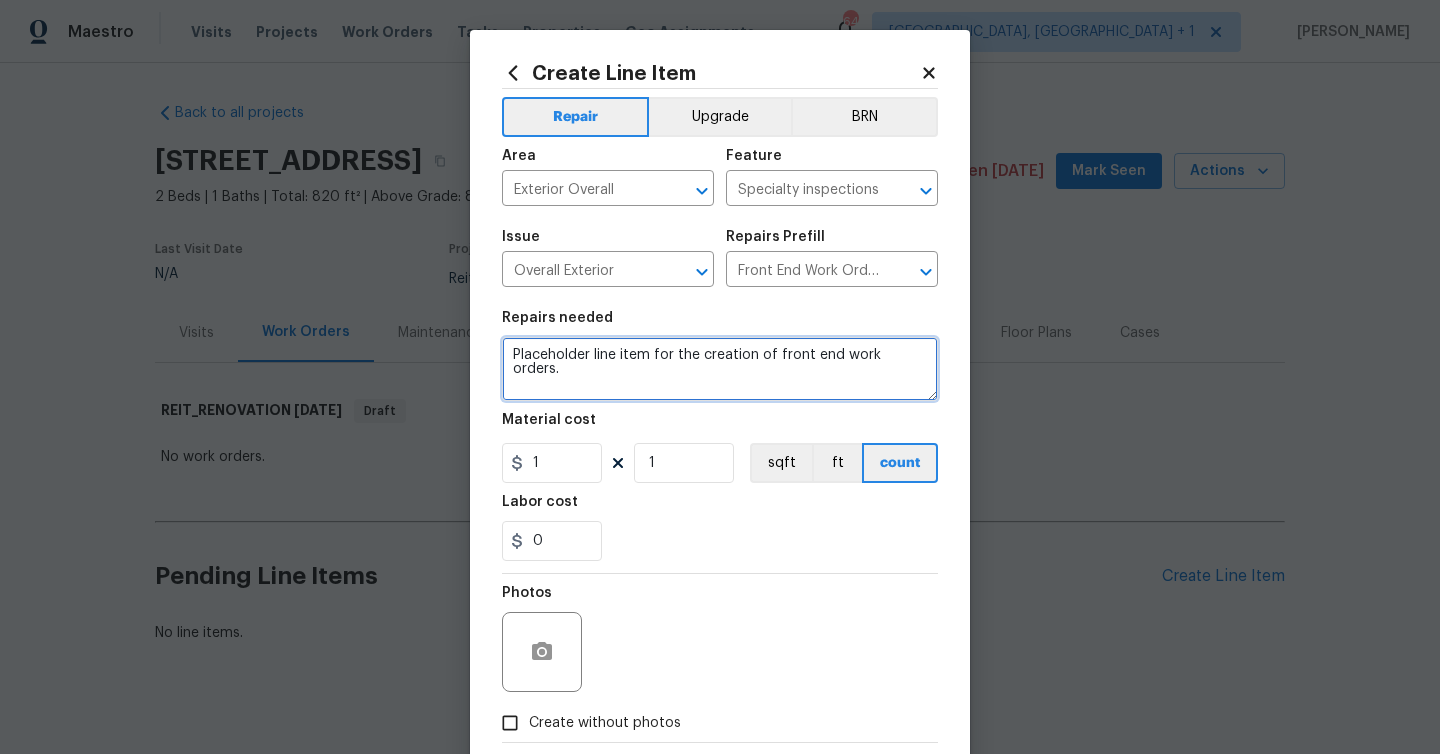 paste on "The report is made subject to:
1. Install a safety handrail on the front entry steps
2. Replace/repair as required any deteriorated wood on the soffit/fascia. Scrape/repaint/remove any old paint residue from the premises any peeling/flaking/chipping paint on the wood soffit/fascia due to the age of the property and the potential for lead-based paint to be present.
3. Mow the rear grass - substantially overgrown
4. Inspection by a Certified contractor to inspect the crawl space, as noted on page 8 of the attached email. of the crawl space - recommended due to the age of the property and not being safely accessible by the appraiser at the time of the inspection." 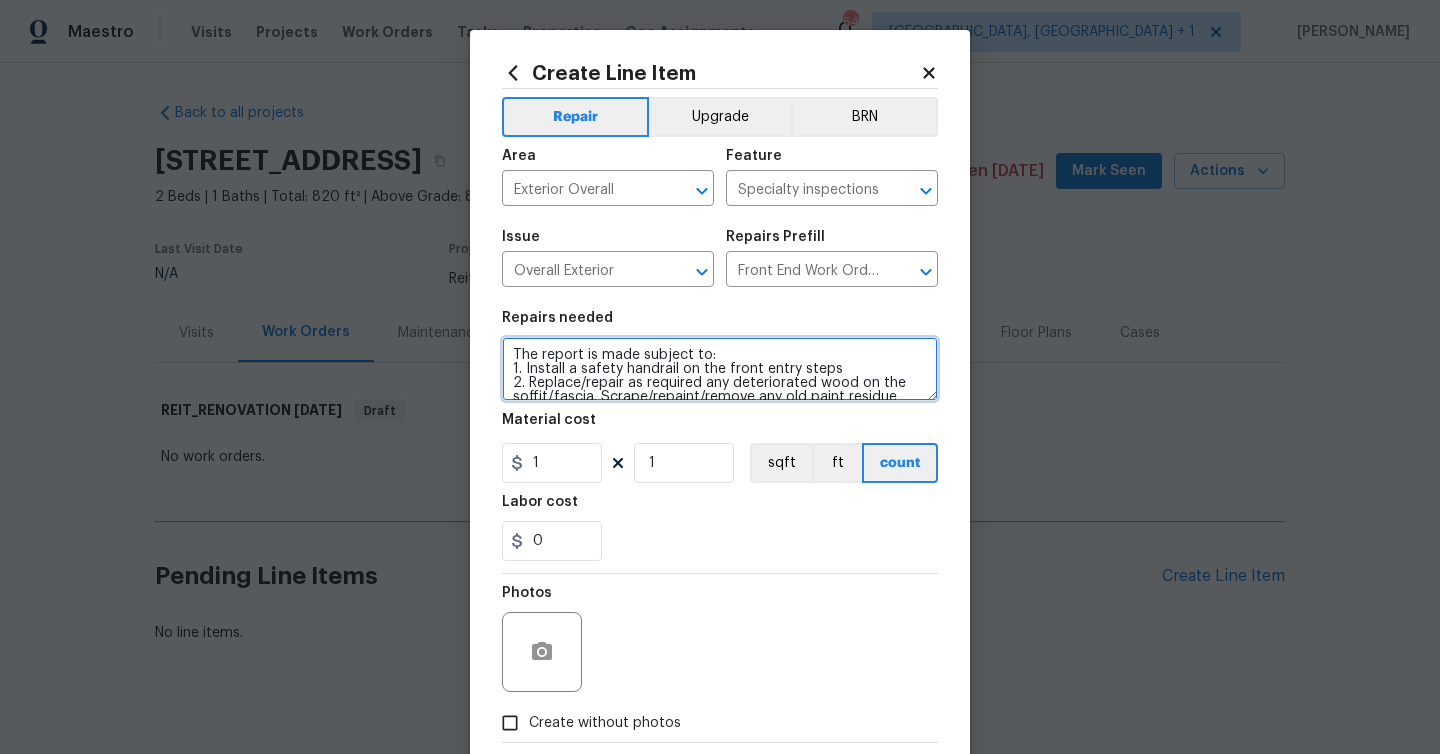 scroll, scrollTop: 144, scrollLeft: 0, axis: vertical 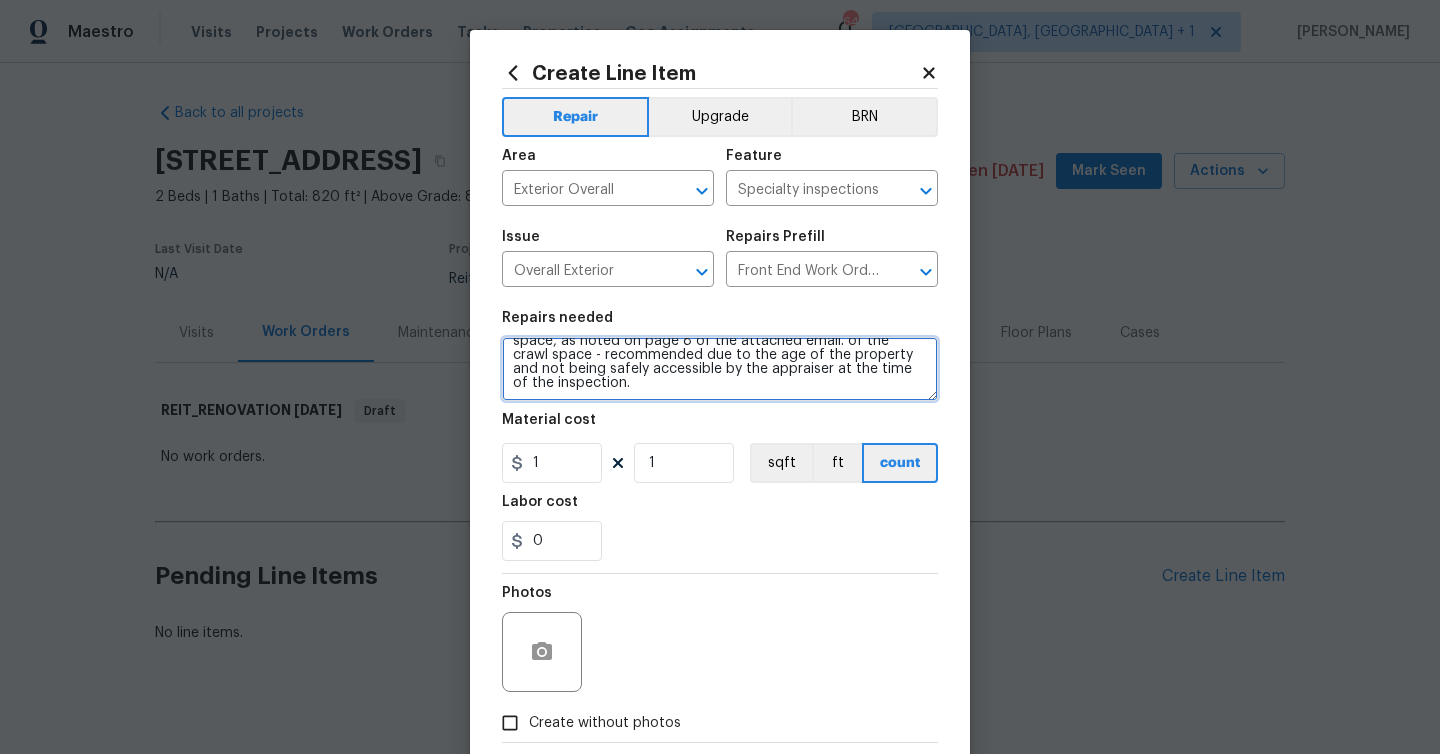 type on "The report is made subject to:
1. Install a safety handrail on the front entry steps
2. Replace/repair as required any deteriorated wood on the soffit/fascia. Scrape/repaint/remove any old paint residue from the premises any peeling/flaking/chipping paint on the wood soffit/fascia due to the age of the property and the potential for lead-based paint to be present.
3. Mow the rear grass - substantially overgrown
4. Inspection by a Certified contractor to inspect the crawl space, as noted on page 8 of the attached email. of the crawl space - recommended due to the age of the property and not being safely accessible by the appraiser at the time of the inspection." 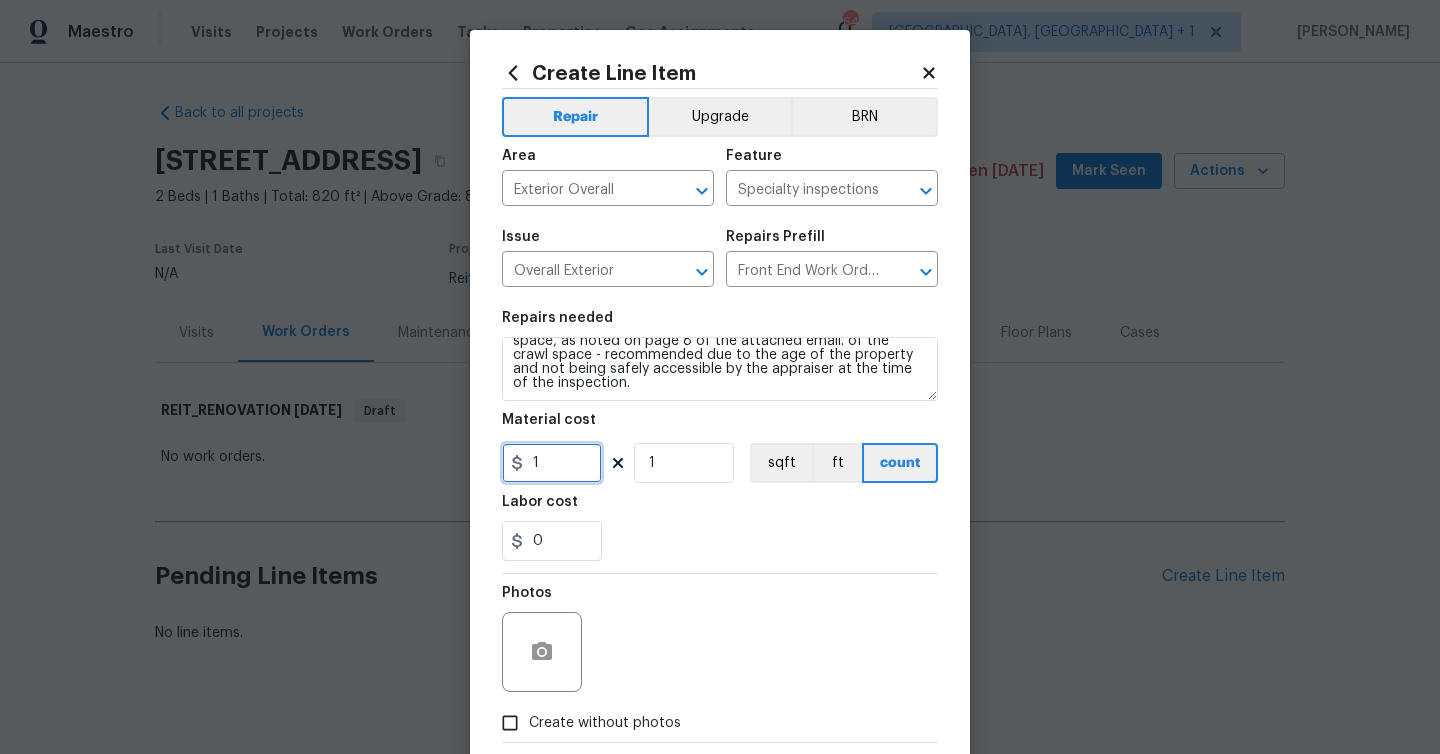 click on "1" at bounding box center (552, 463) 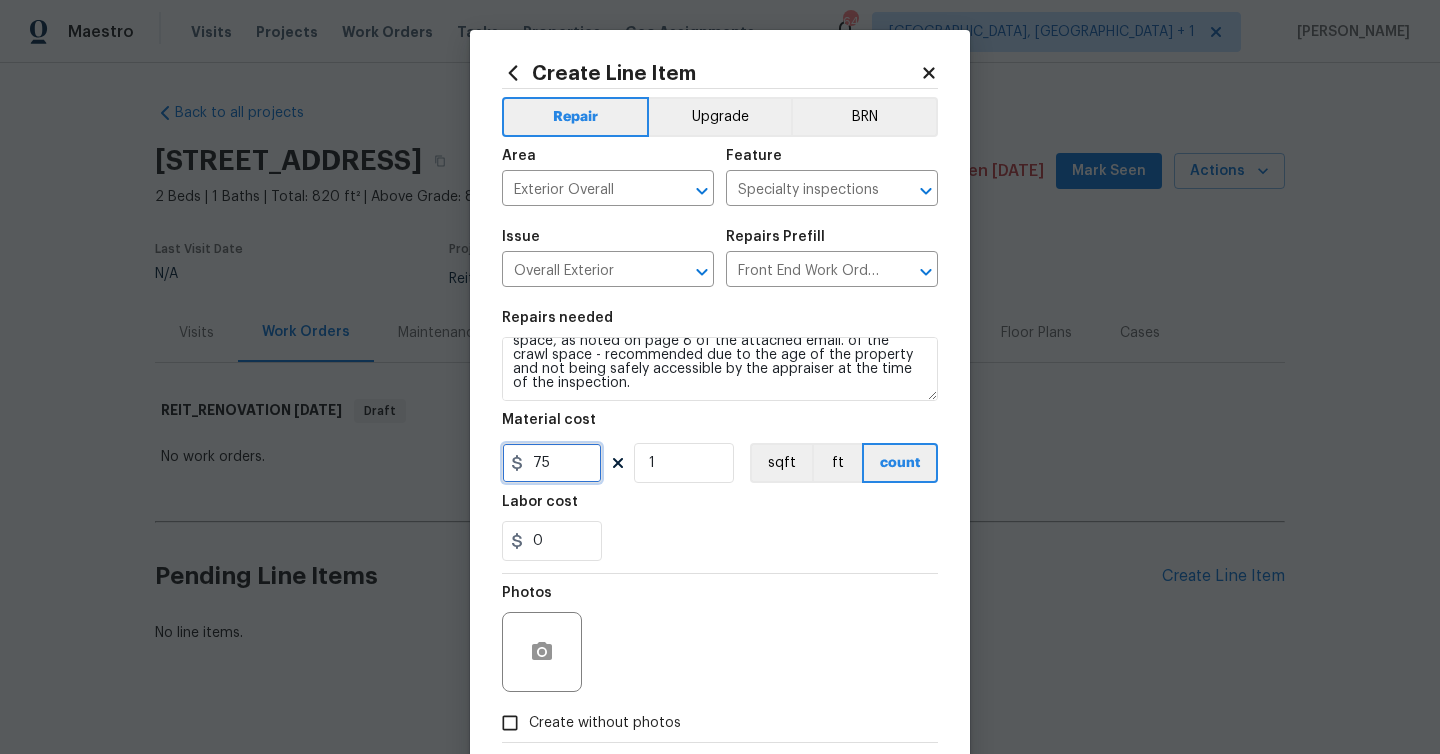 scroll, scrollTop: 108, scrollLeft: 0, axis: vertical 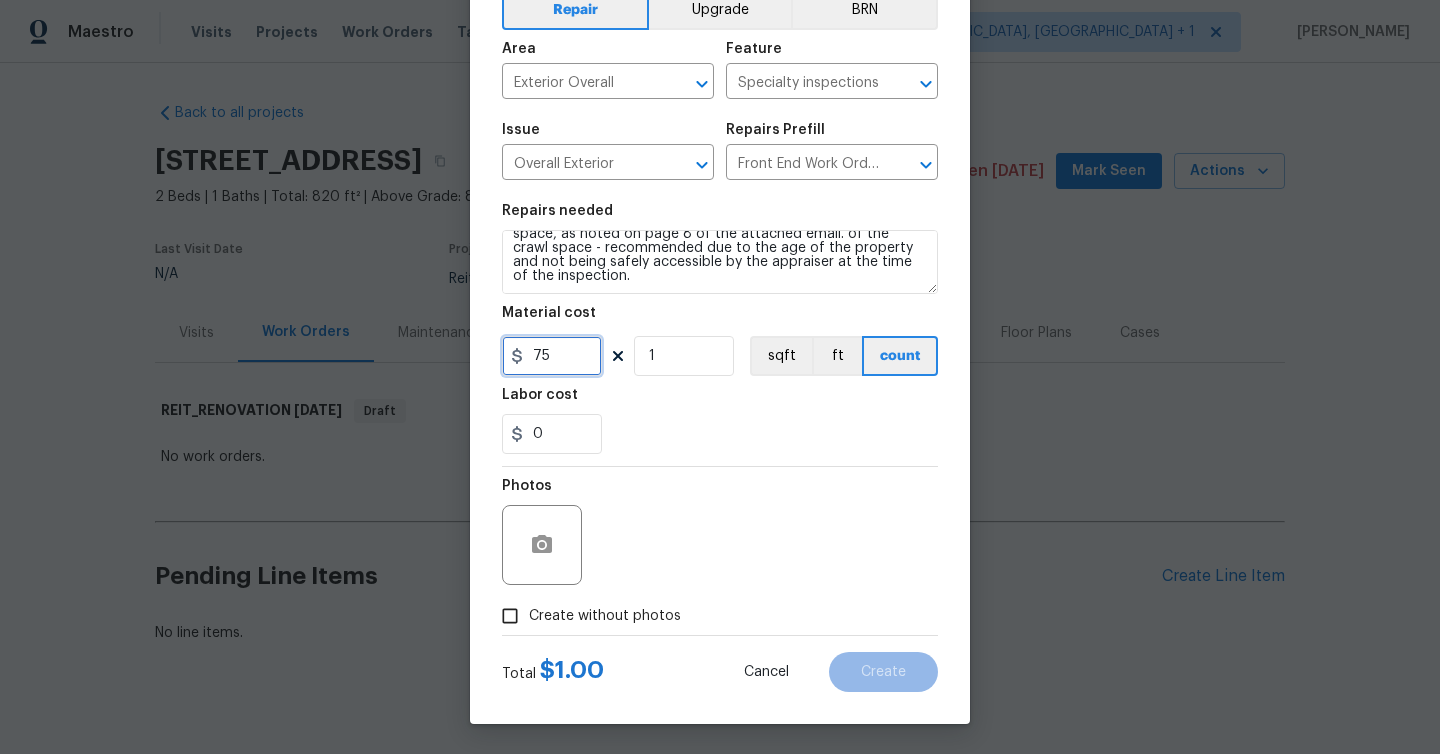 type on "75" 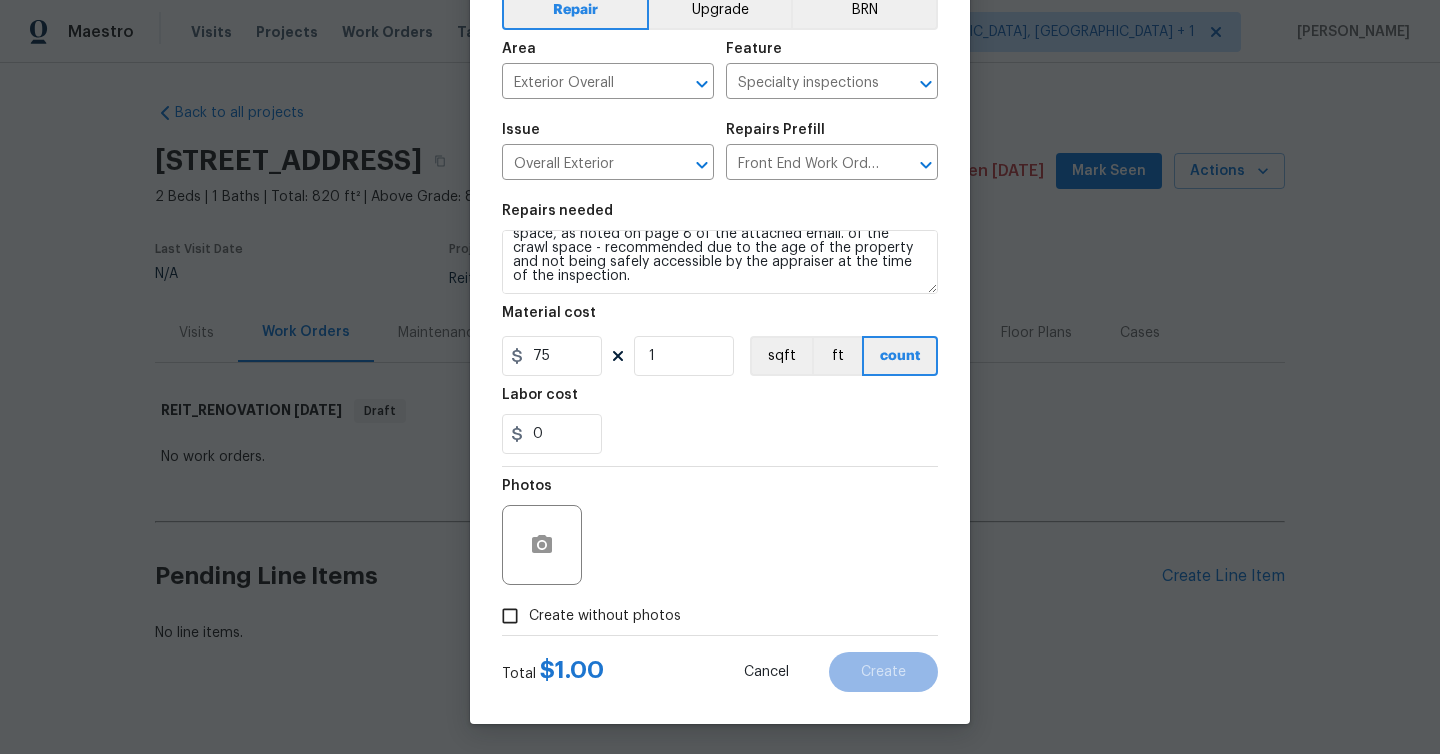 click on "Create without photos" at bounding box center [605, 616] 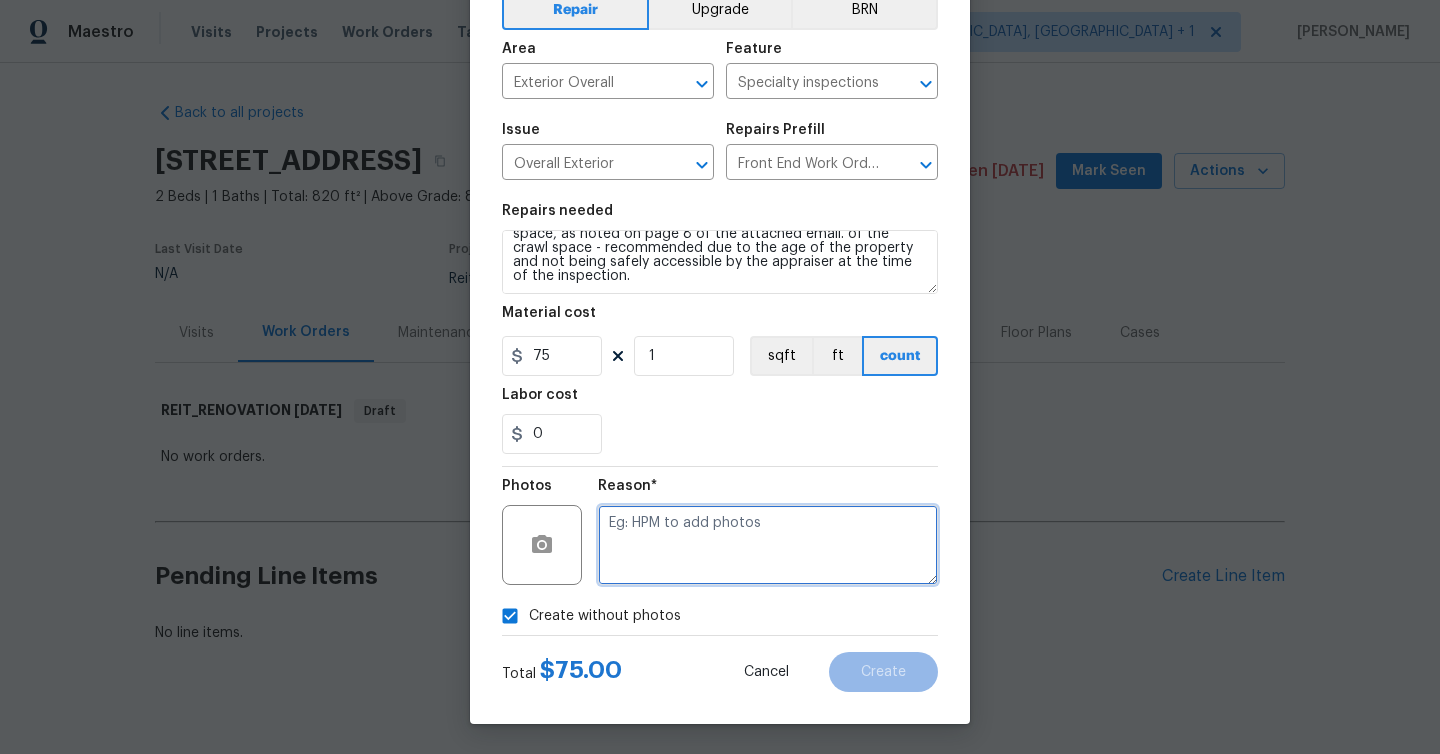 click at bounding box center [768, 545] 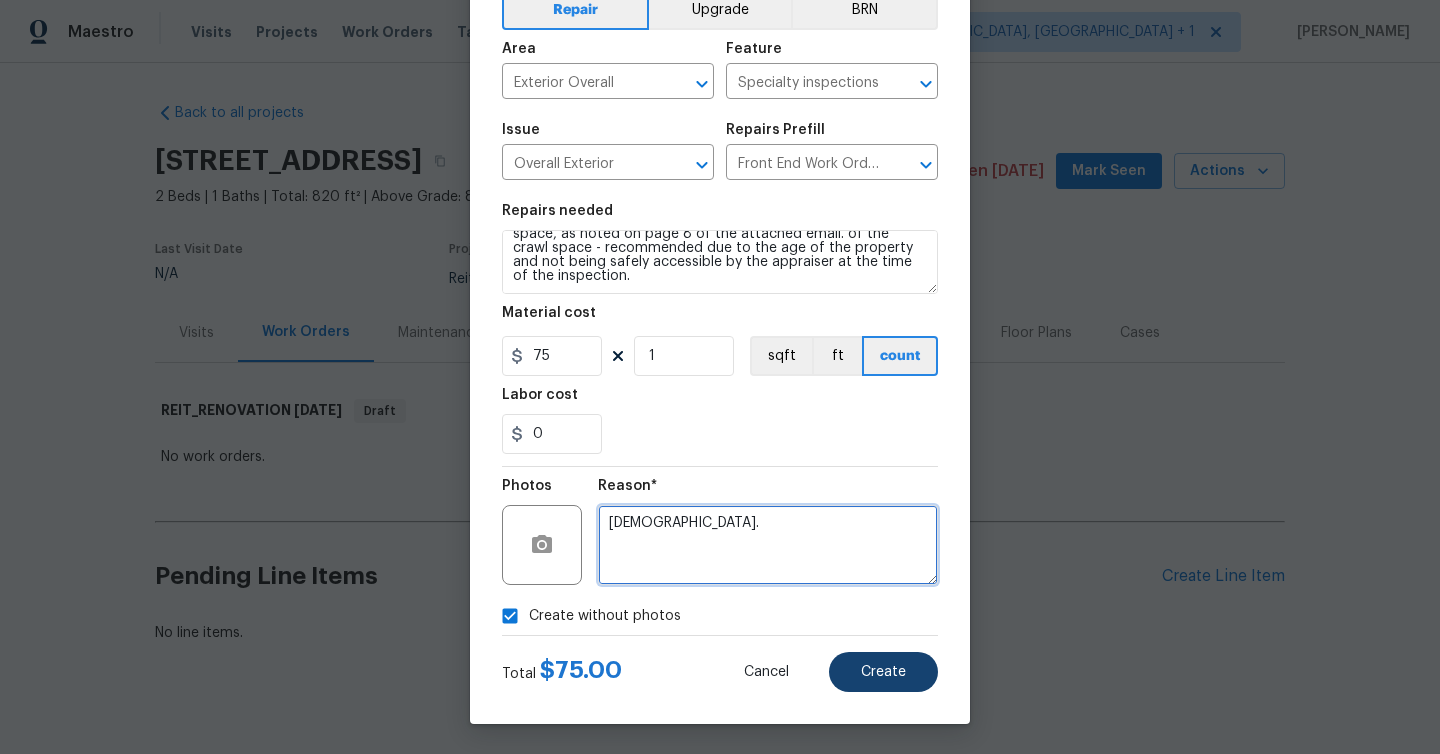 type on "RAAS." 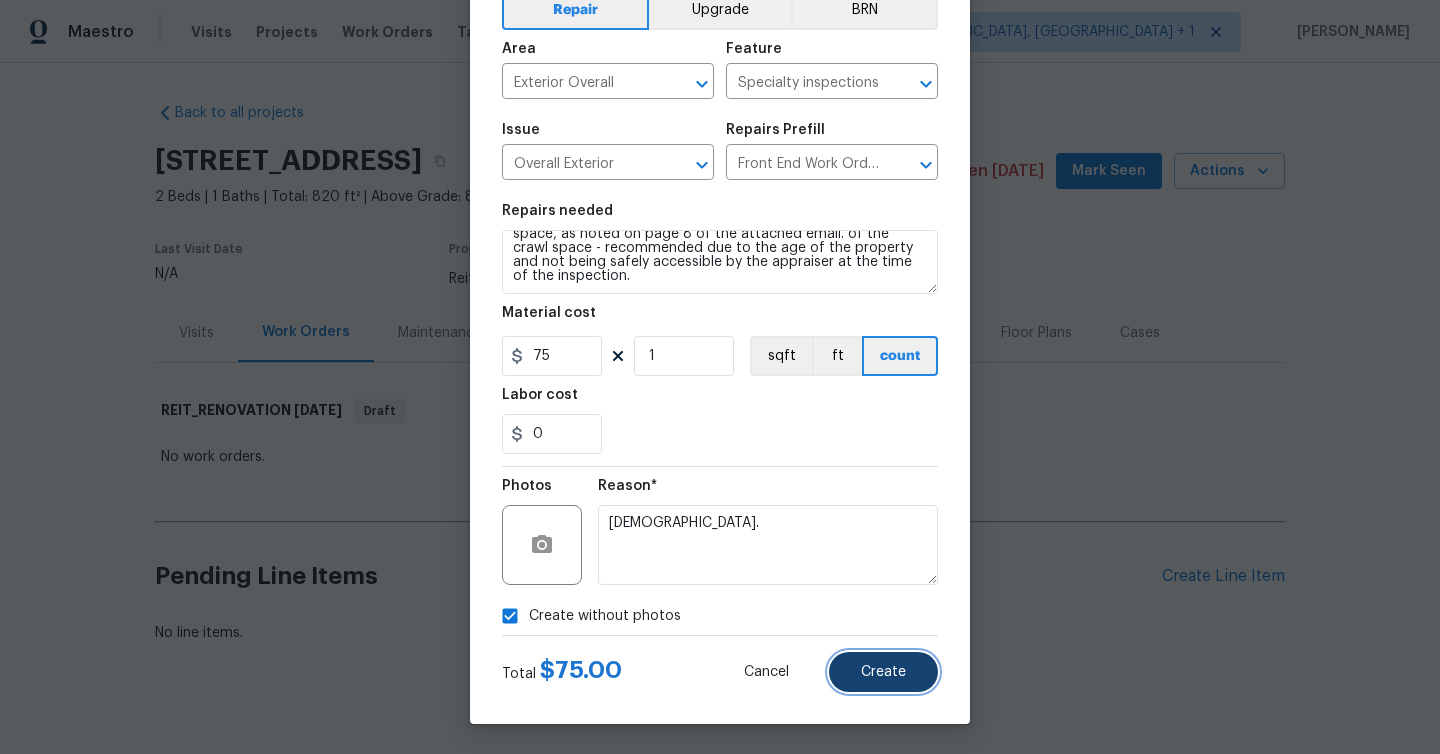 click on "Create" at bounding box center [883, 672] 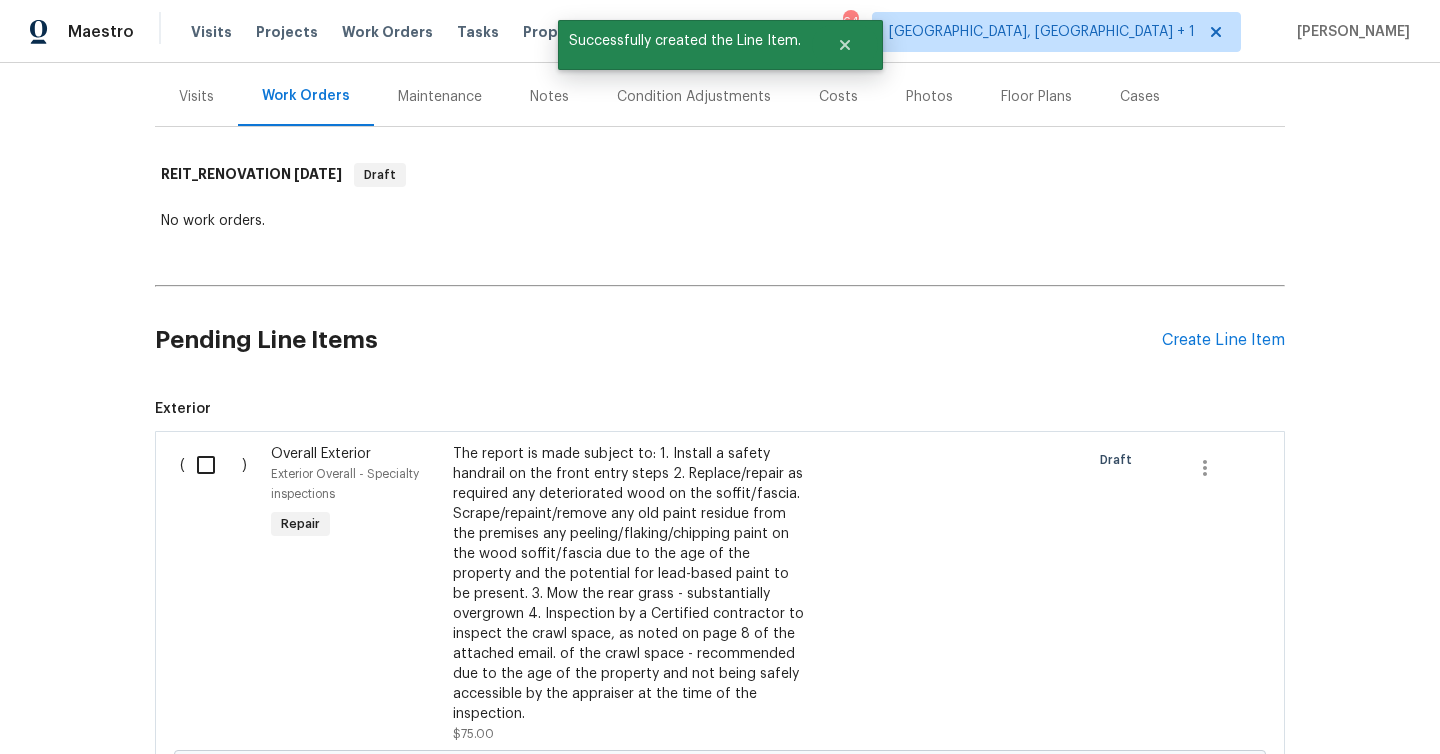 scroll, scrollTop: 323, scrollLeft: 0, axis: vertical 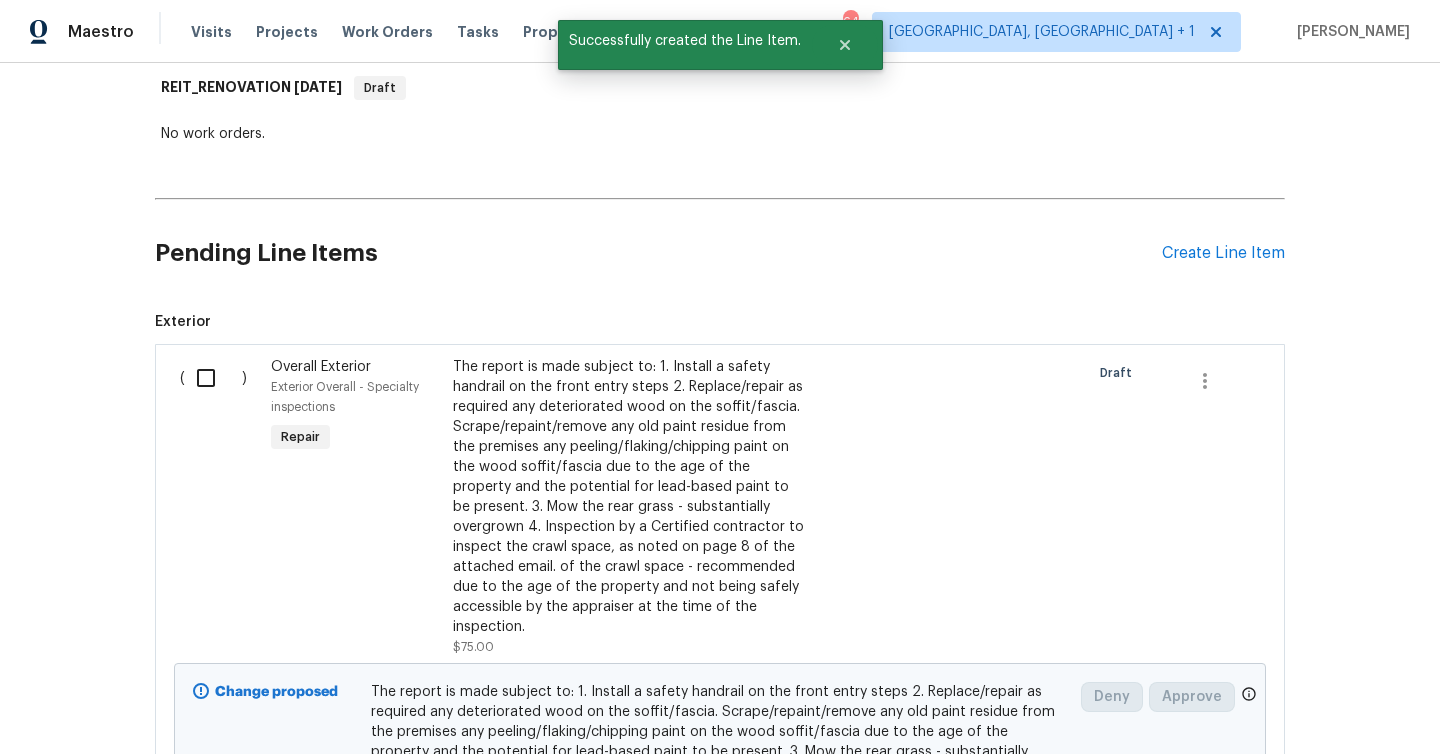 click at bounding box center [213, 378] 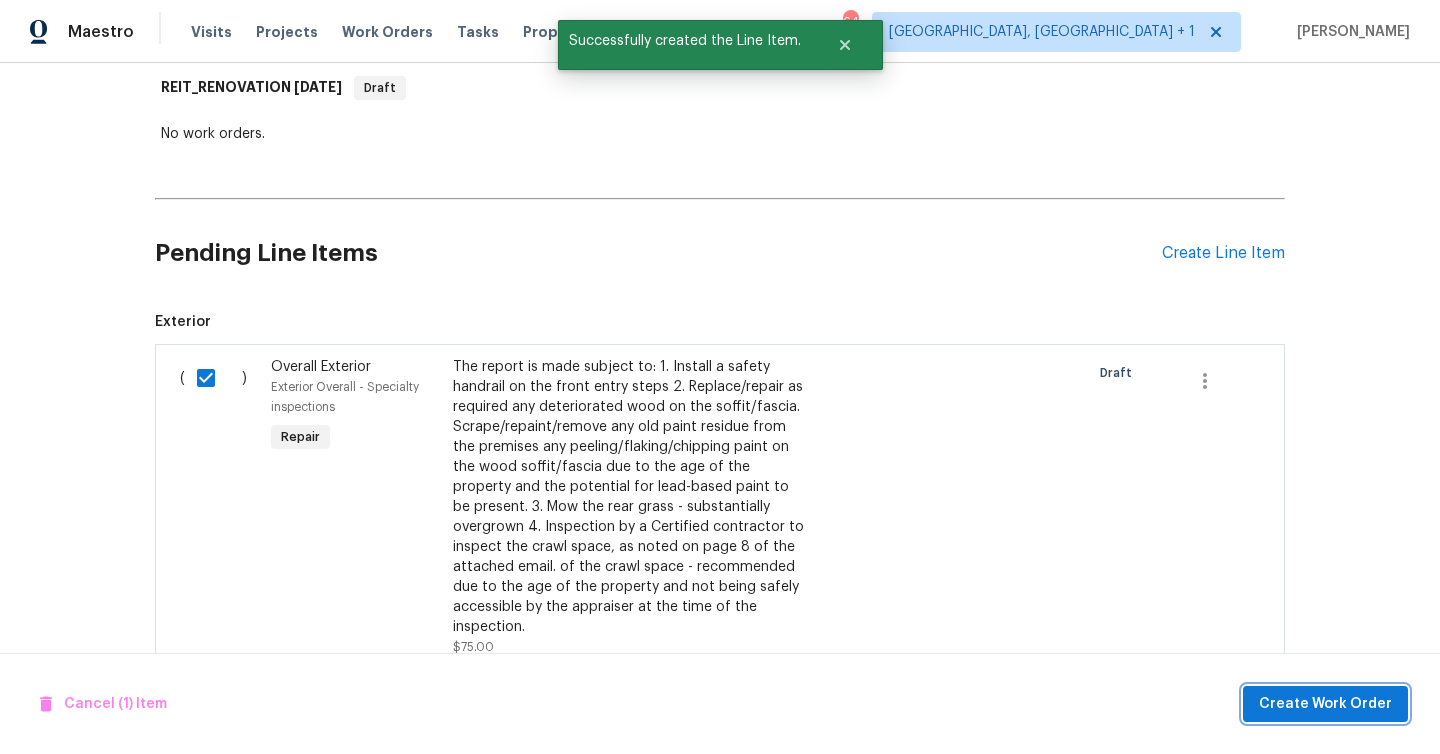 click on "Create Work Order" at bounding box center (1325, 704) 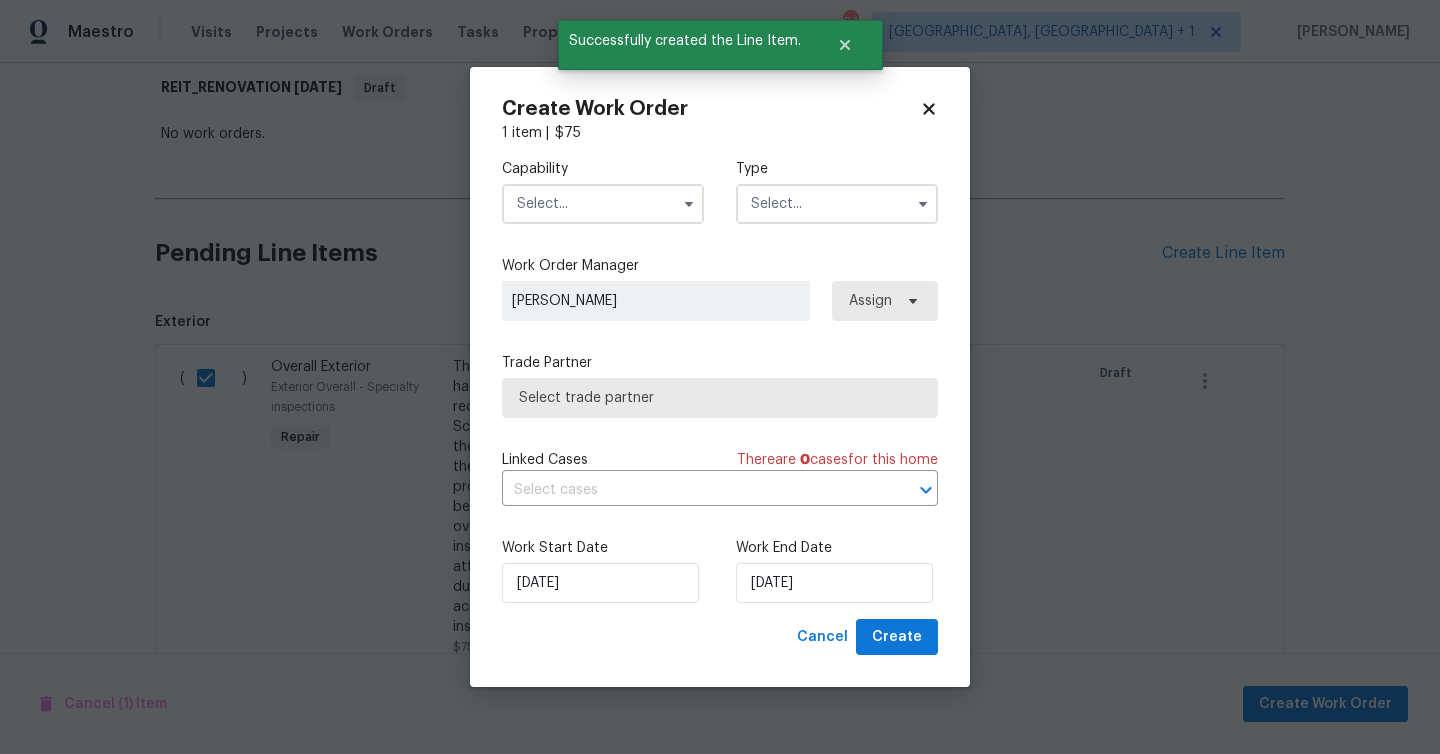 click at bounding box center (603, 204) 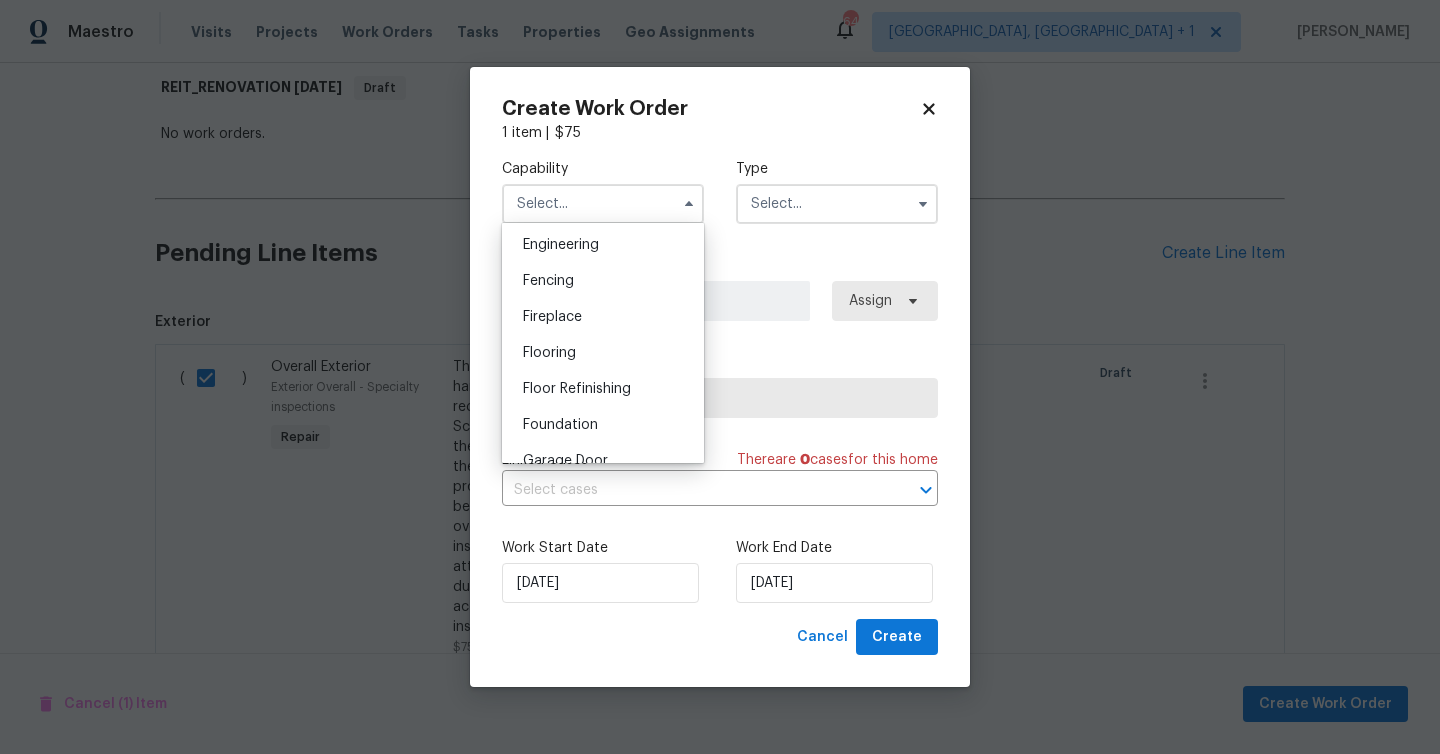 scroll, scrollTop: 810, scrollLeft: 0, axis: vertical 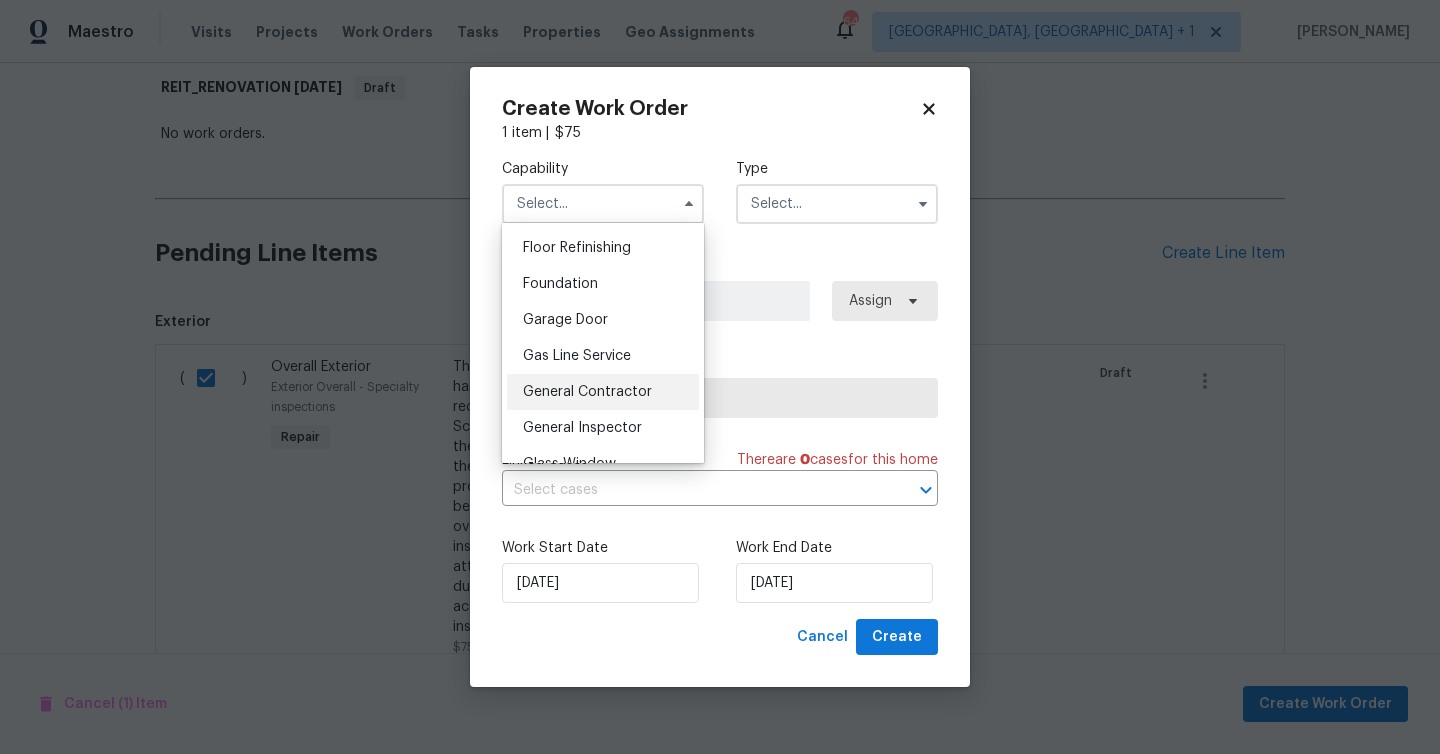 click on "General Contractor" at bounding box center (603, 392) 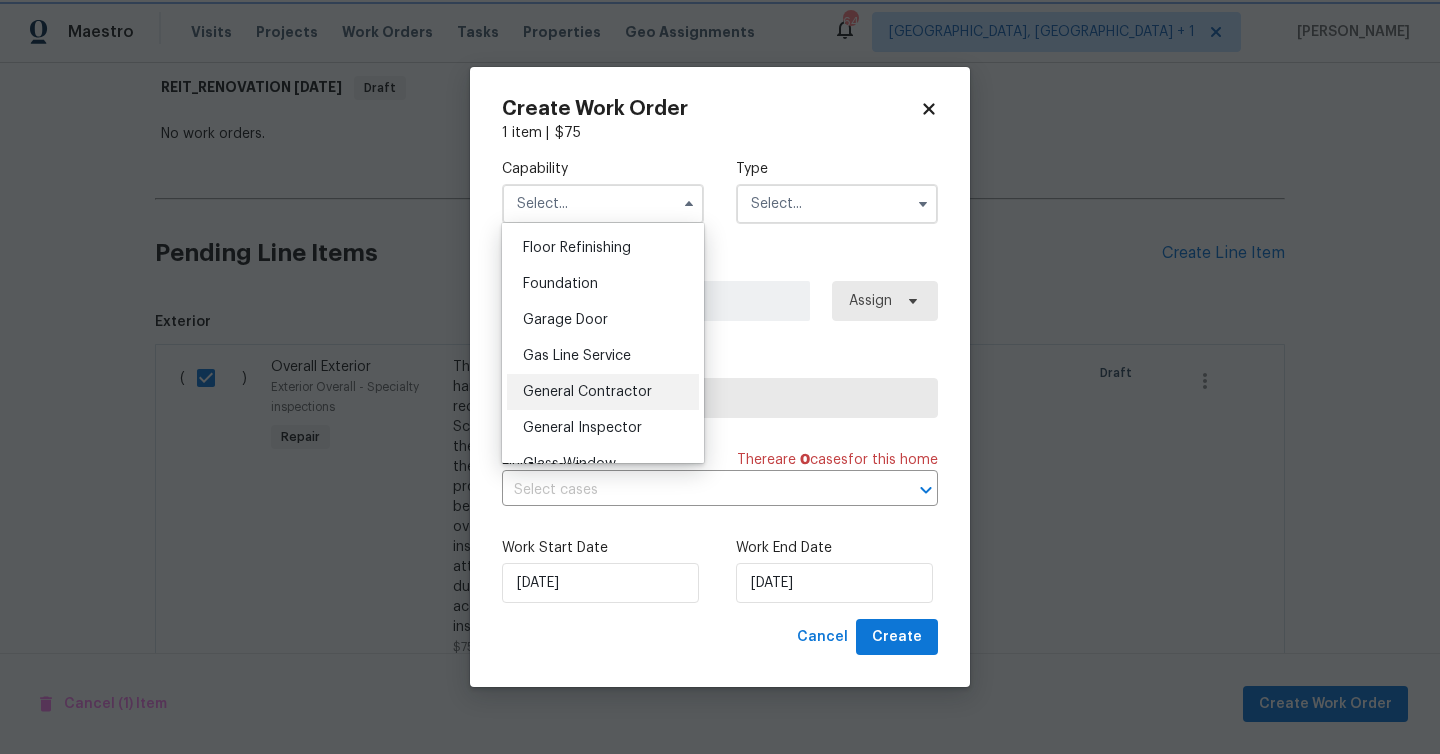 type on "General Contractor" 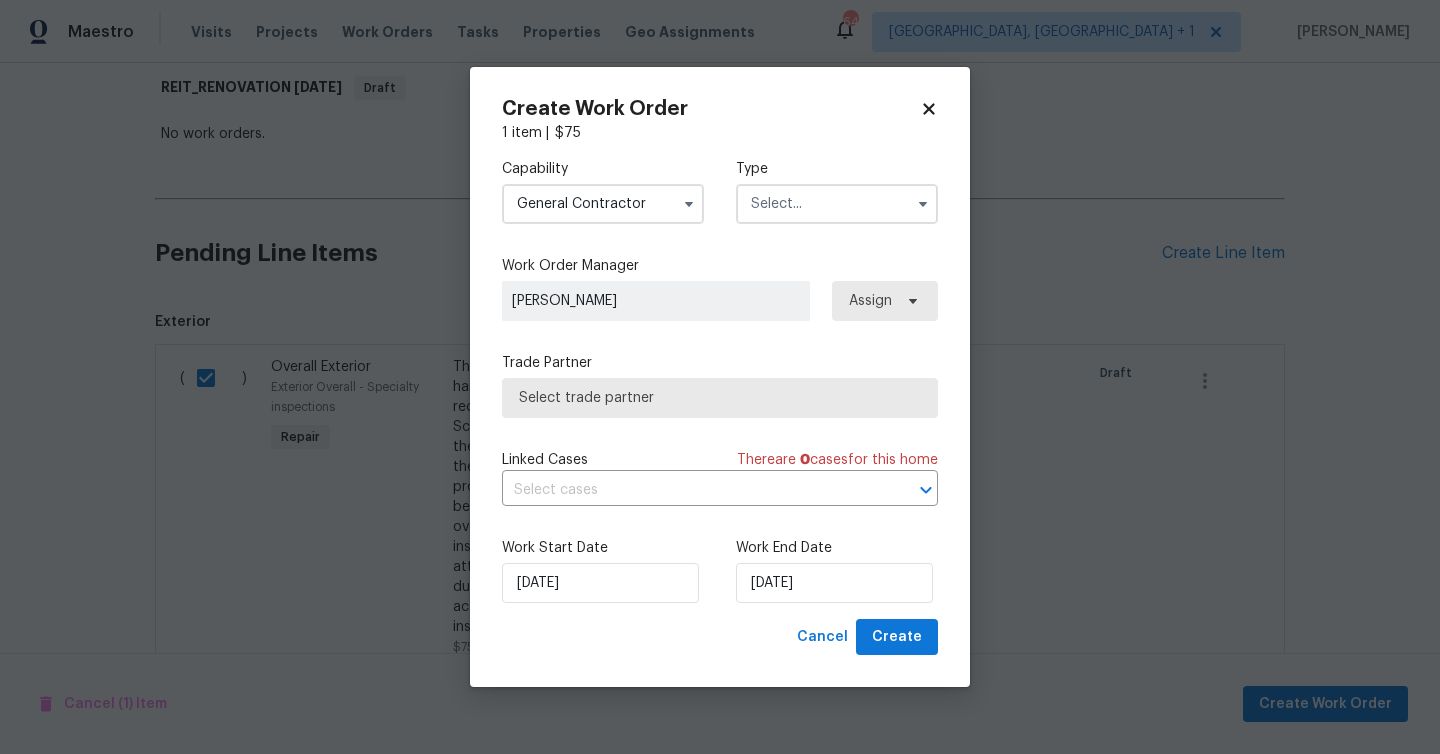 click at bounding box center [837, 204] 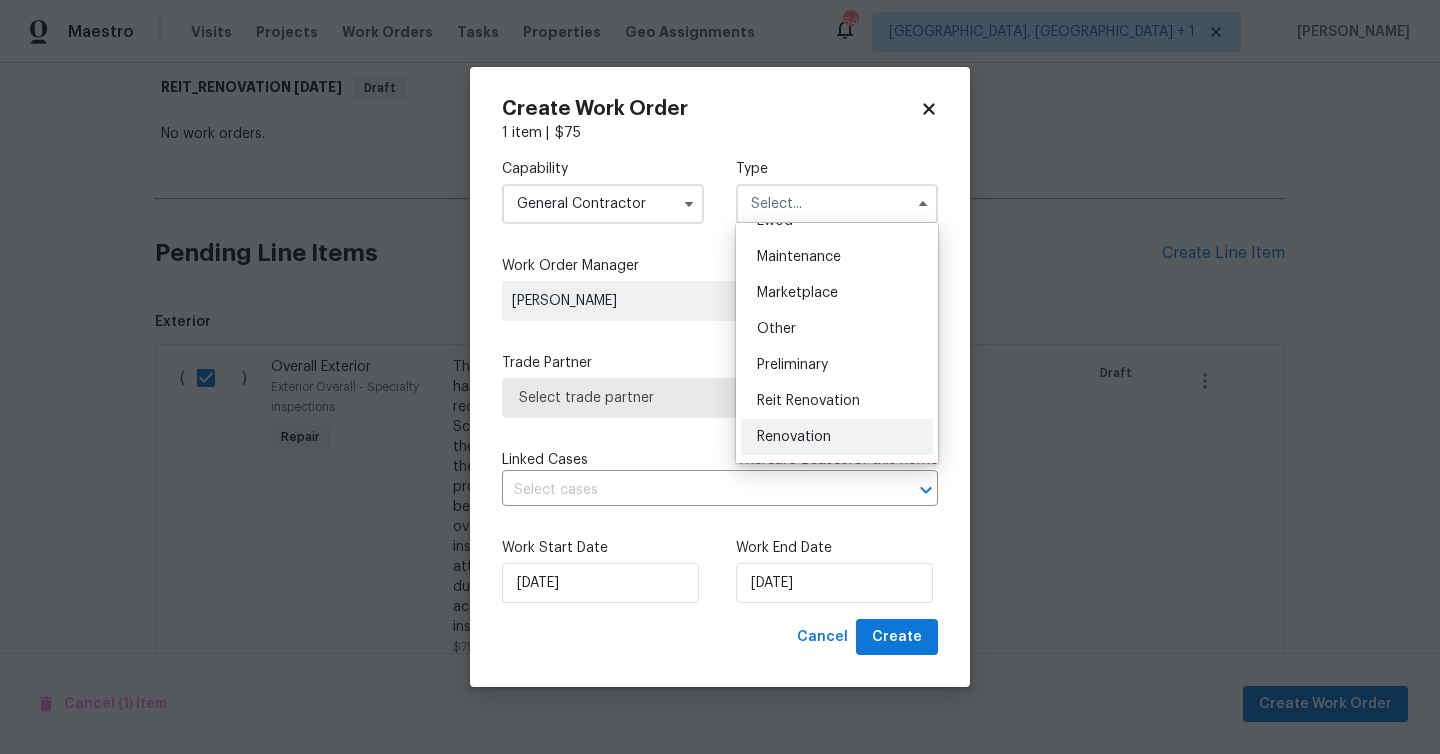 scroll, scrollTop: 300, scrollLeft: 0, axis: vertical 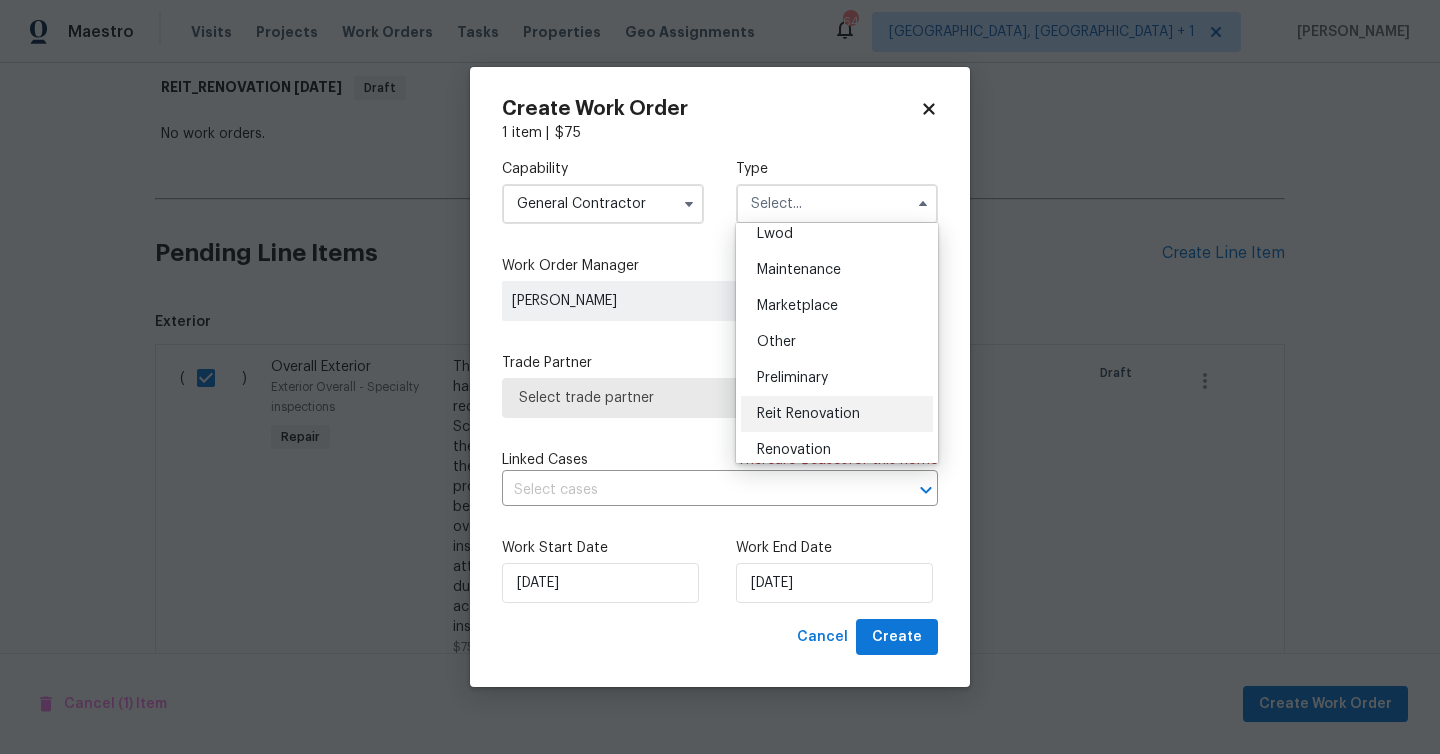 click on "Reit Renovation" at bounding box center (837, 414) 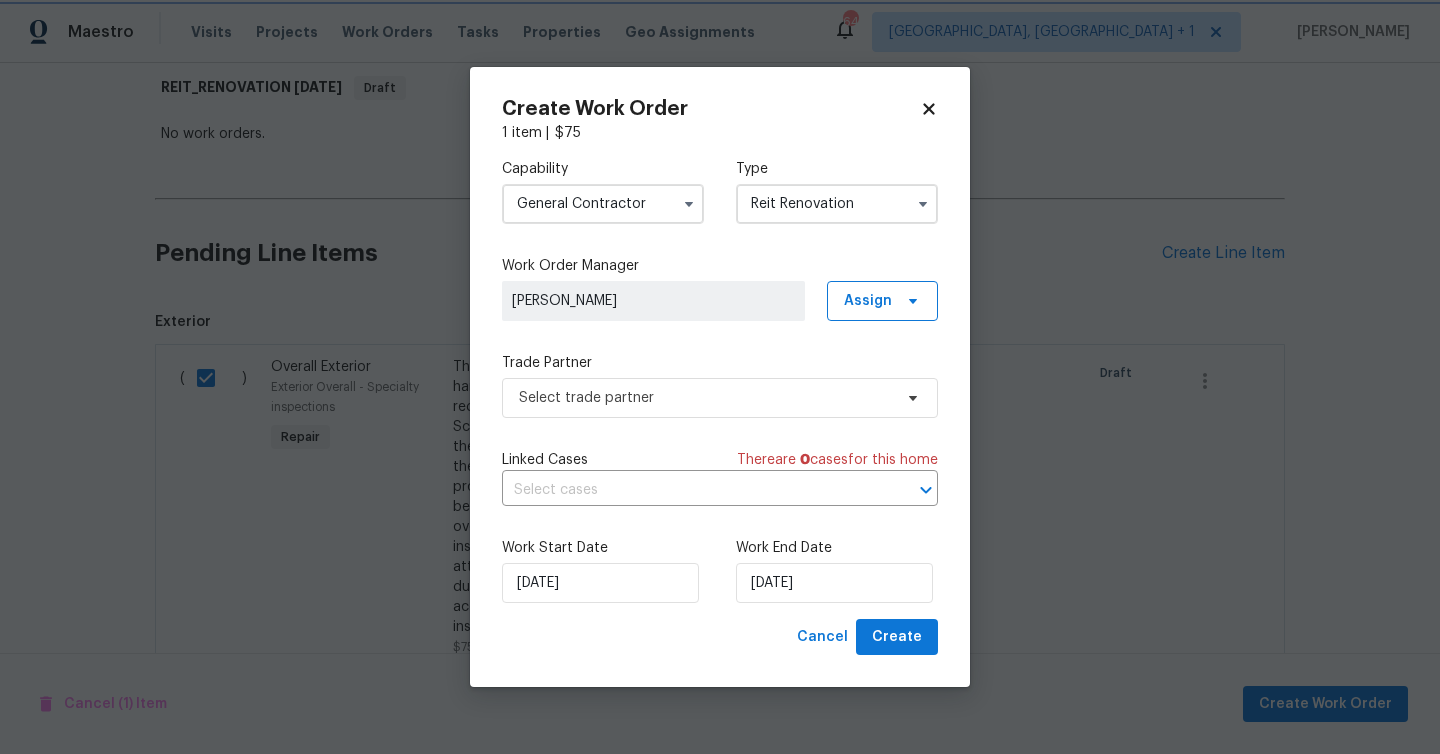 type on "Reit Renovation" 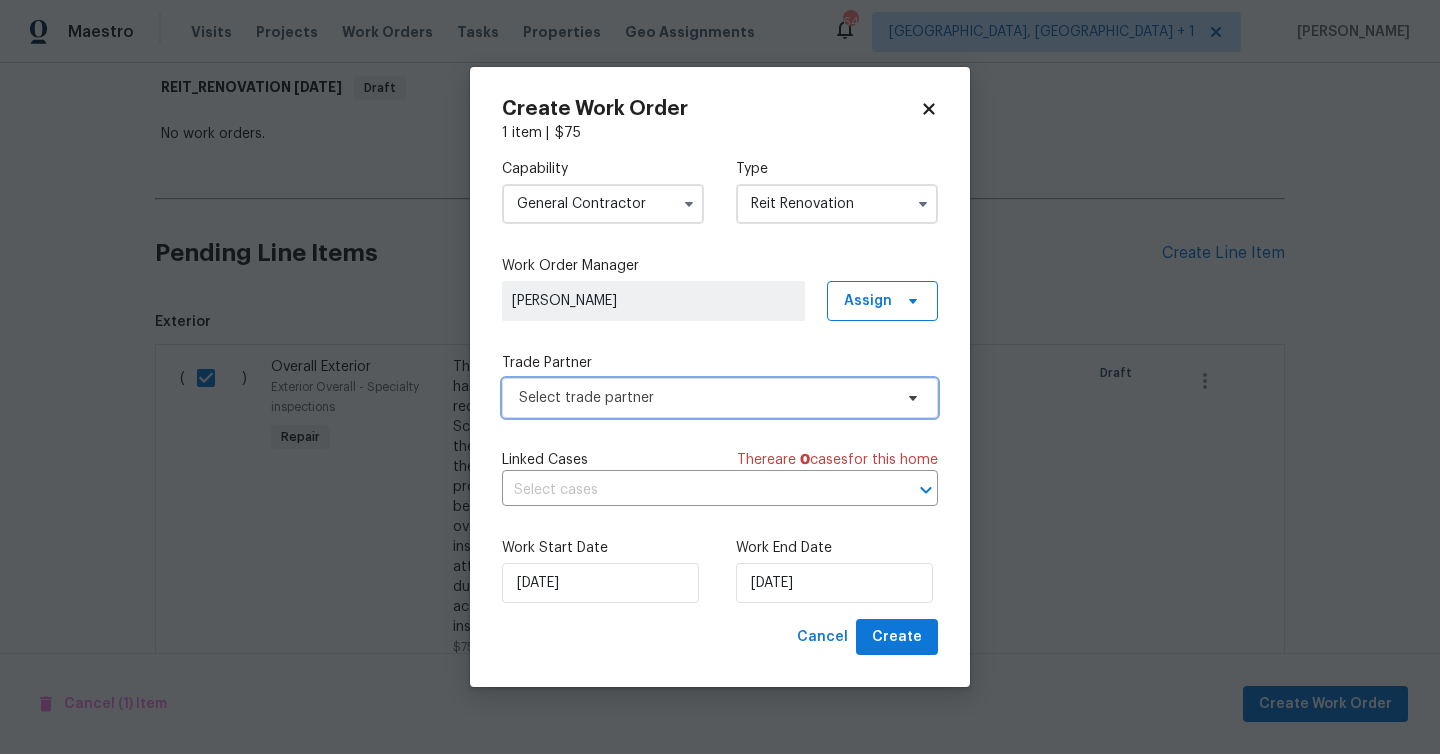 click on "Select trade partner" at bounding box center (705, 398) 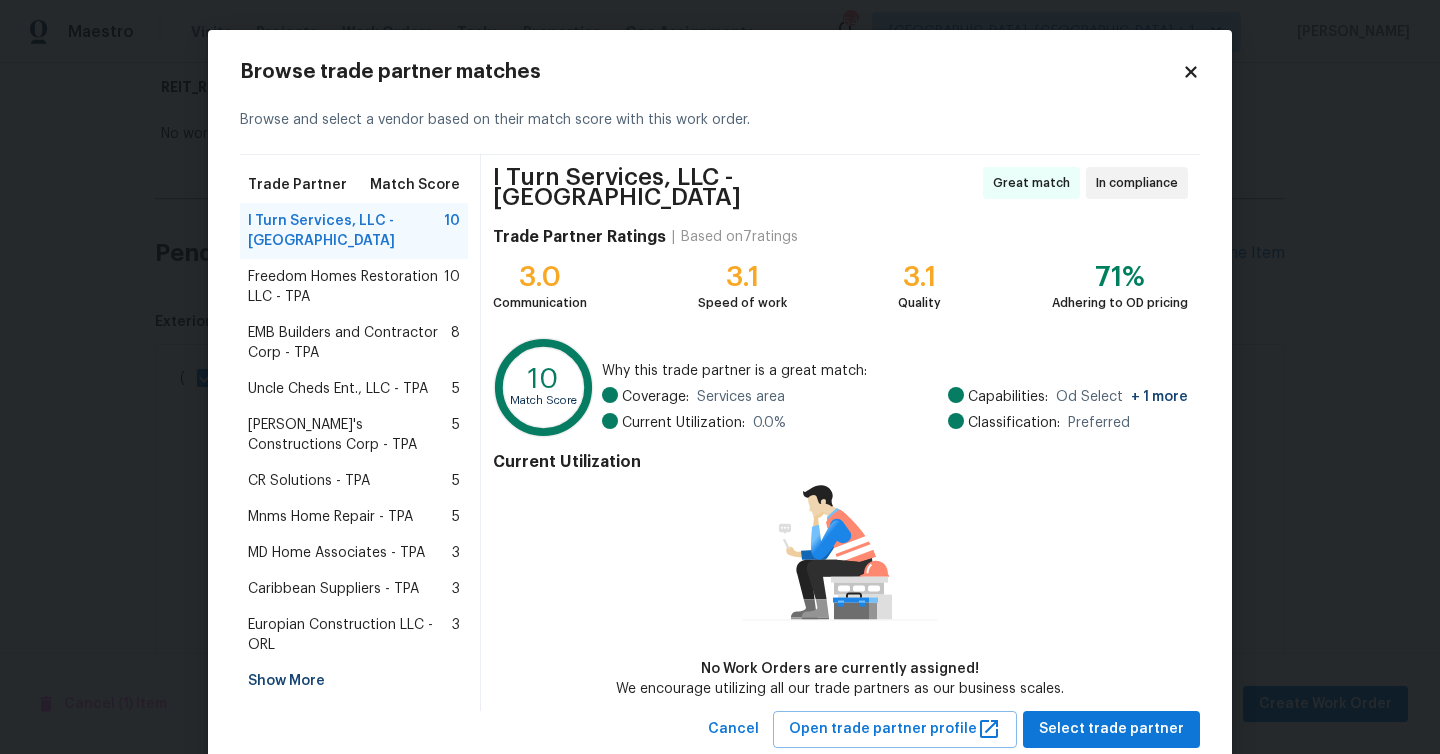 click on "Show More" at bounding box center (354, 681) 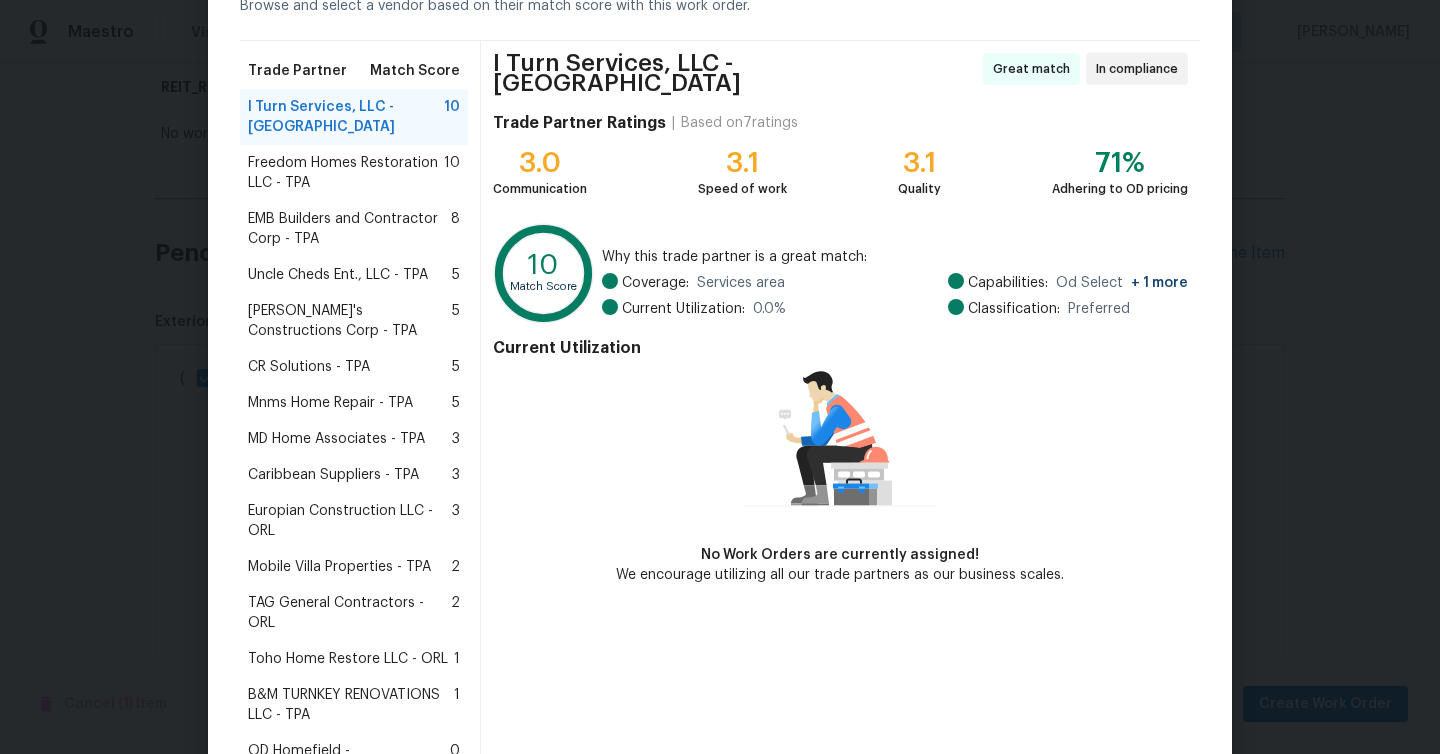 scroll, scrollTop: 118, scrollLeft: 0, axis: vertical 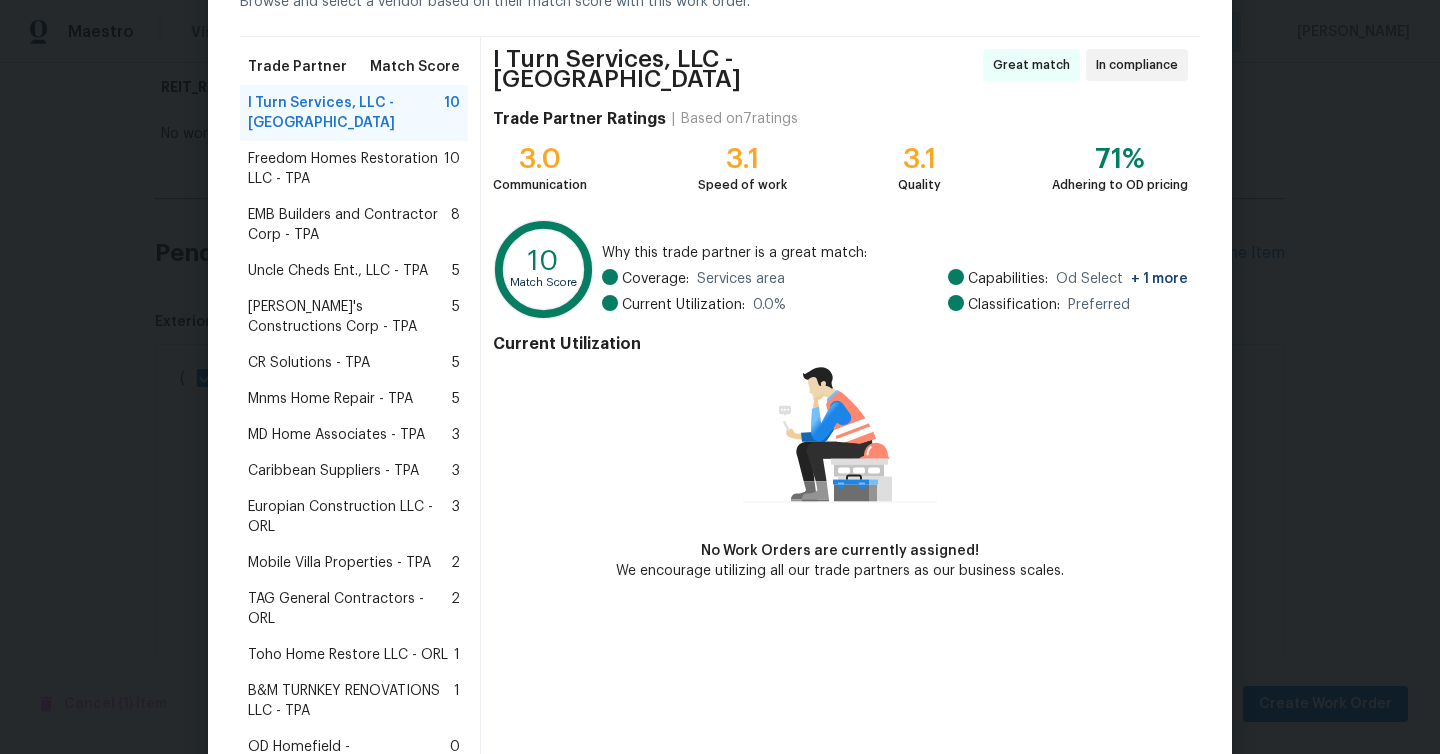 click on "Mobile Villa Properties - TPA" at bounding box center [339, 563] 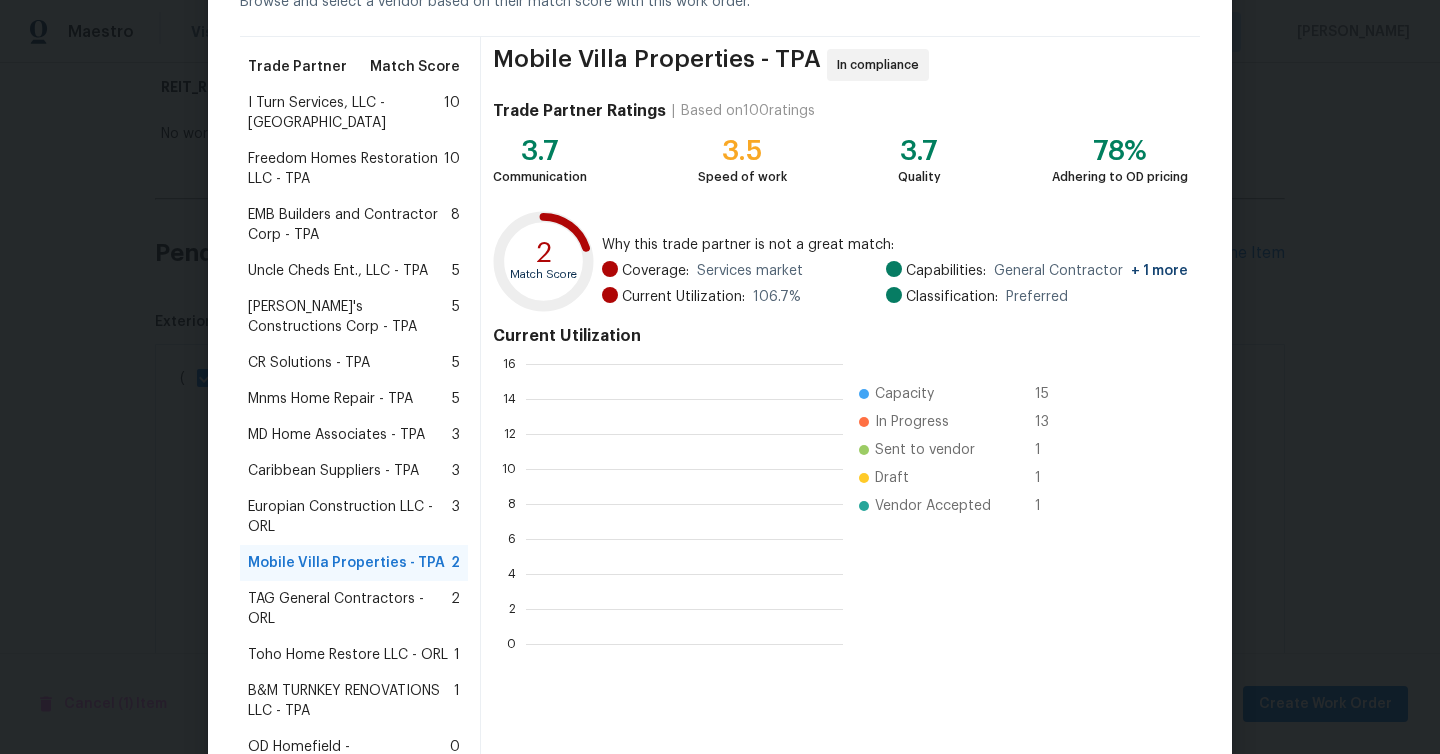 scroll, scrollTop: 2, scrollLeft: 2, axis: both 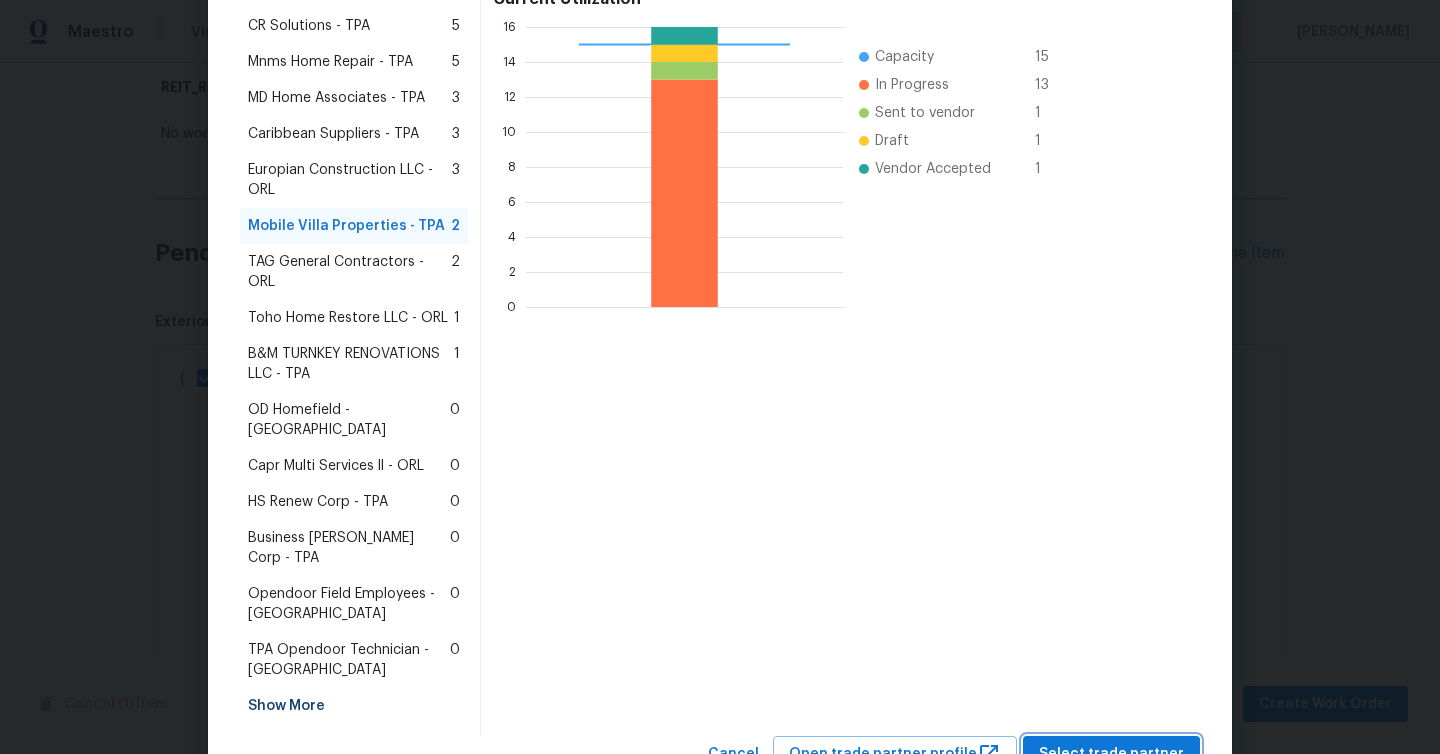 click on "Select trade partner" at bounding box center [1111, 754] 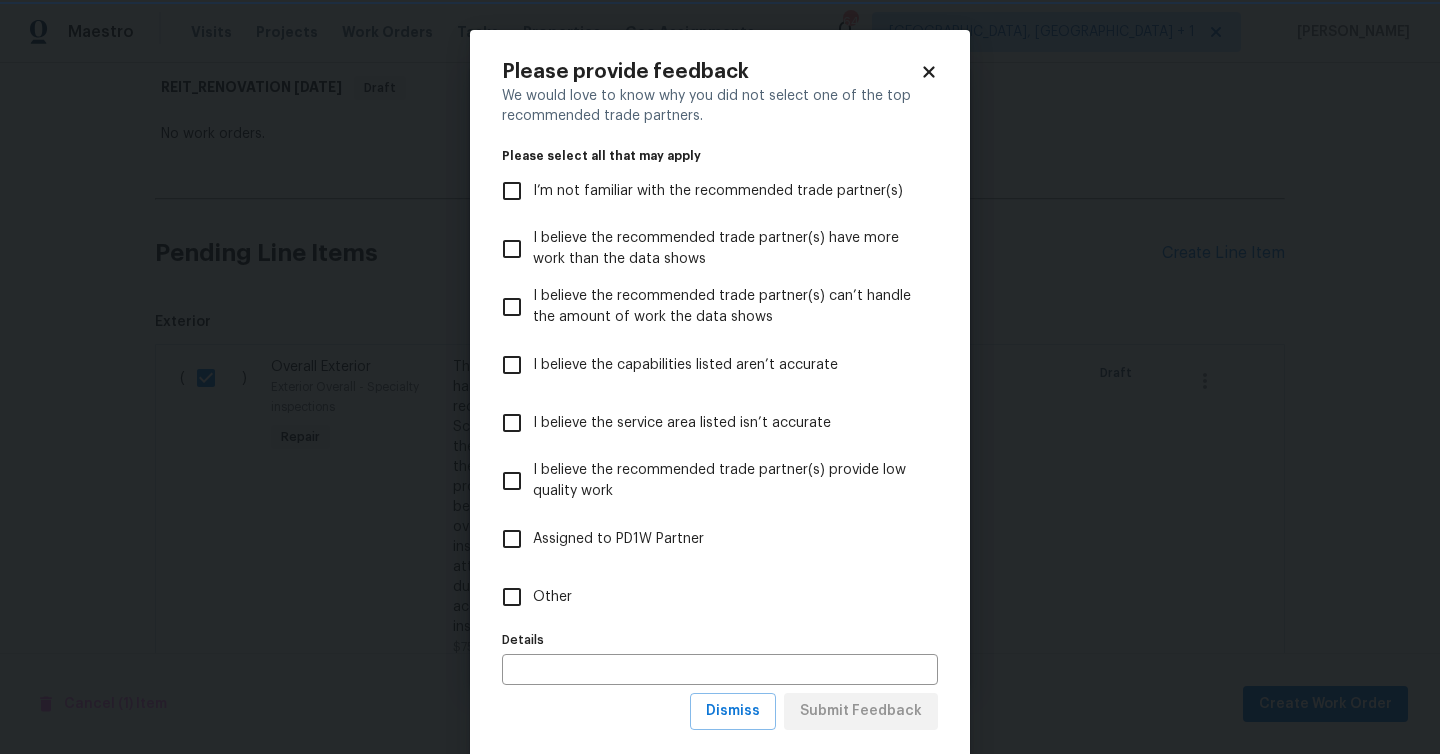scroll, scrollTop: 0, scrollLeft: 0, axis: both 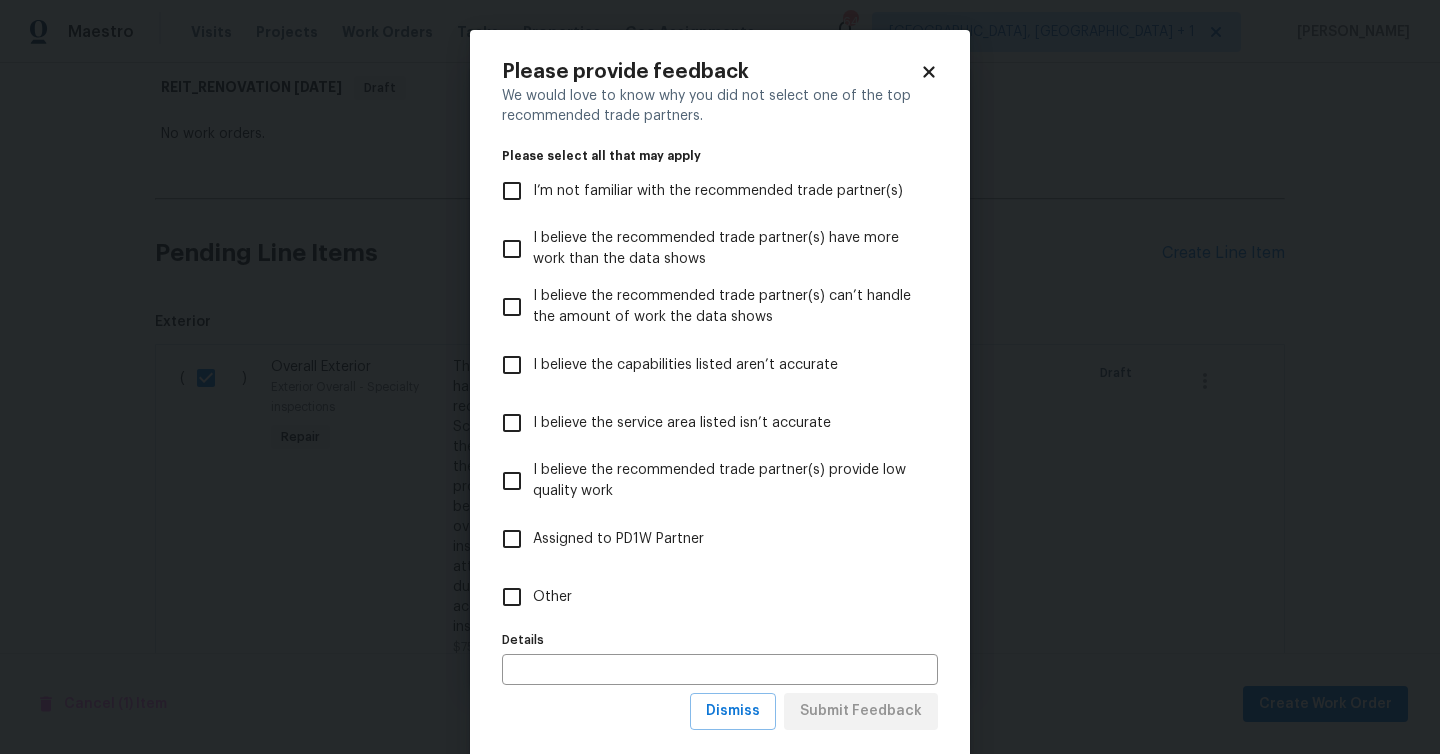 click on "Other" at bounding box center [552, 597] 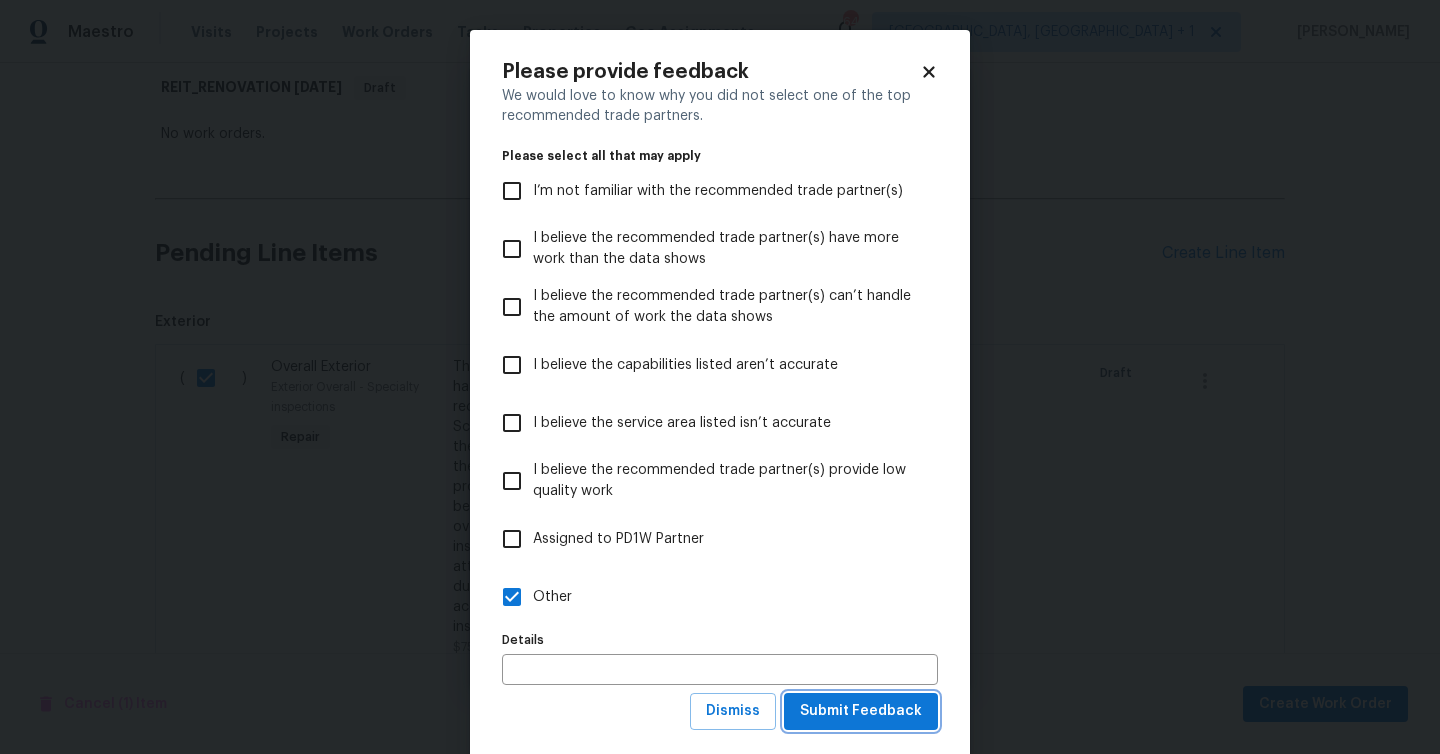 click on "Submit Feedback" at bounding box center (861, 711) 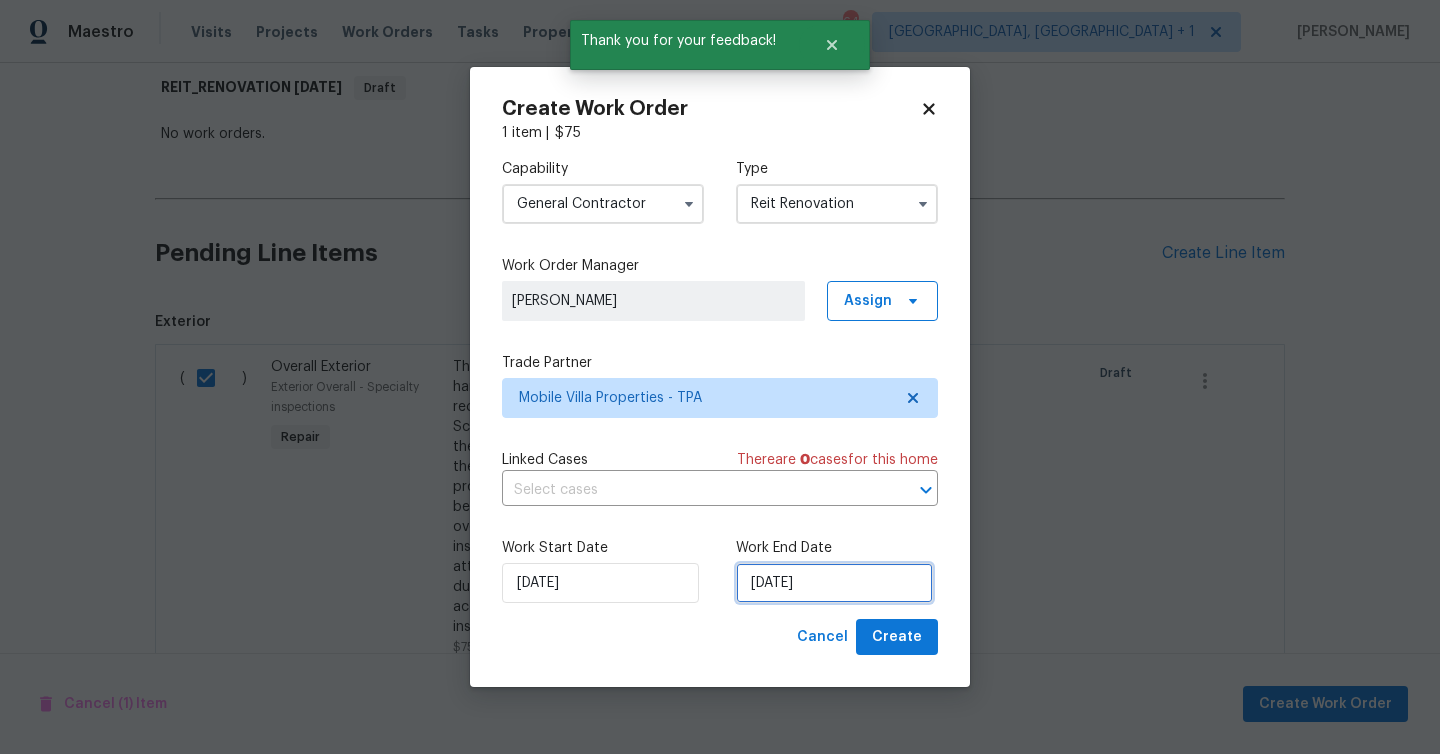 click on "[DATE]" at bounding box center [834, 583] 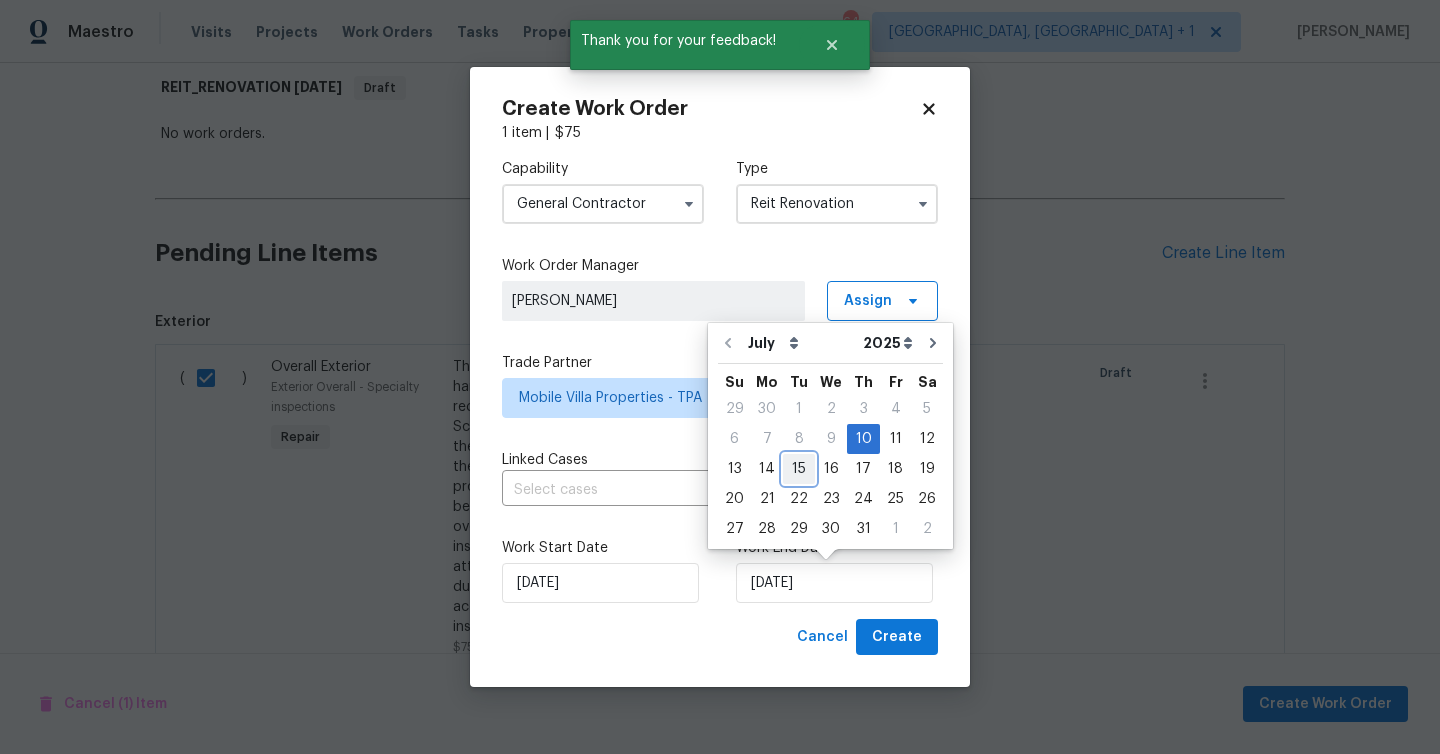 click on "15" at bounding box center [799, 469] 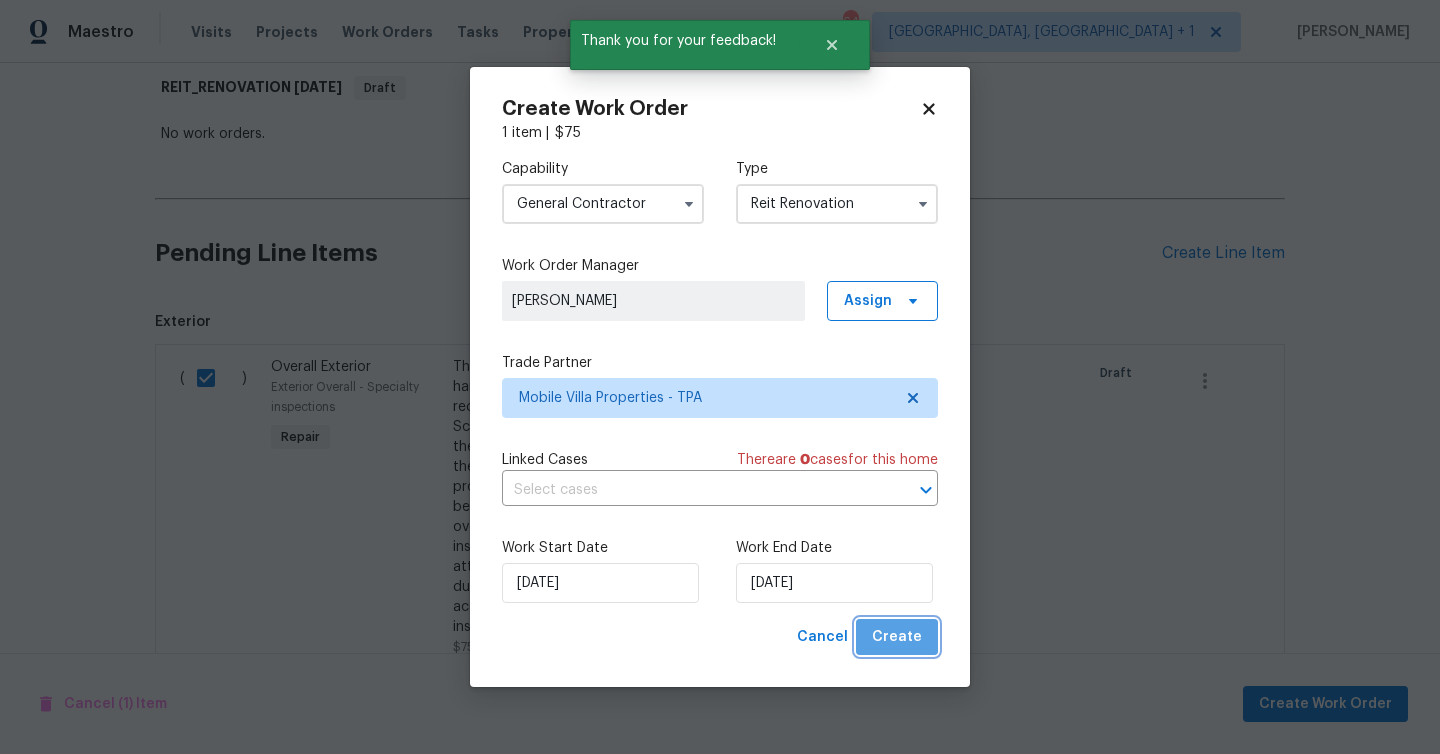 click on "Create" at bounding box center (897, 637) 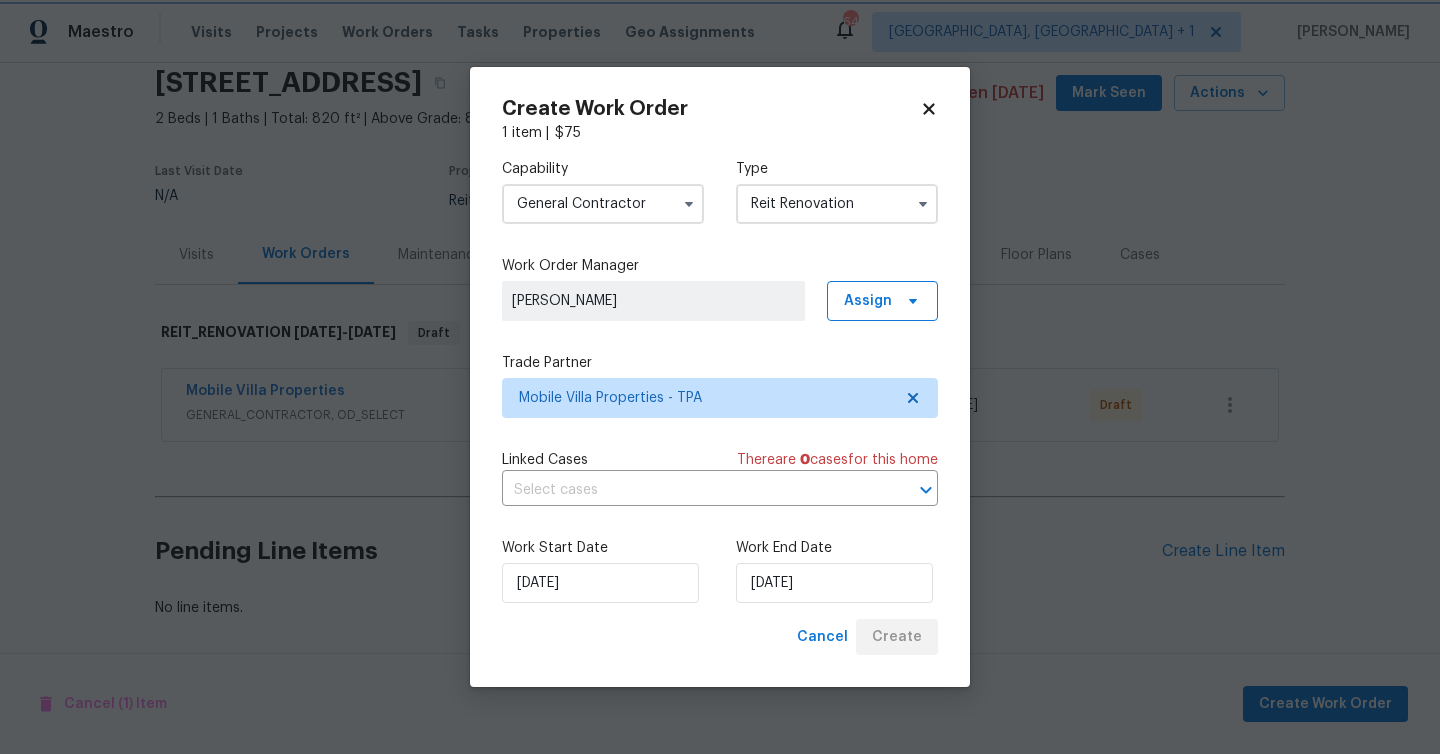 scroll, scrollTop: 78, scrollLeft: 0, axis: vertical 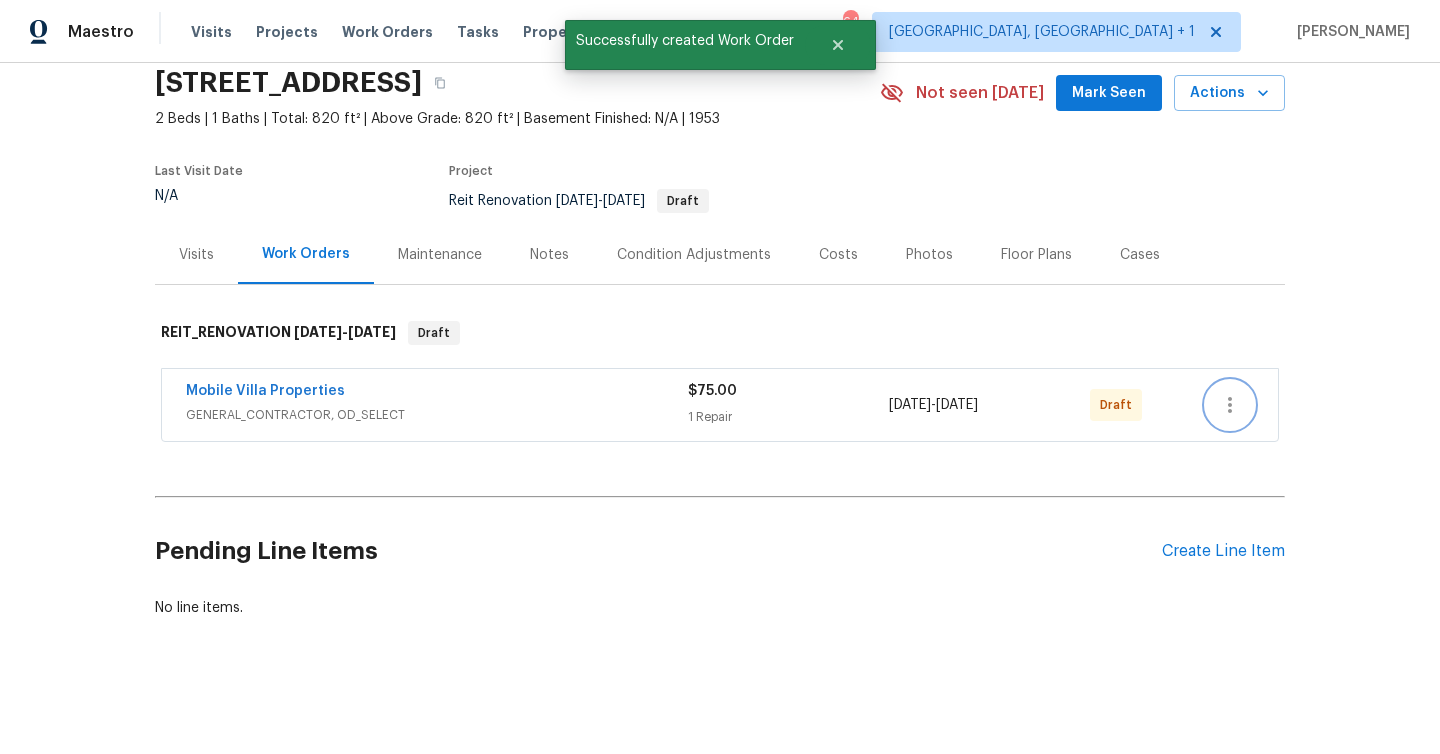 click 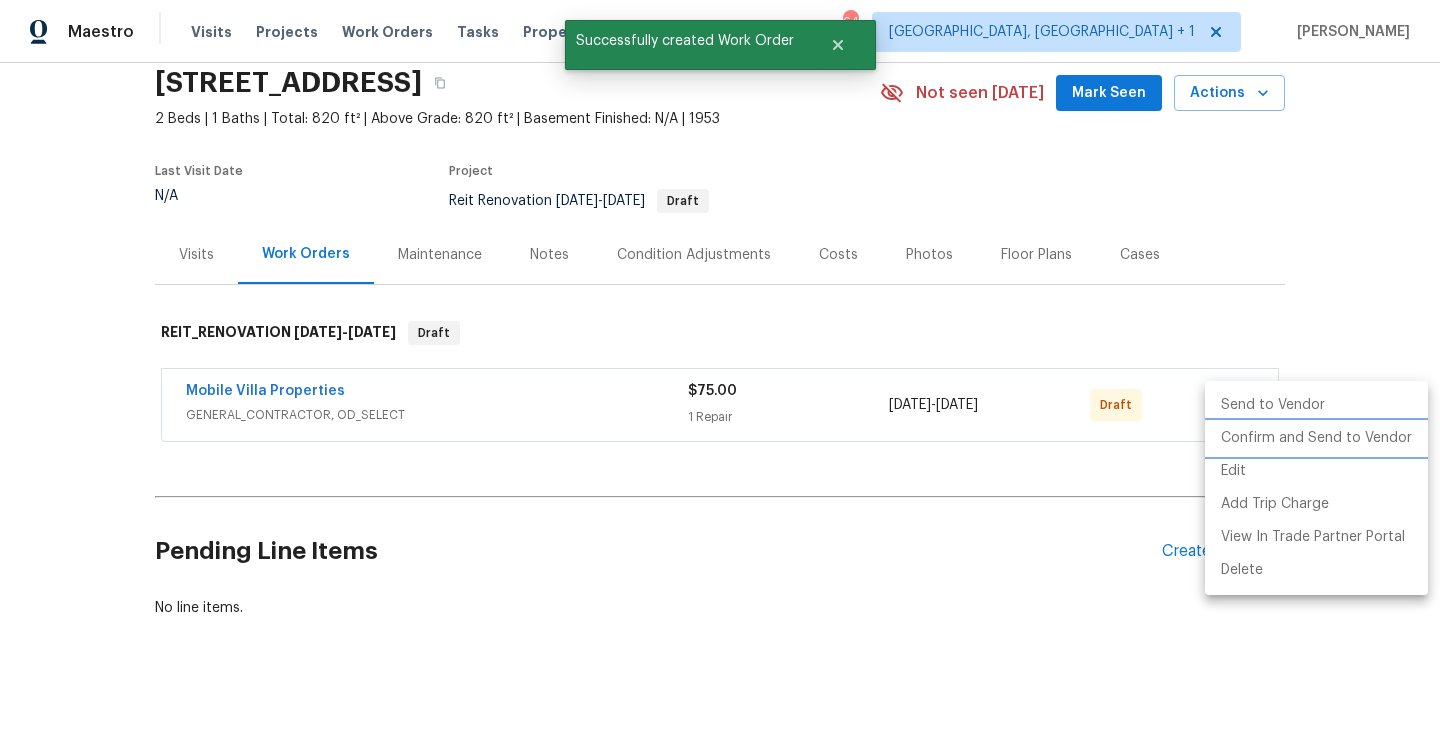 click on "Confirm and Send to Vendor" at bounding box center [1316, 438] 